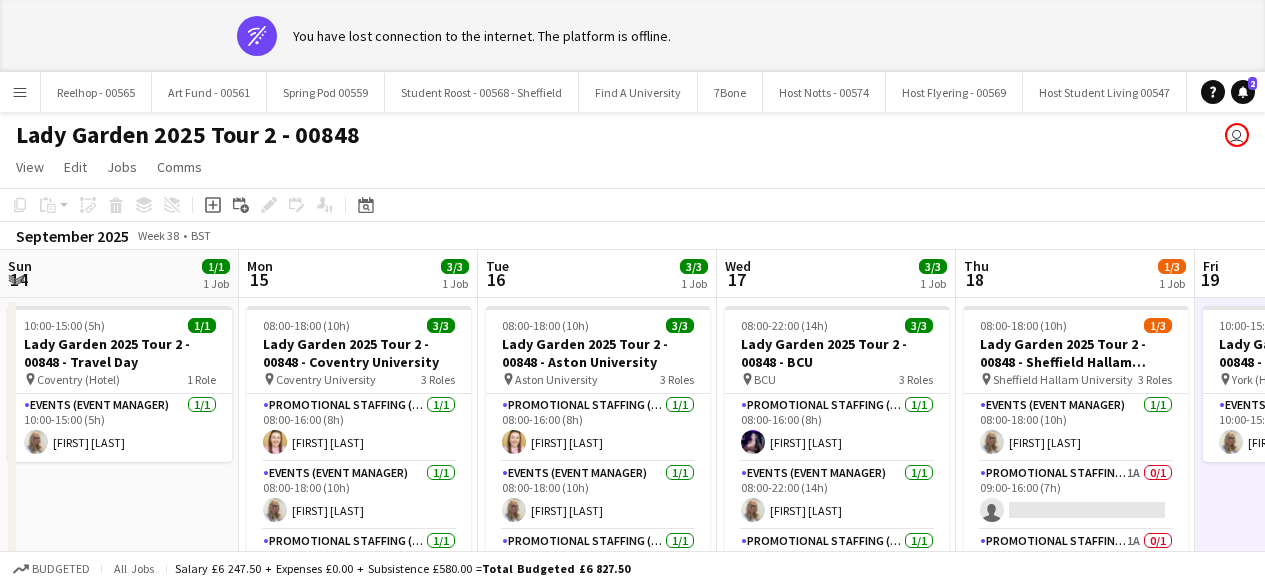 scroll, scrollTop: 0, scrollLeft: 0, axis: both 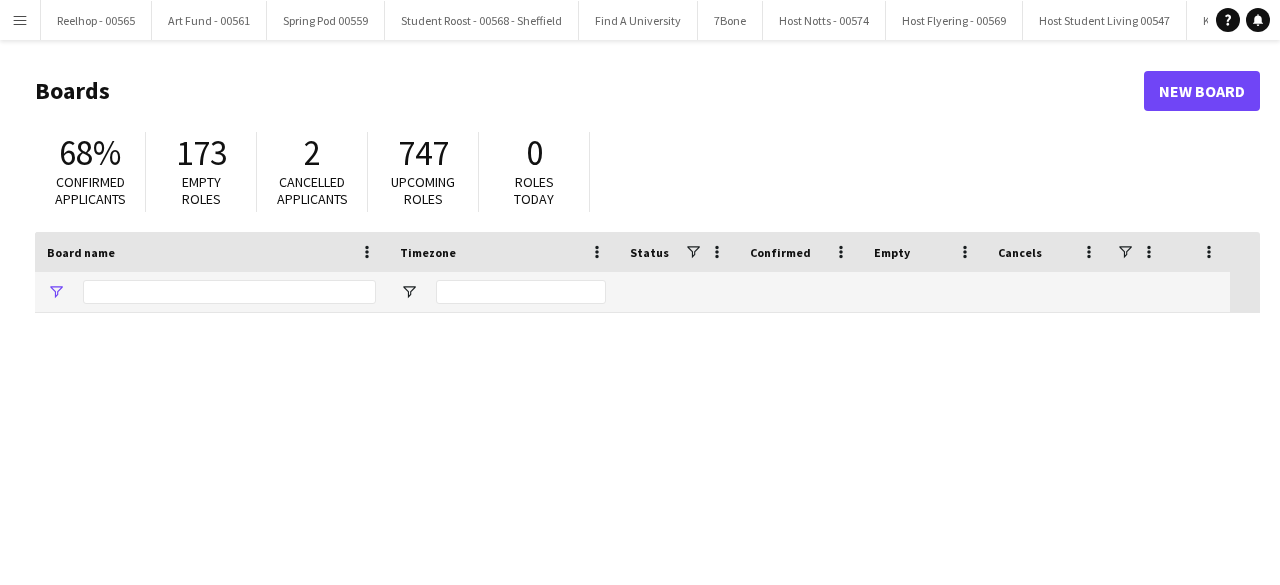 type on "****" 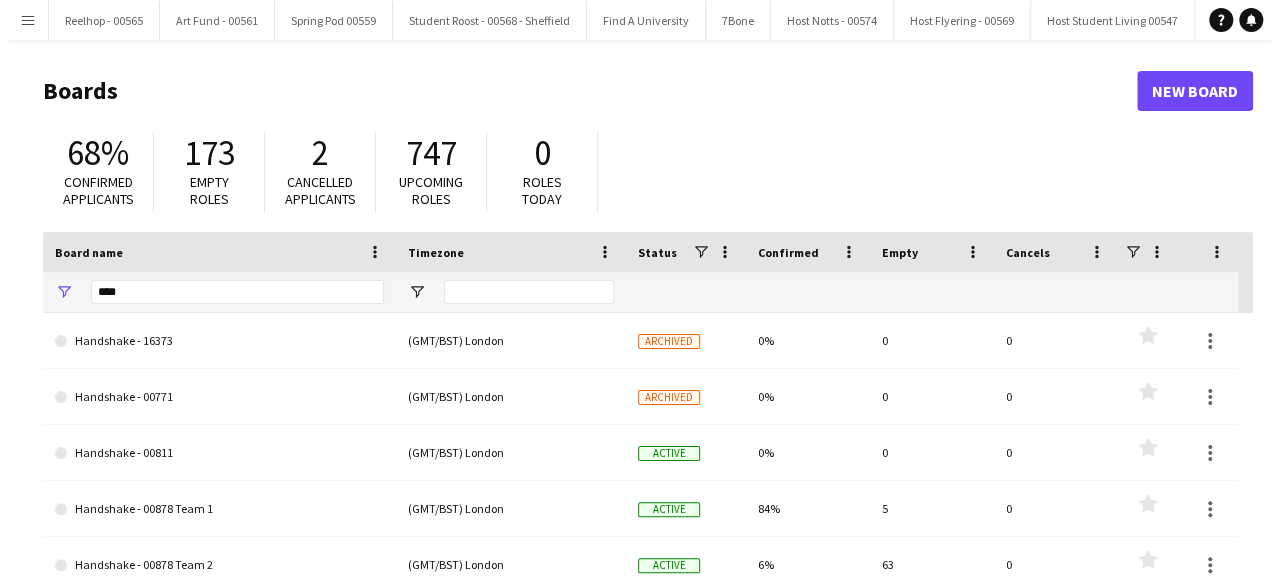 scroll, scrollTop: 0, scrollLeft: 0, axis: both 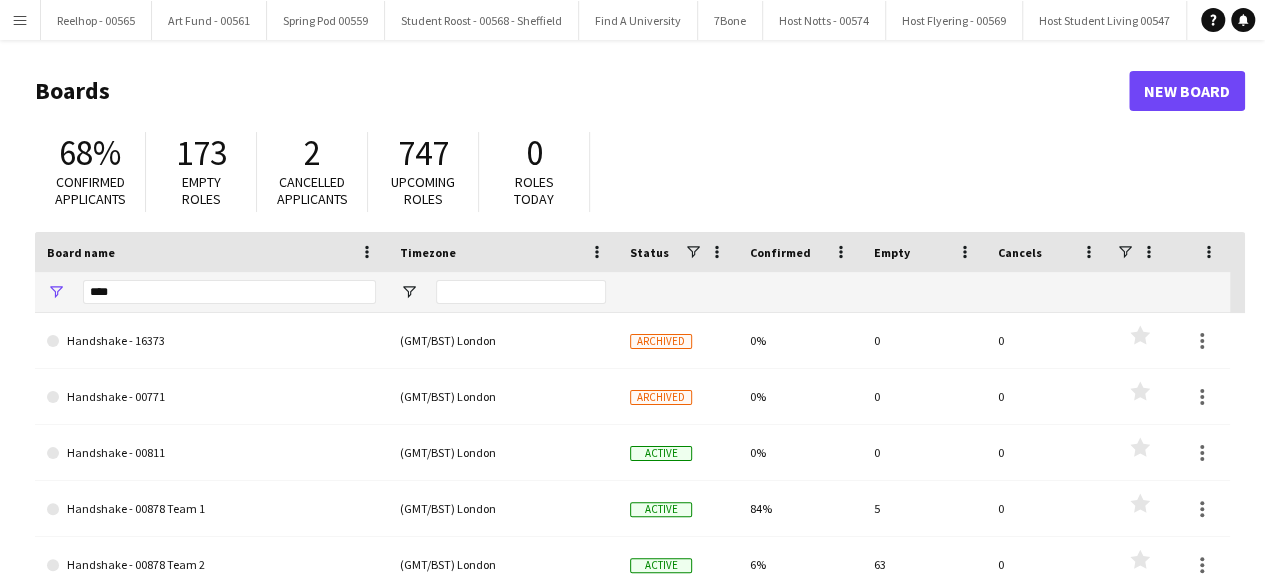 click on "Menu" at bounding box center (20, 20) 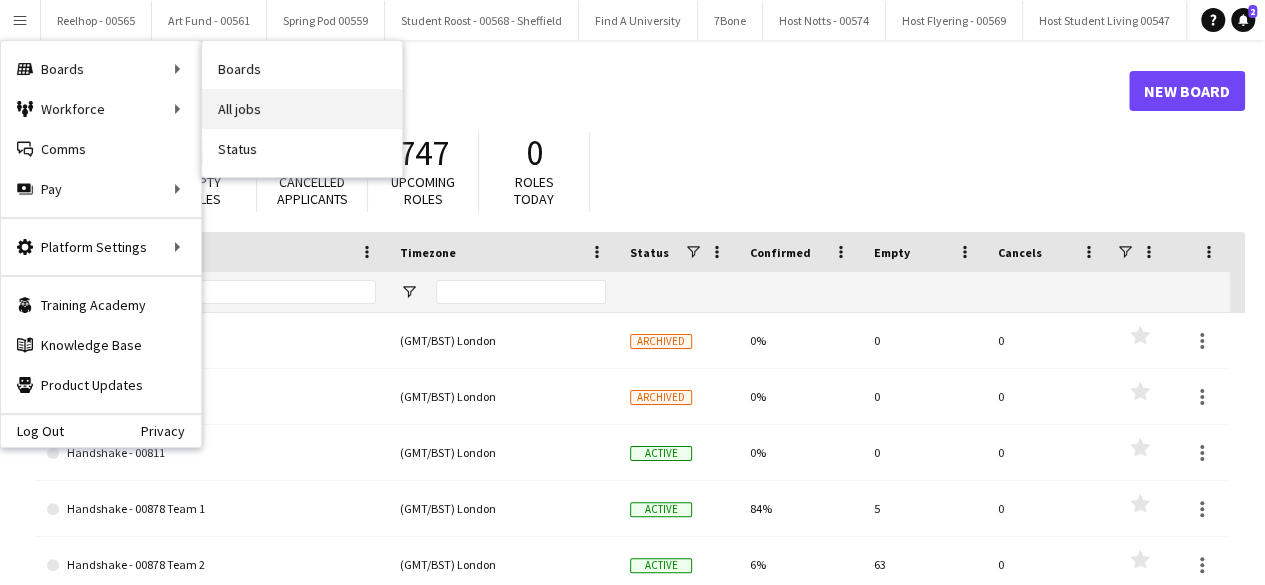 click on "All jobs" at bounding box center (302, 109) 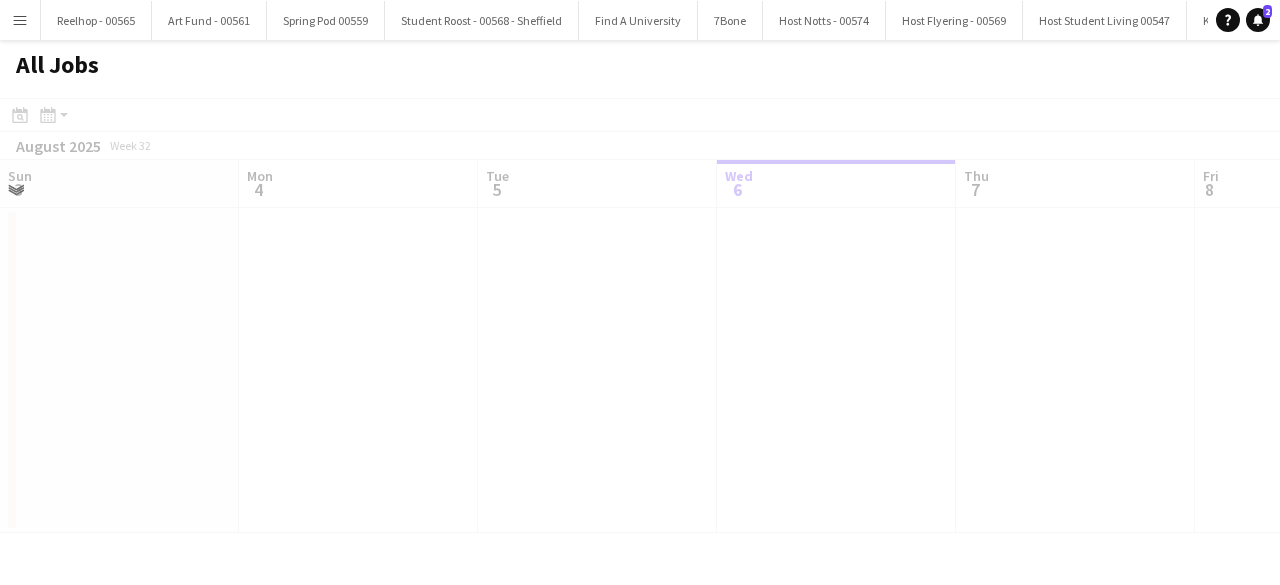 scroll, scrollTop: 0, scrollLeft: 478, axis: horizontal 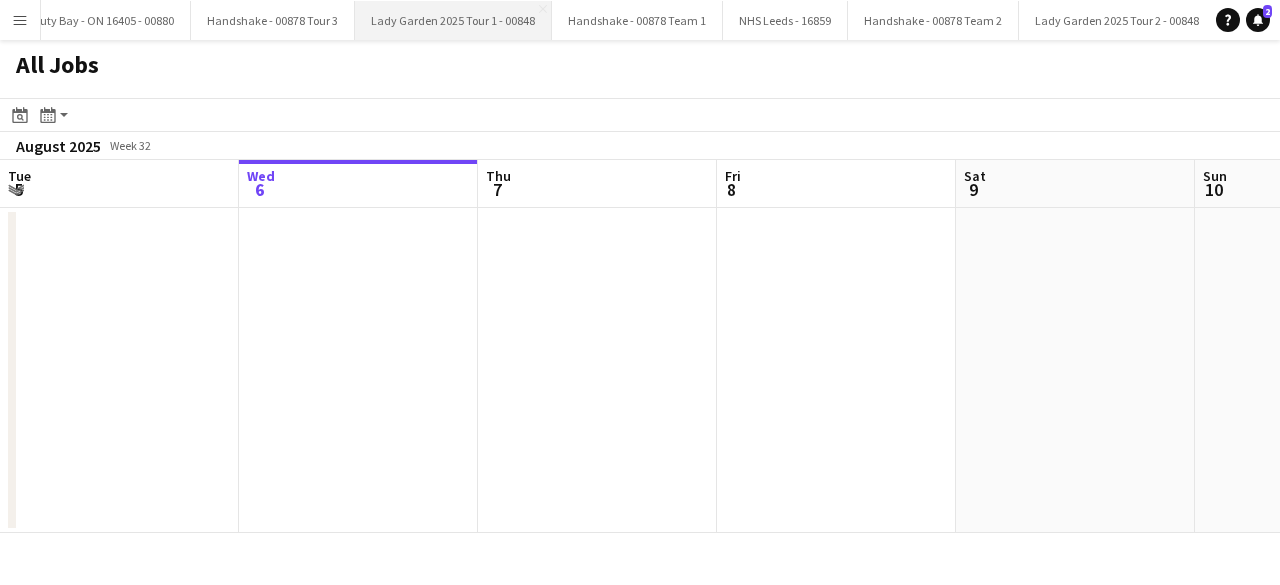 click on "Lady Garden 2025 Tour 1 - 00848
Close" at bounding box center (453, 20) 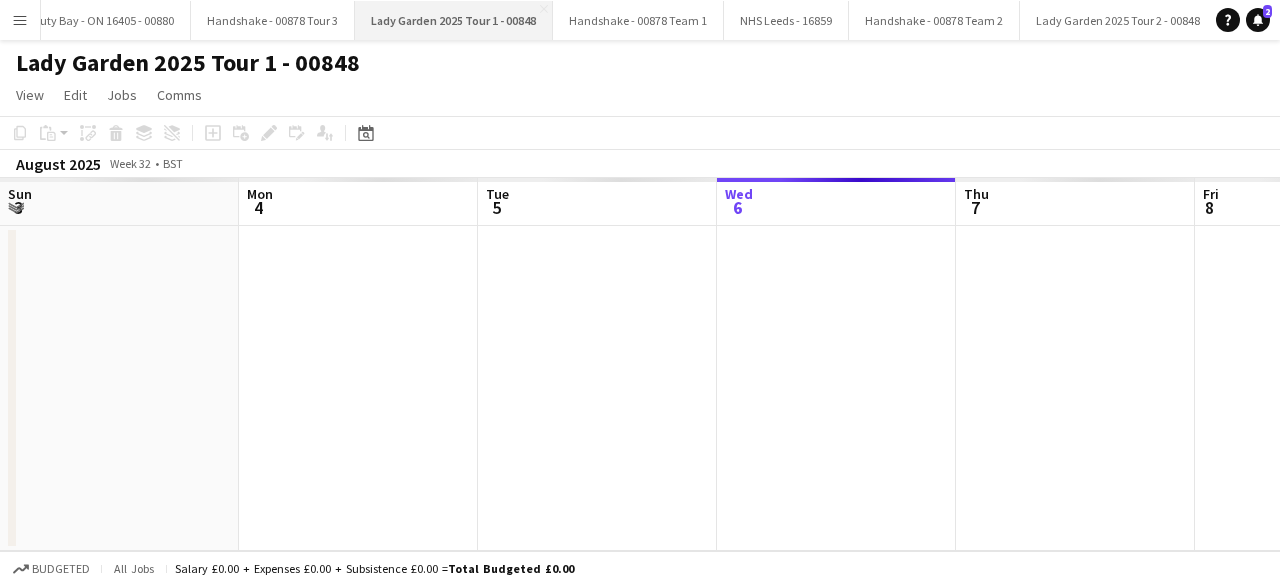 scroll, scrollTop: 0, scrollLeft: 478, axis: horizontal 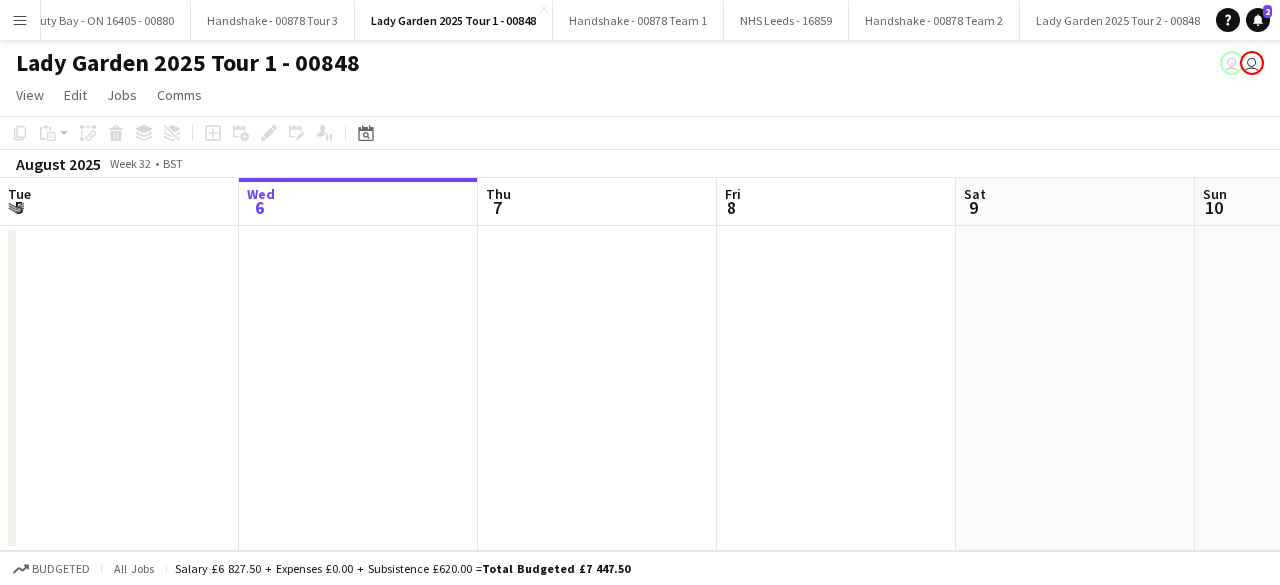click on "Menu" at bounding box center (20, 20) 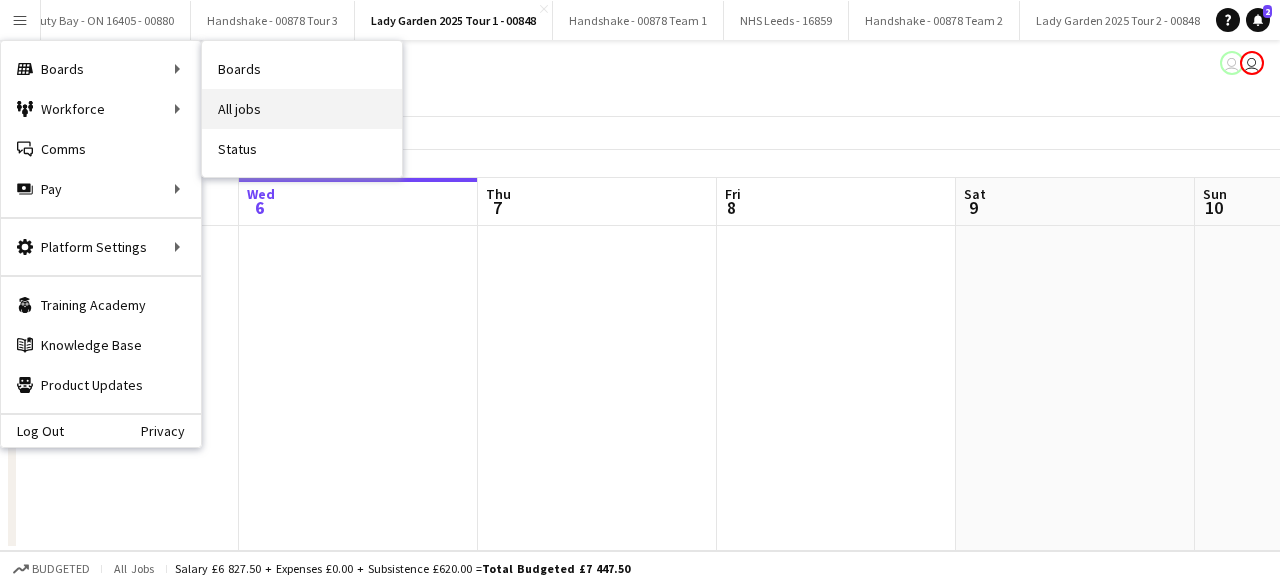 click on "All jobs" at bounding box center (302, 109) 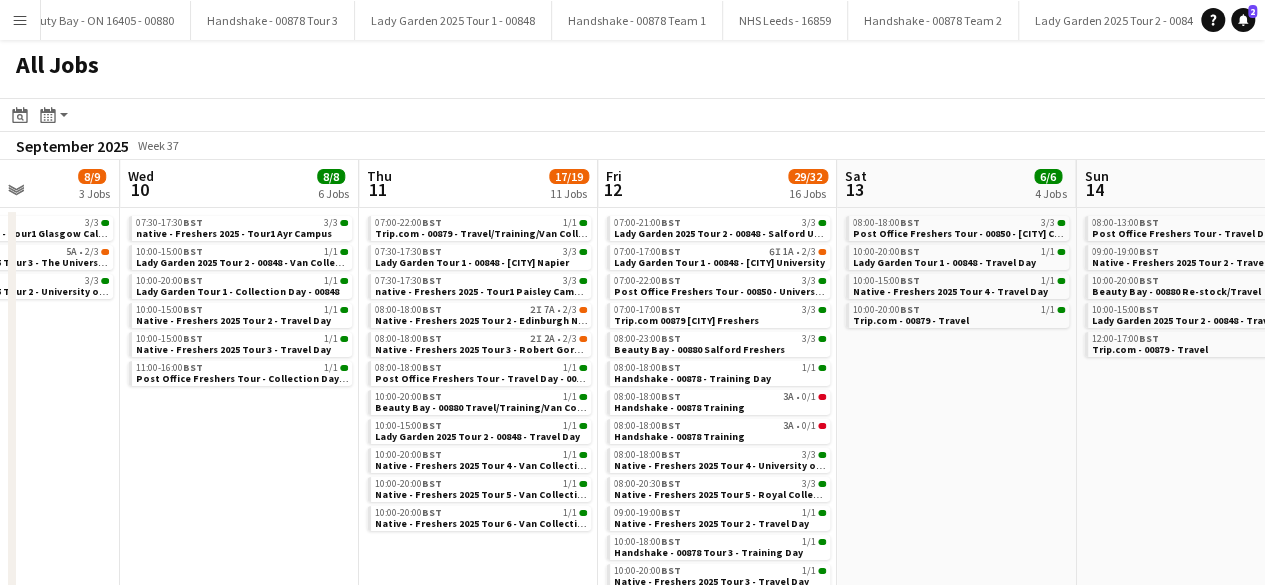 scroll, scrollTop: 0, scrollLeft: 506, axis: horizontal 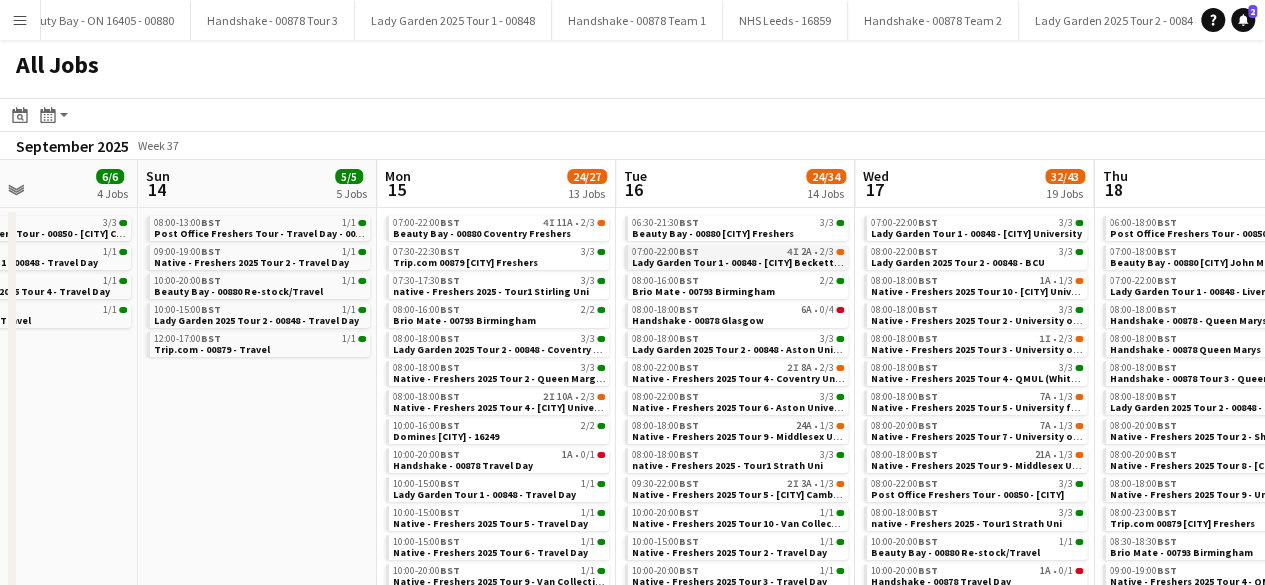 click on "Lady Garden Tour 1 - 00848 - Leeds Beckett University" at bounding box center [758, 262] 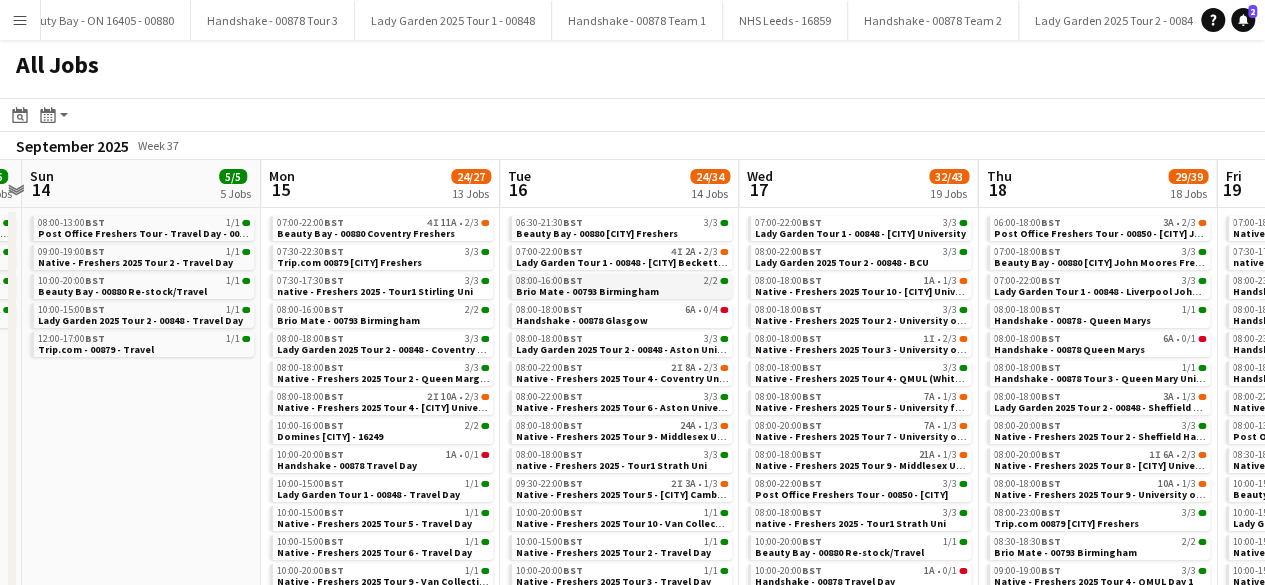 scroll, scrollTop: 0, scrollLeft: 936, axis: horizontal 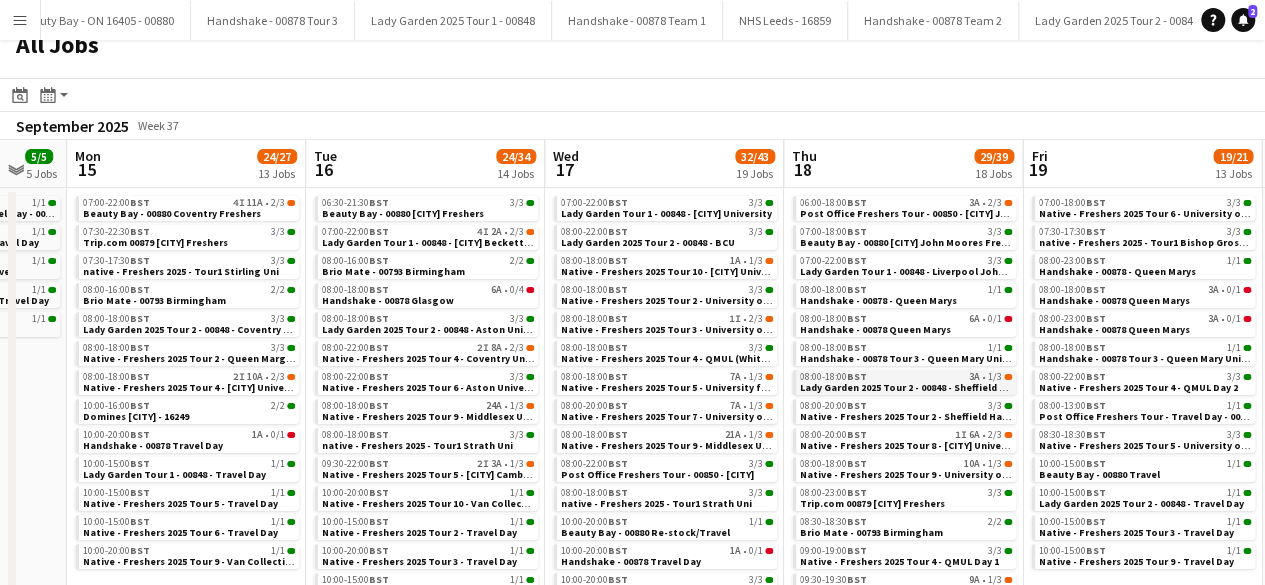 click on "08:00-18:00    BST   3A   •   1/3" at bounding box center [906, 377] 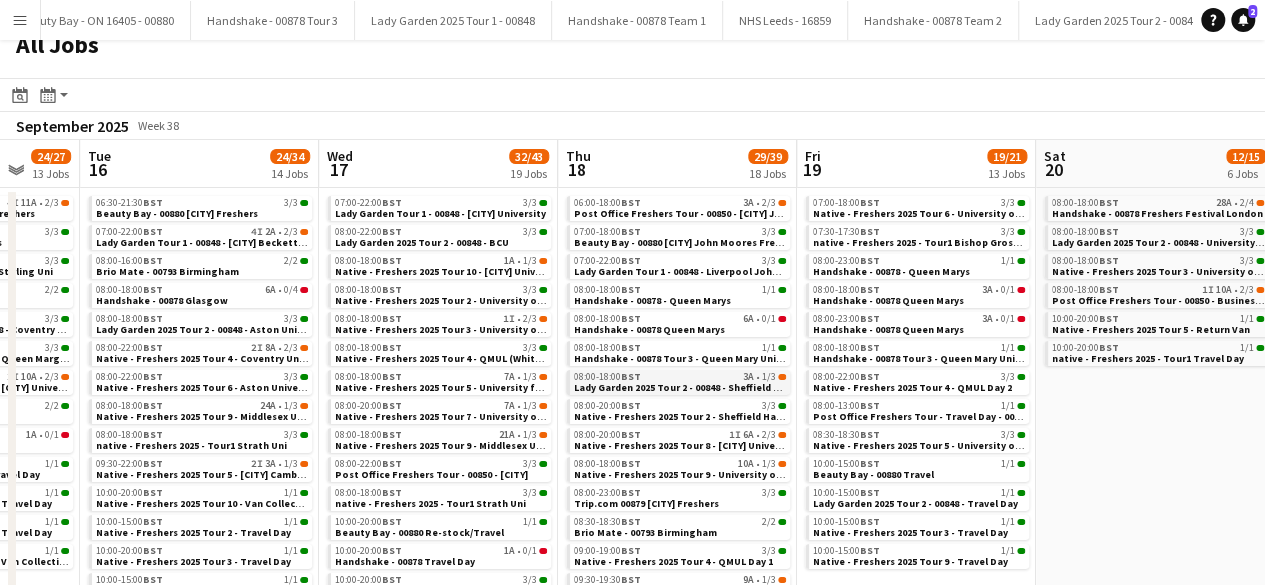 scroll, scrollTop: 0, scrollLeft: 641, axis: horizontal 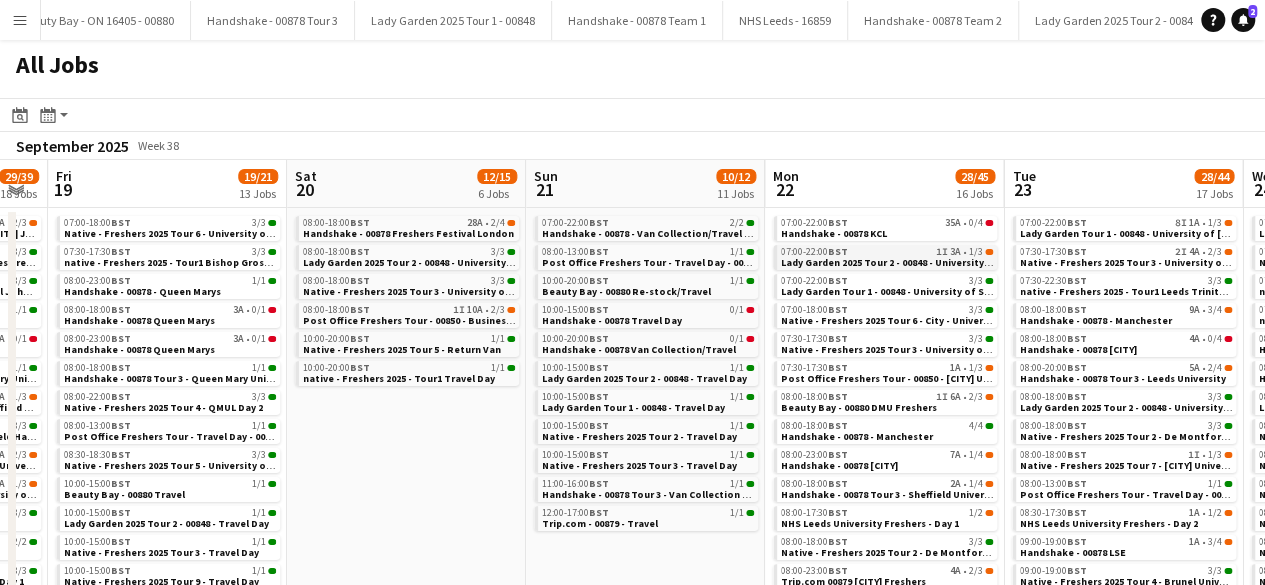 click on "07:00-22:00    BST   1I   3A   •   1/3" at bounding box center [887, 252] 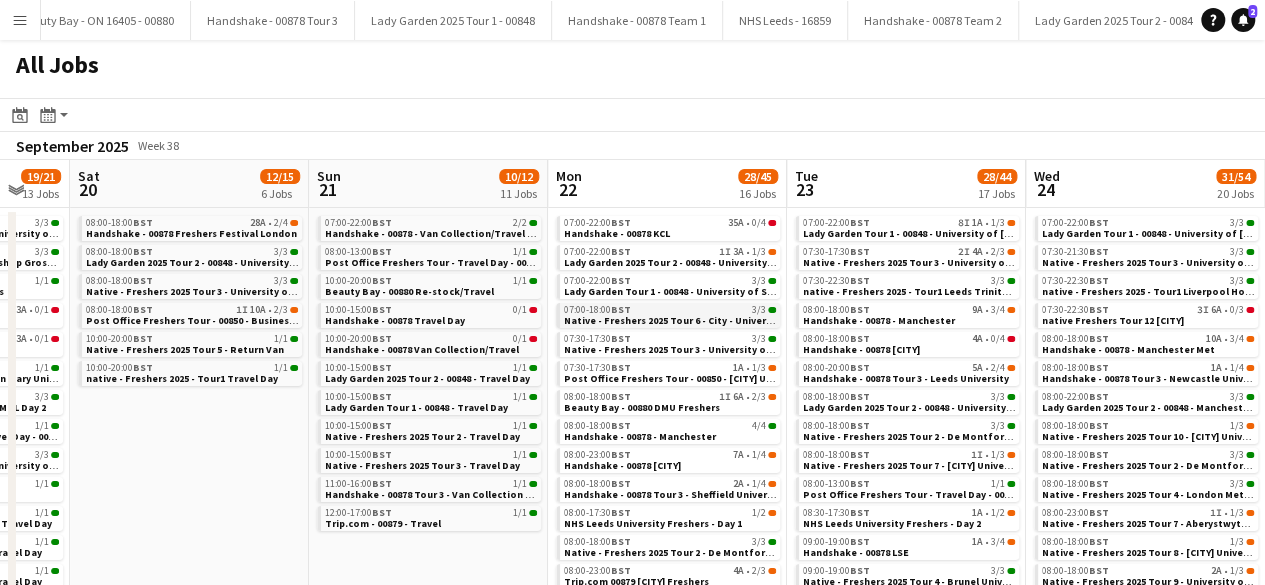 scroll, scrollTop: 0, scrollLeft: 658, axis: horizontal 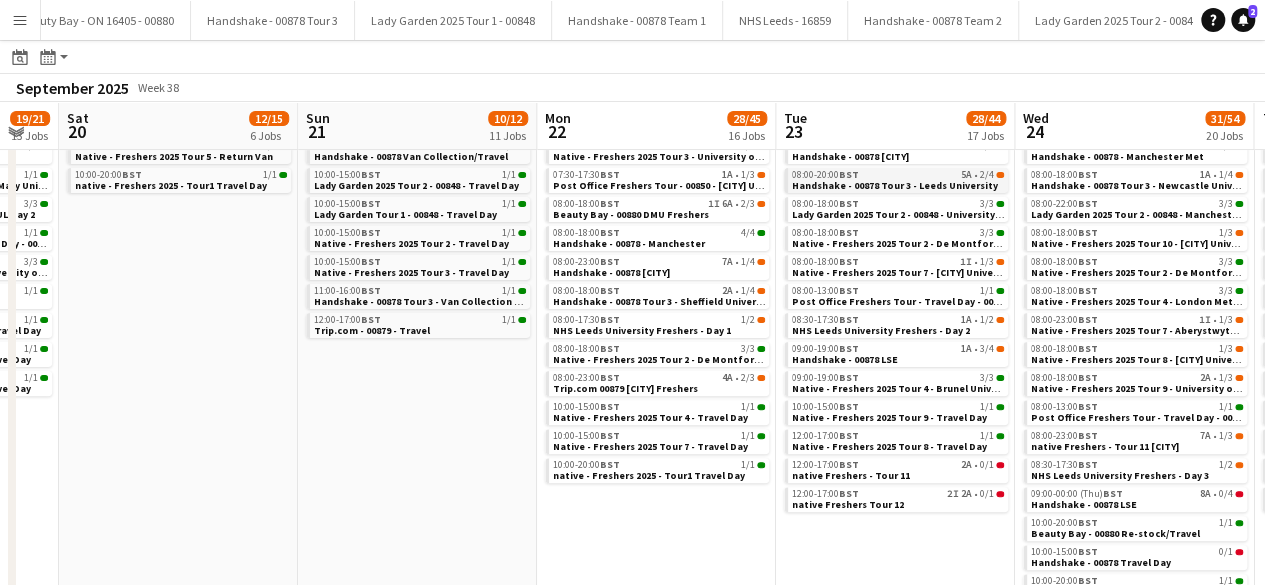 click on "Handshake - 00878 Tour 3 - Leeds University" at bounding box center (895, 185) 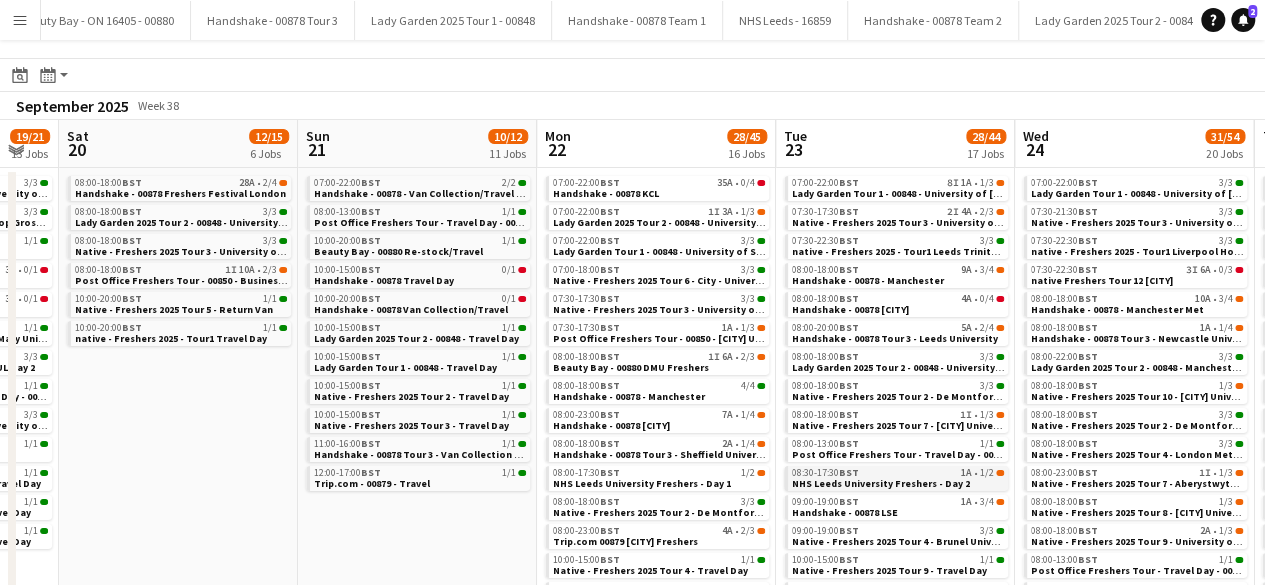scroll, scrollTop: 0, scrollLeft: 0, axis: both 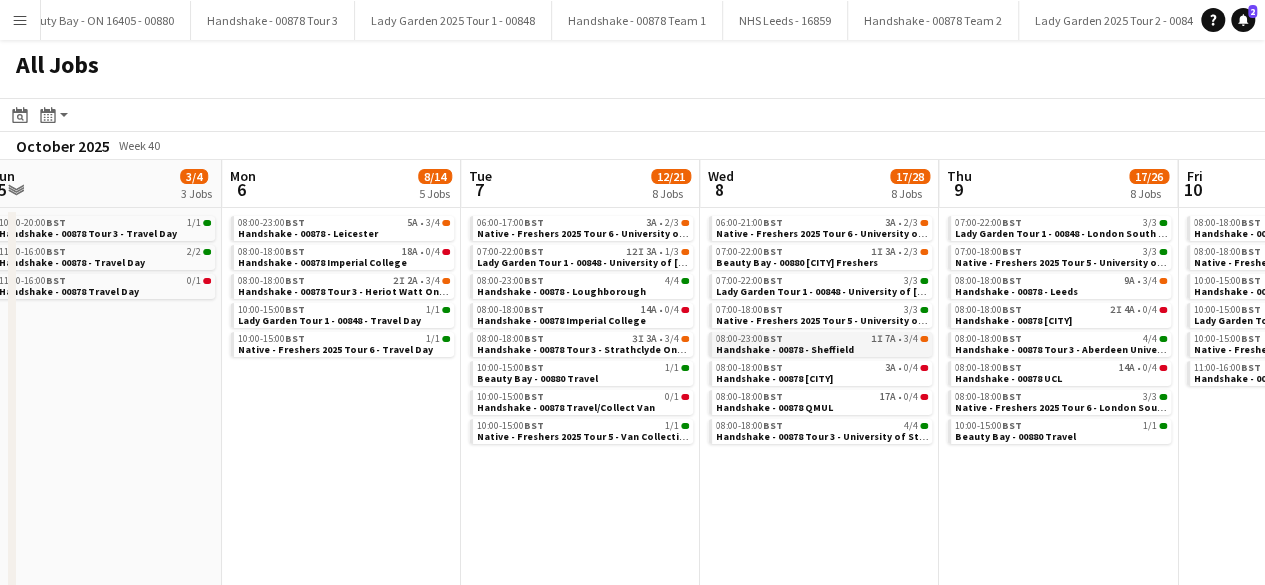 click on "08:00-23:00    BST   1I   7A   •   3/4" at bounding box center [822, 339] 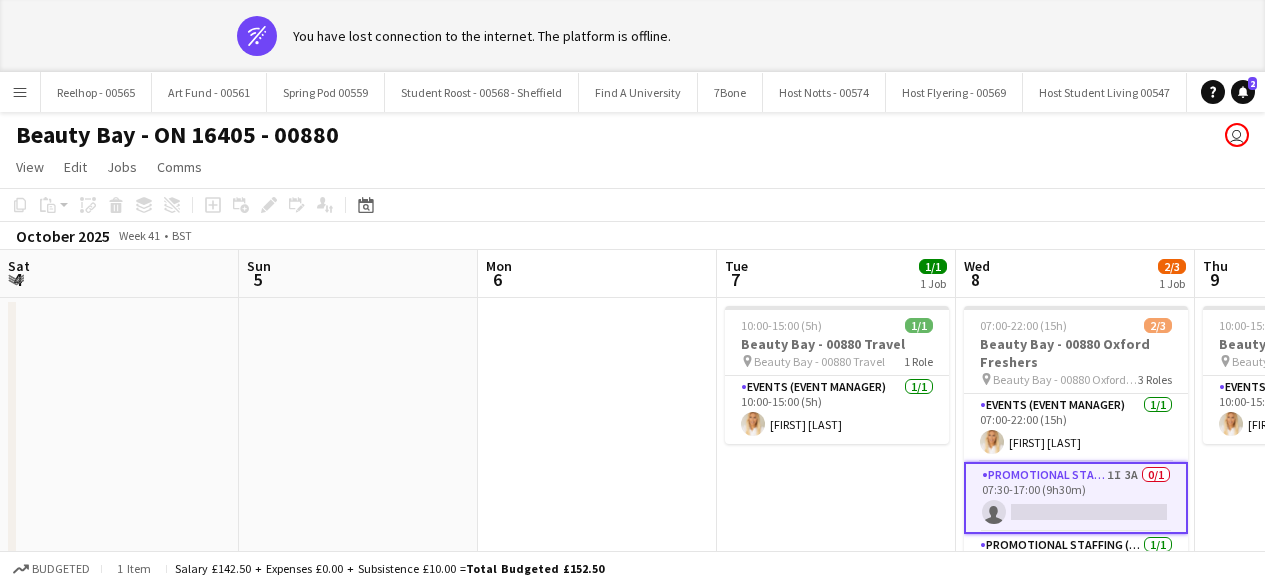 scroll, scrollTop: 0, scrollLeft: 0, axis: both 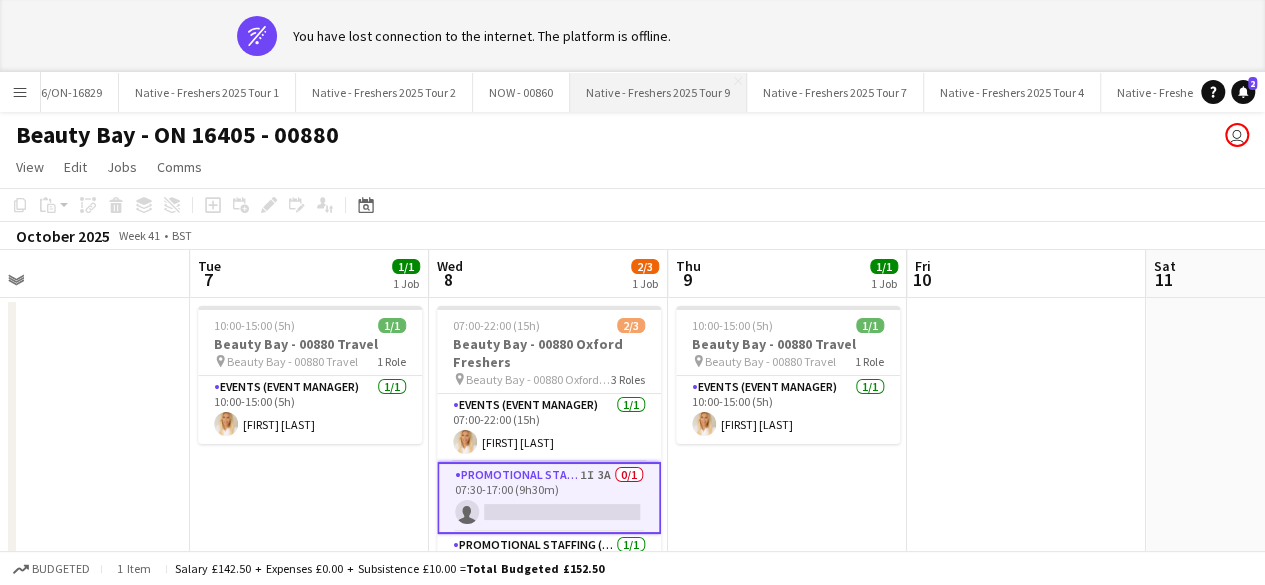 click on "Native - Freshers 2025 Tour 9
Close" at bounding box center (658, 92) 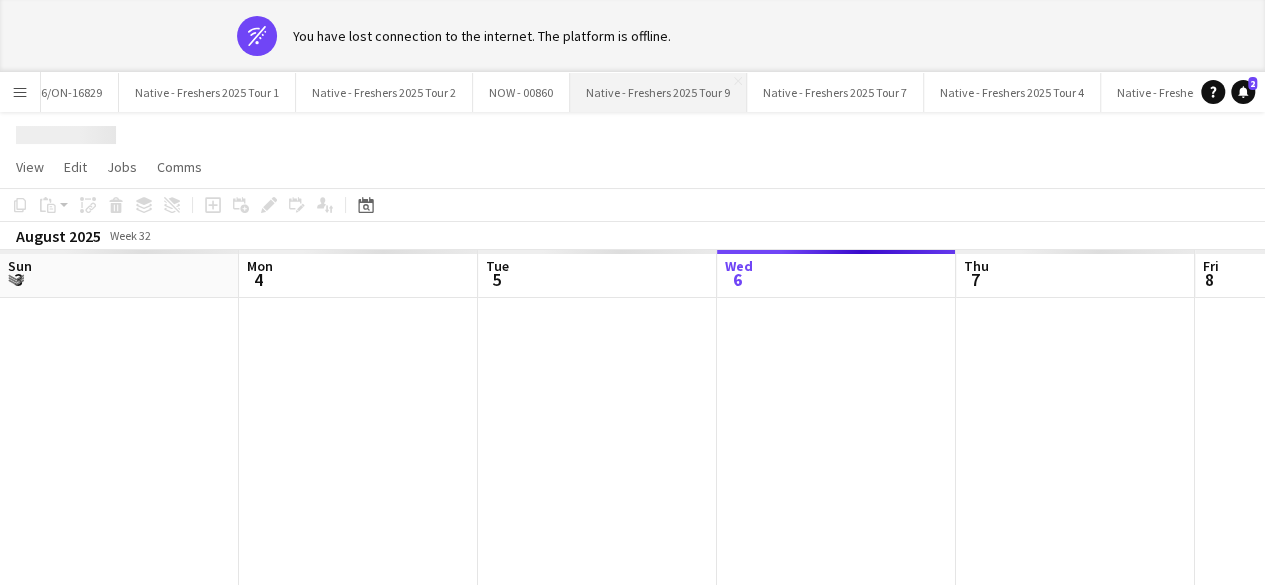 scroll, scrollTop: 0, scrollLeft: 478, axis: horizontal 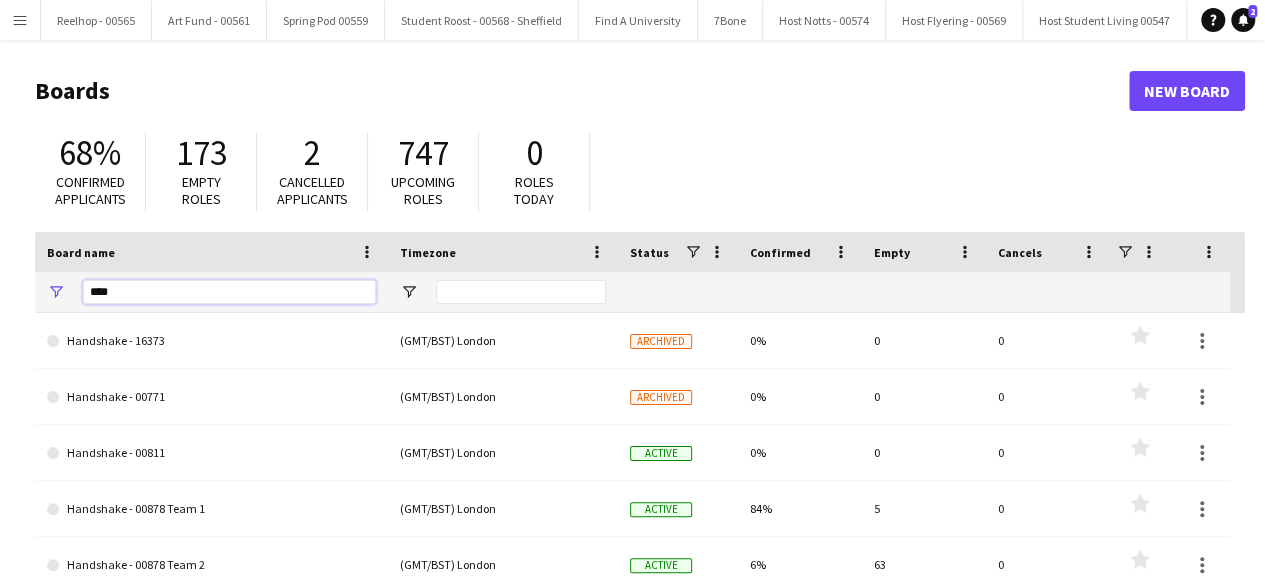 click on "****" at bounding box center [229, 292] 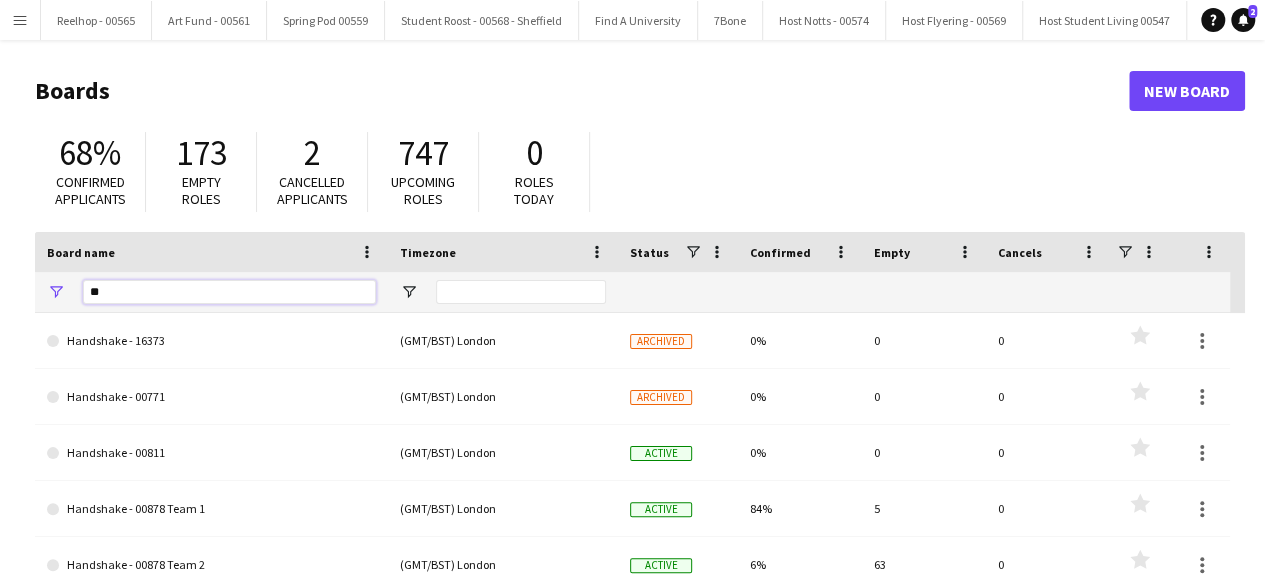 type on "*" 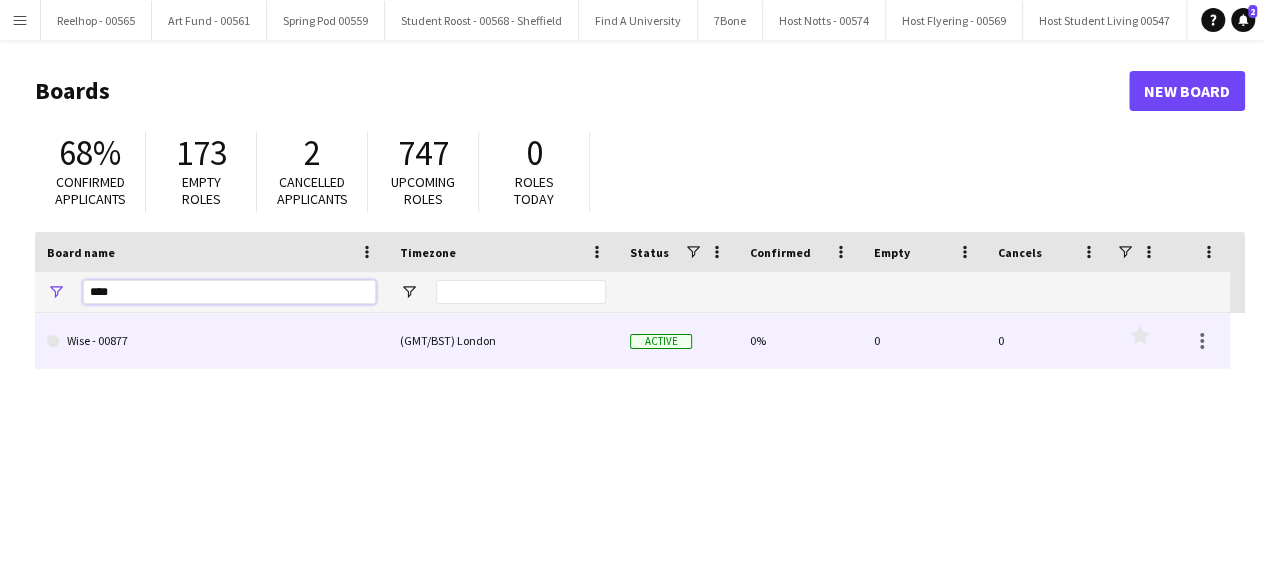 type on "****" 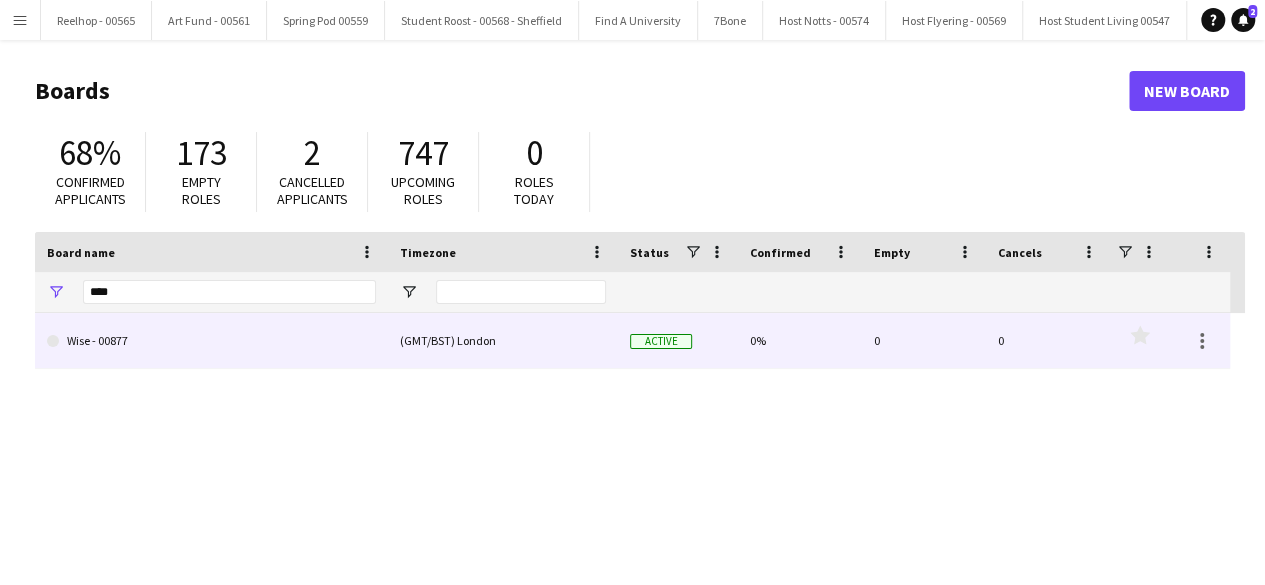 click on "Wise - 00877" 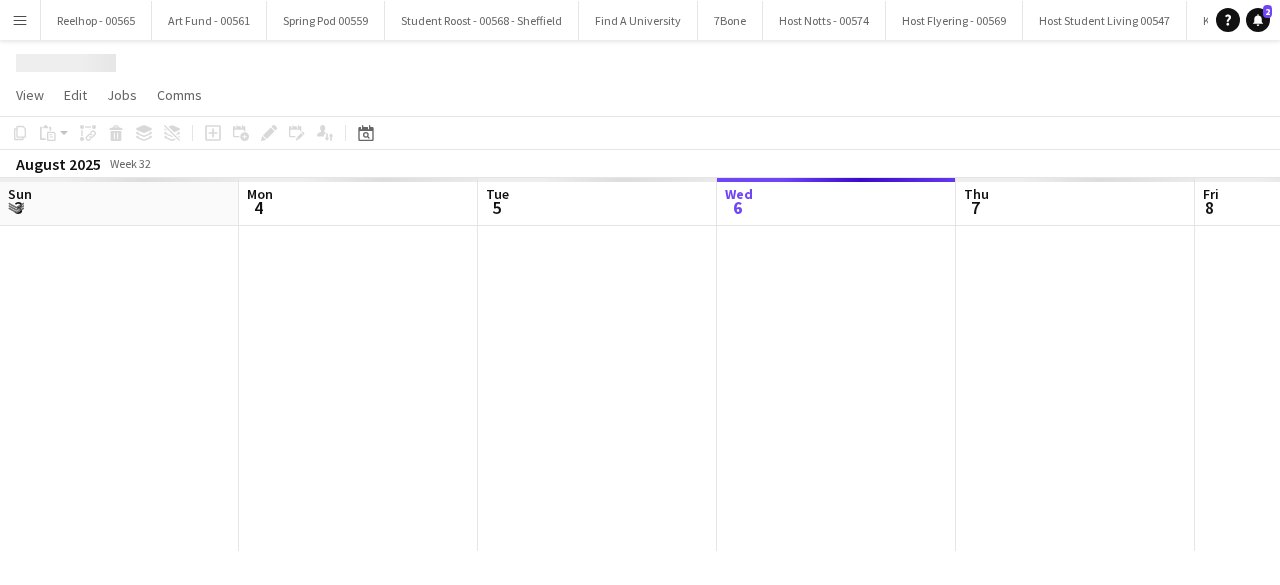 scroll, scrollTop: 0, scrollLeft: 478, axis: horizontal 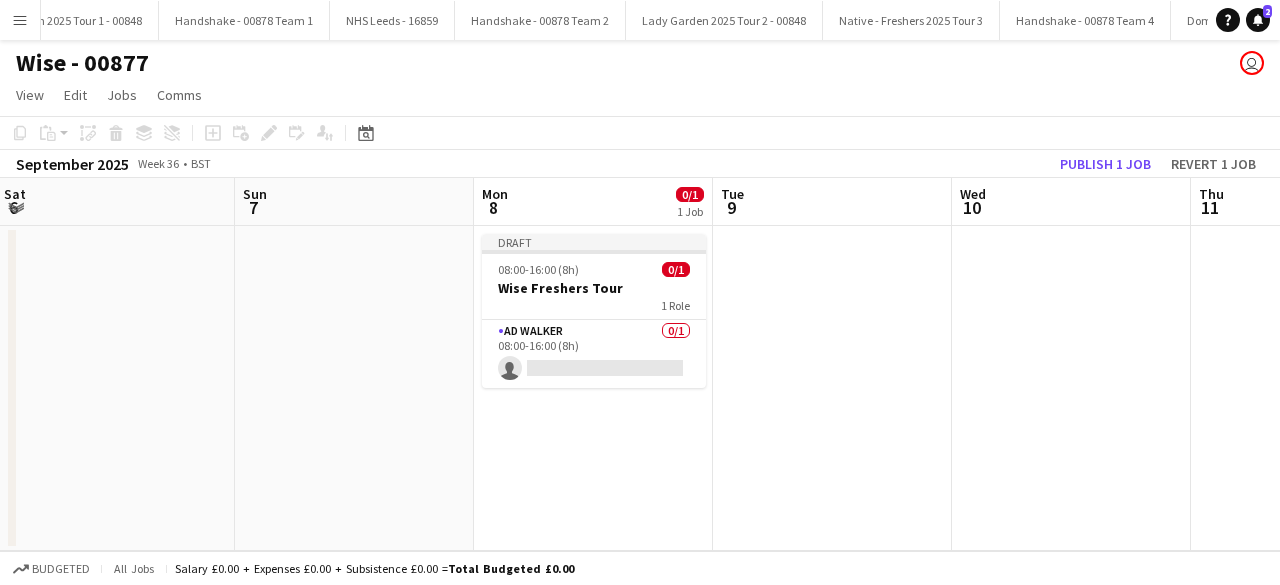 click at bounding box center (832, 388) 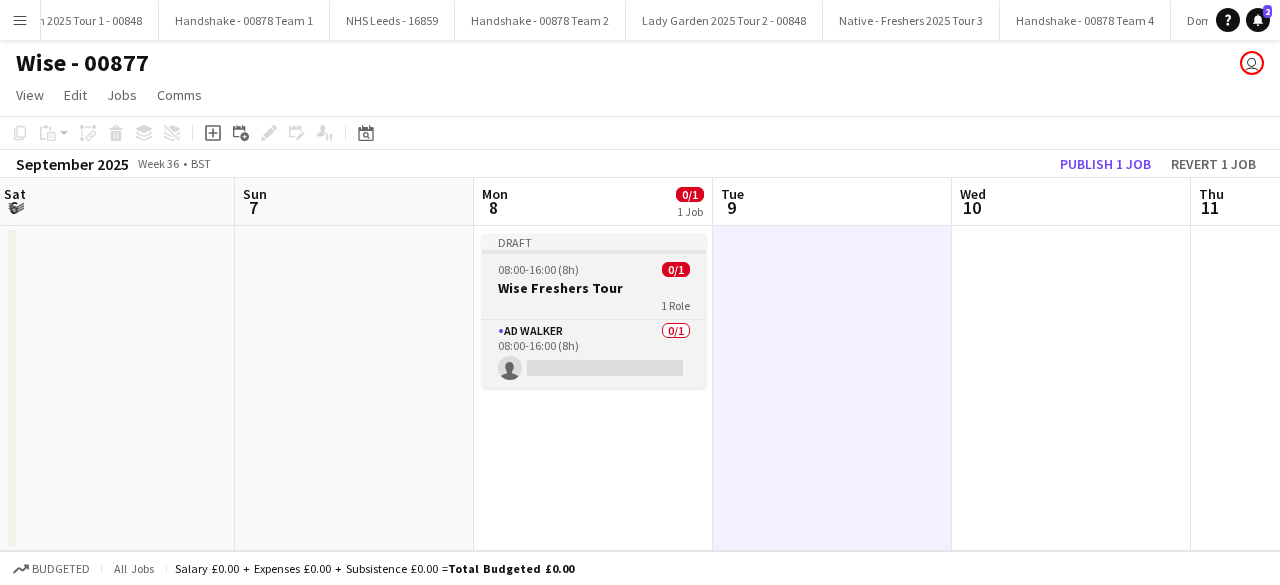 click on "Wise Freshers Tour" at bounding box center [594, 288] 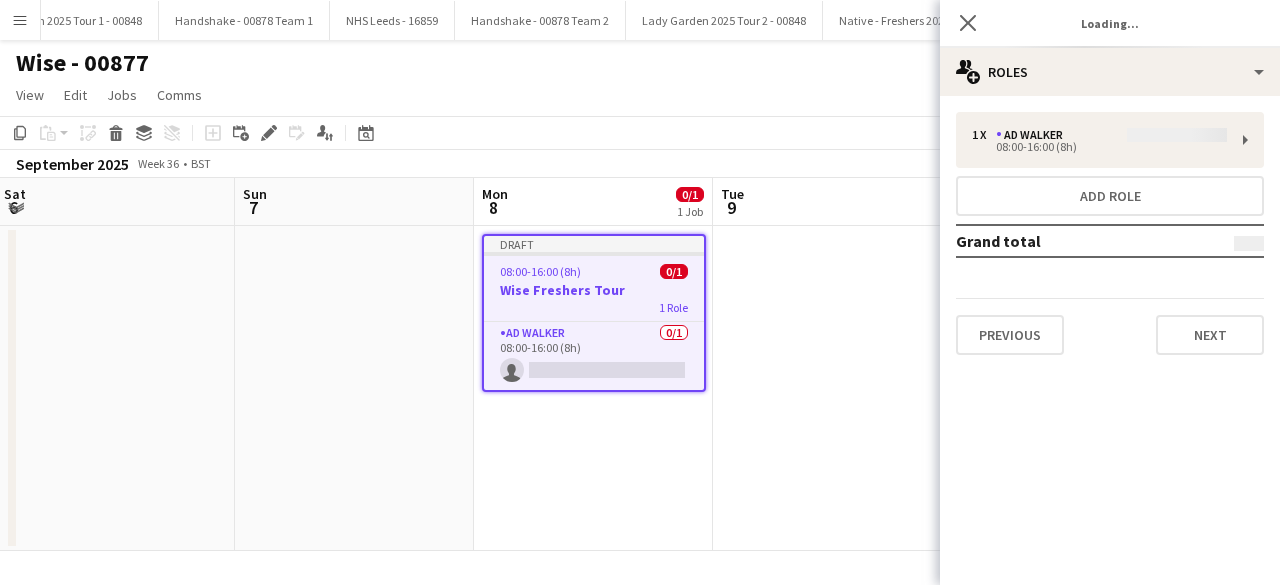 type on "*******" 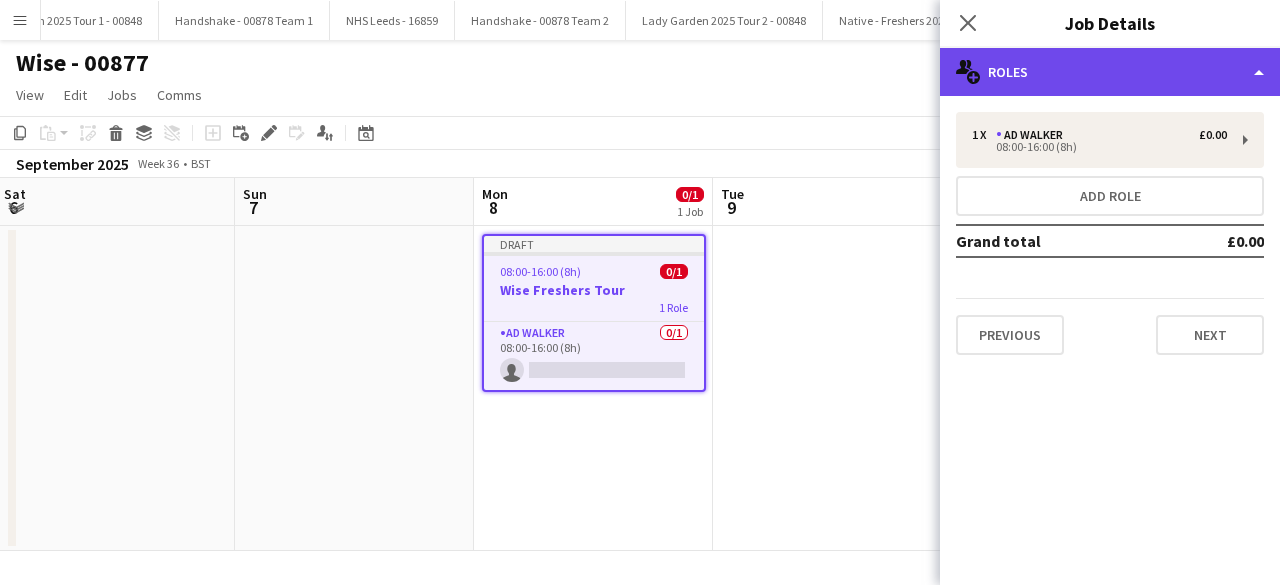 click on "multiple-users-add
Roles" 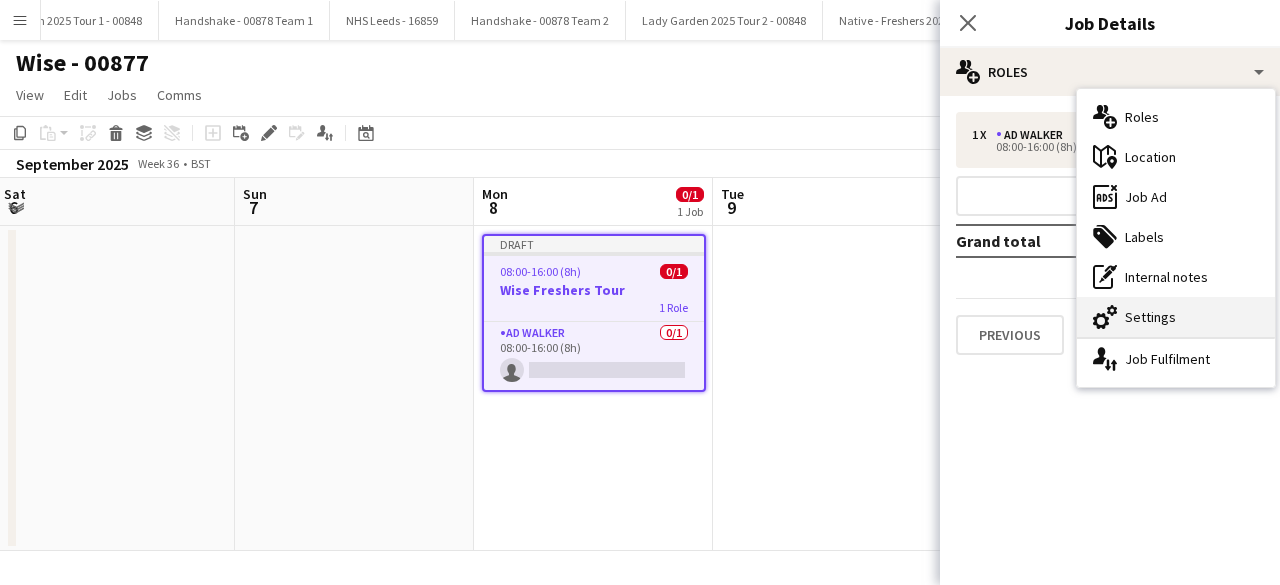 click on "cog-double-3
Settings" at bounding box center [1176, 317] 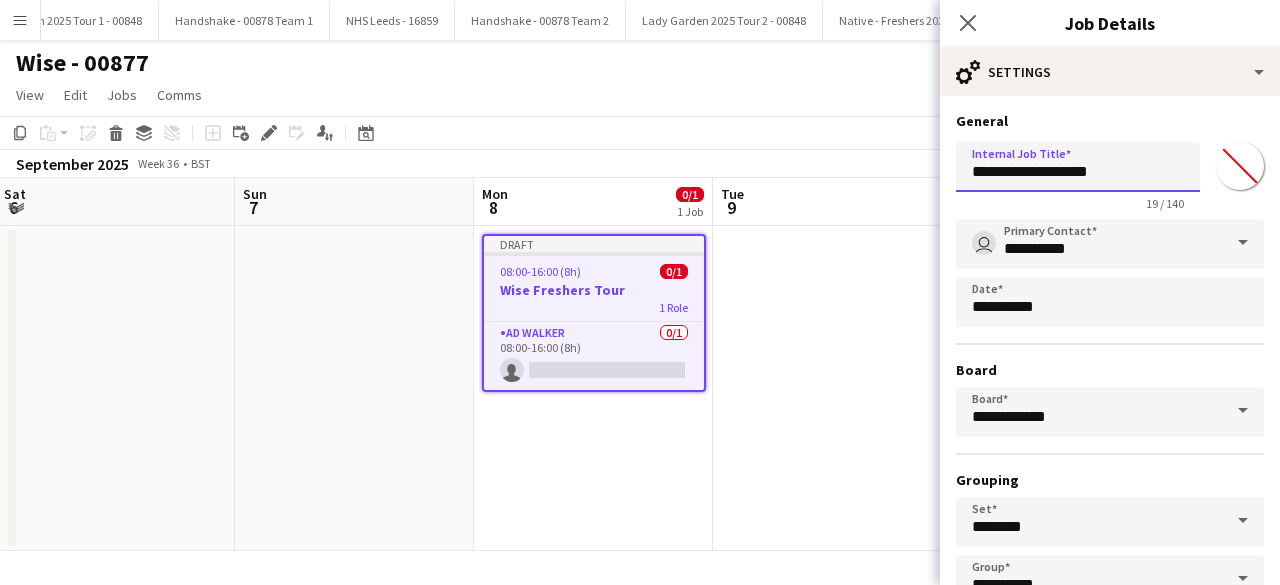 click on "**********" at bounding box center [1078, 167] 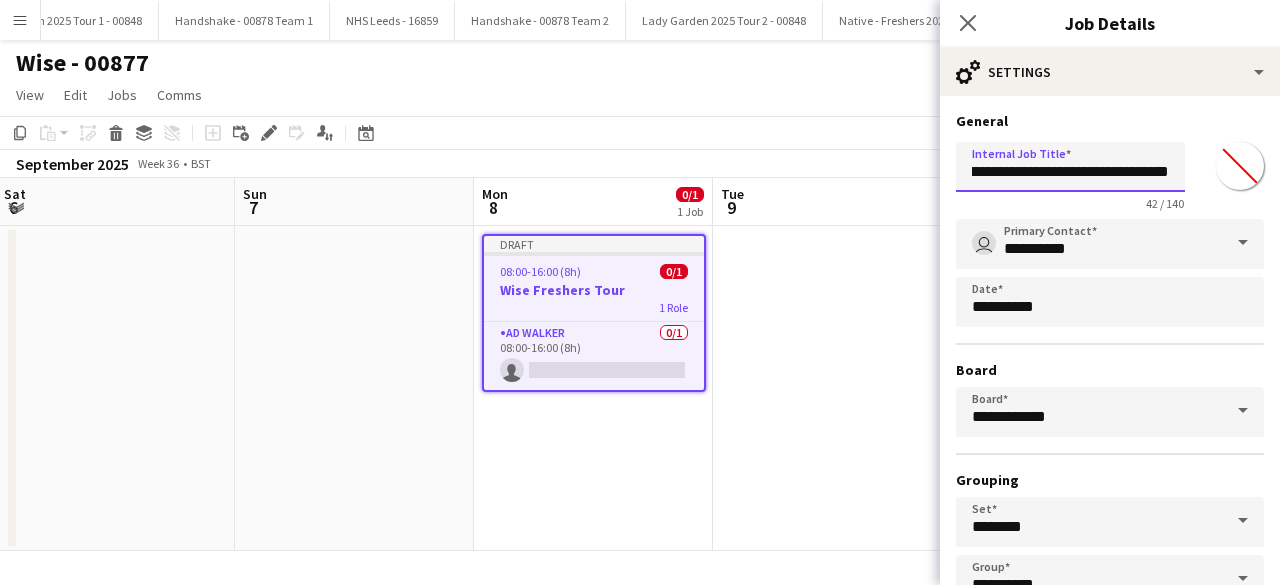 scroll, scrollTop: 0, scrollLeft: 86, axis: horizontal 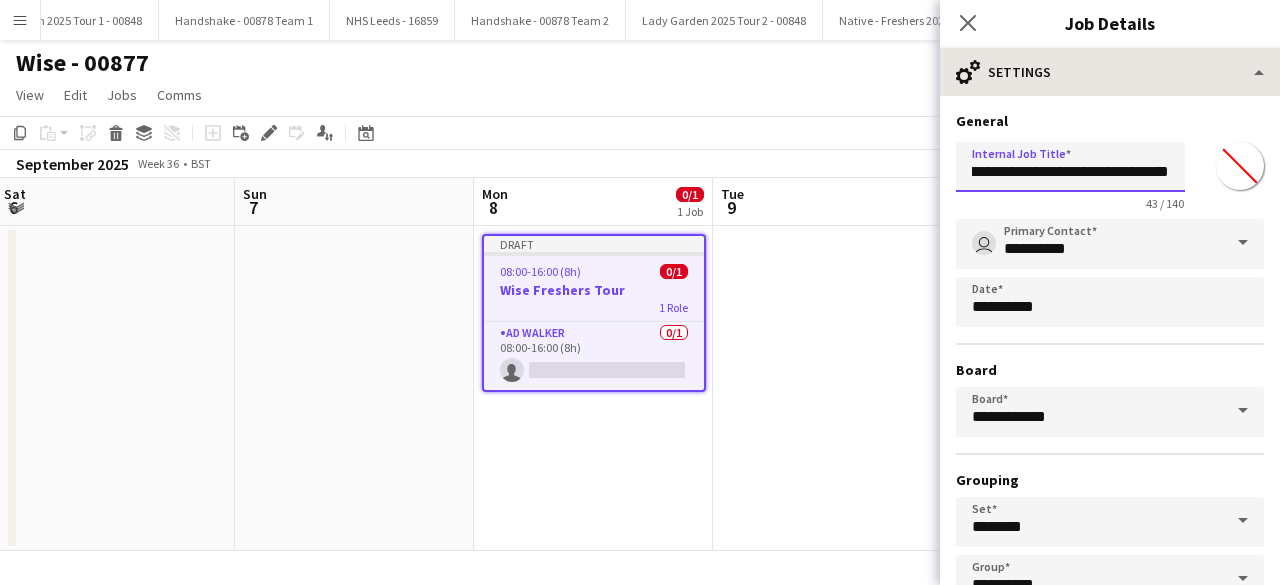 type on "**********" 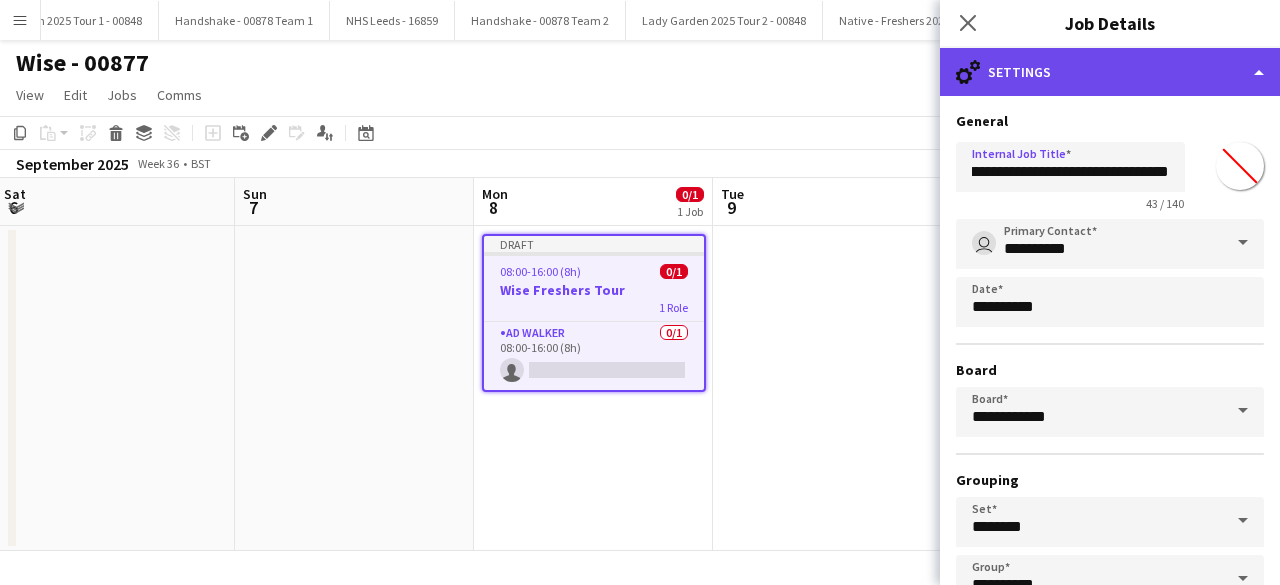 click on "cog-double-3
Settings" 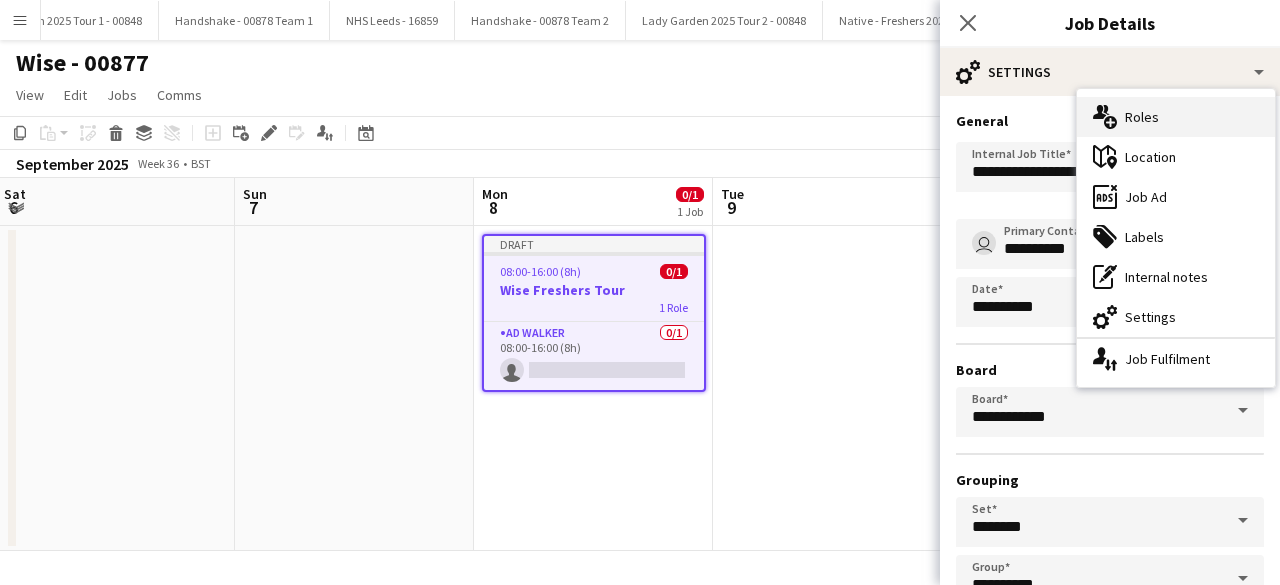 click on "multiple-users-add
Roles" at bounding box center [1176, 117] 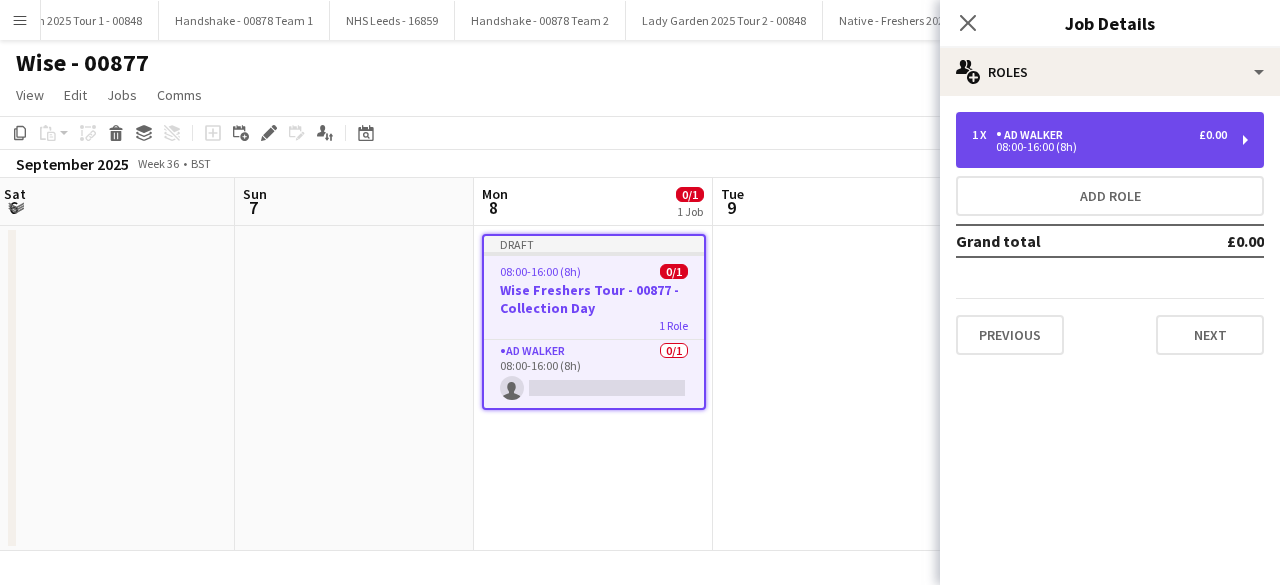 click on "1 x   AD Walker   £0.00" at bounding box center (1099, 135) 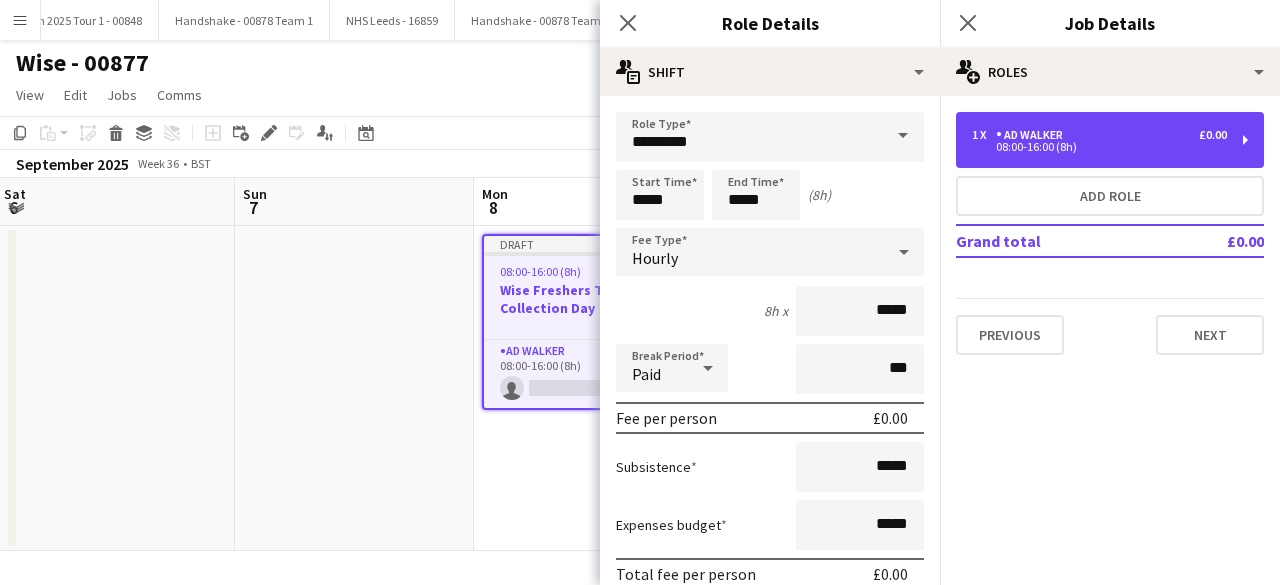 scroll, scrollTop: 8, scrollLeft: 0, axis: vertical 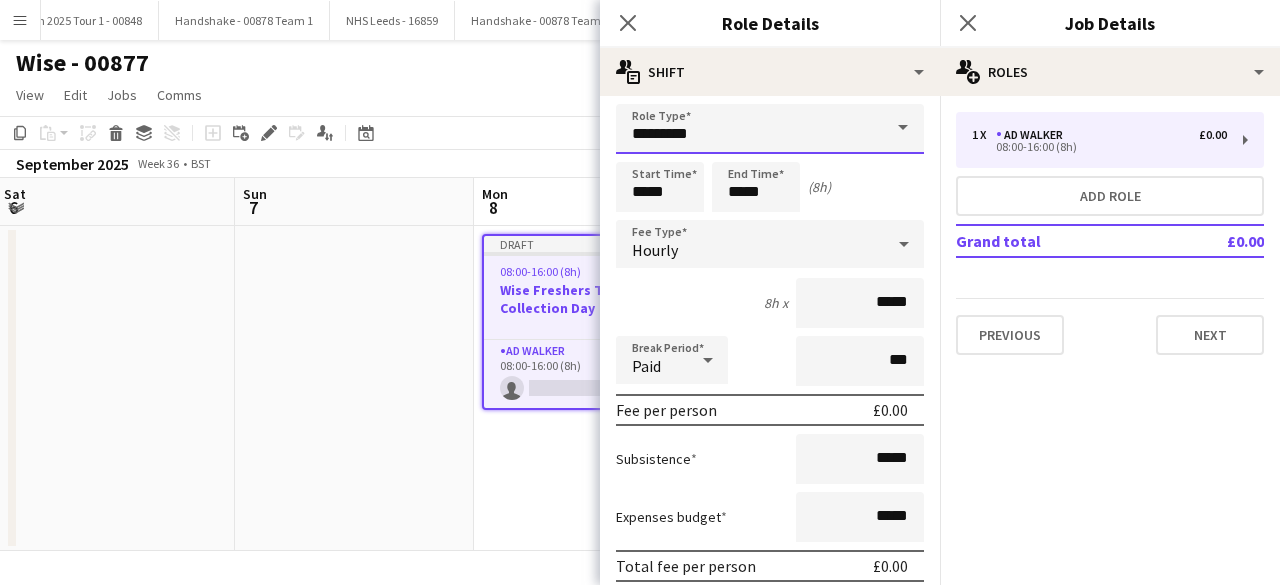 click on "*********" at bounding box center [770, 129] 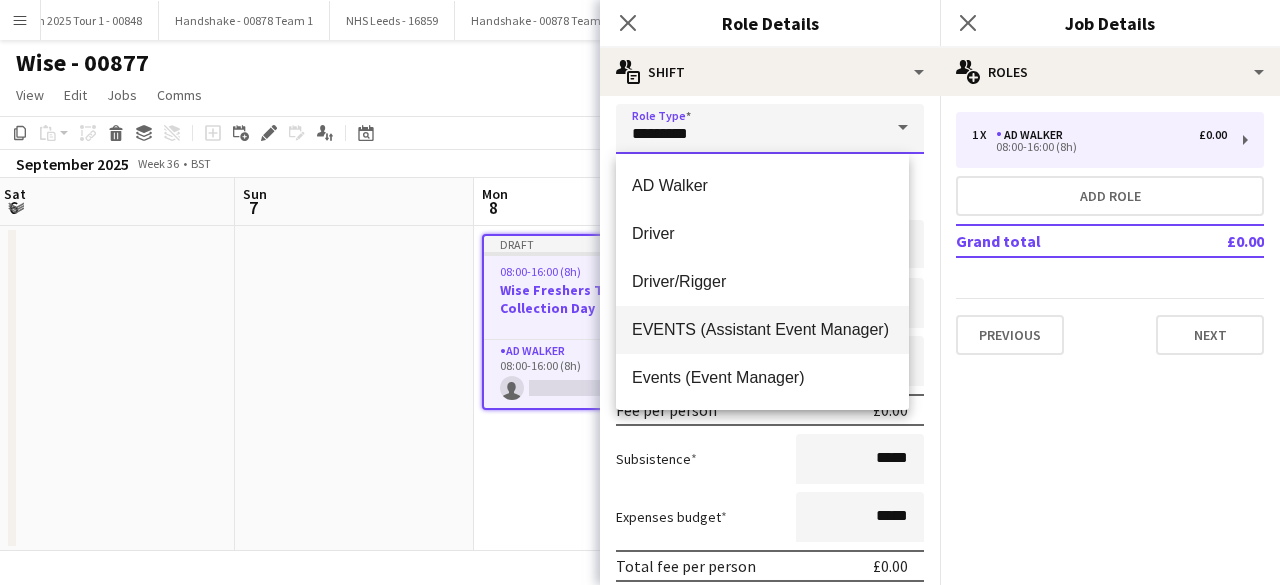 scroll, scrollTop: 7, scrollLeft: 0, axis: vertical 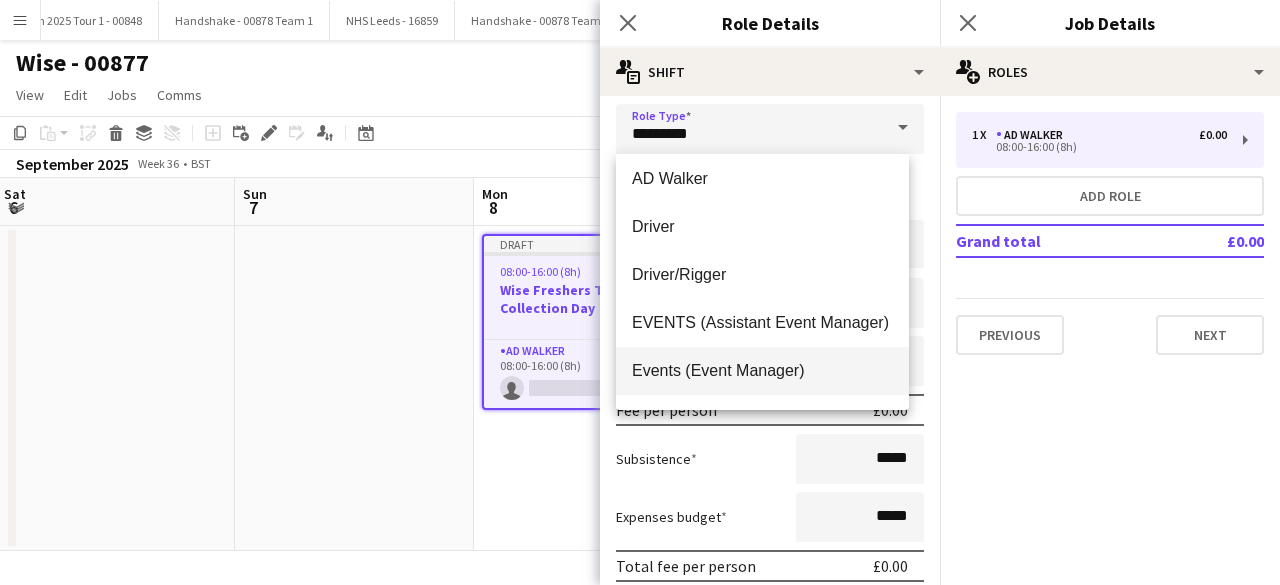 click on "Events (Event Manager)" at bounding box center [762, 371] 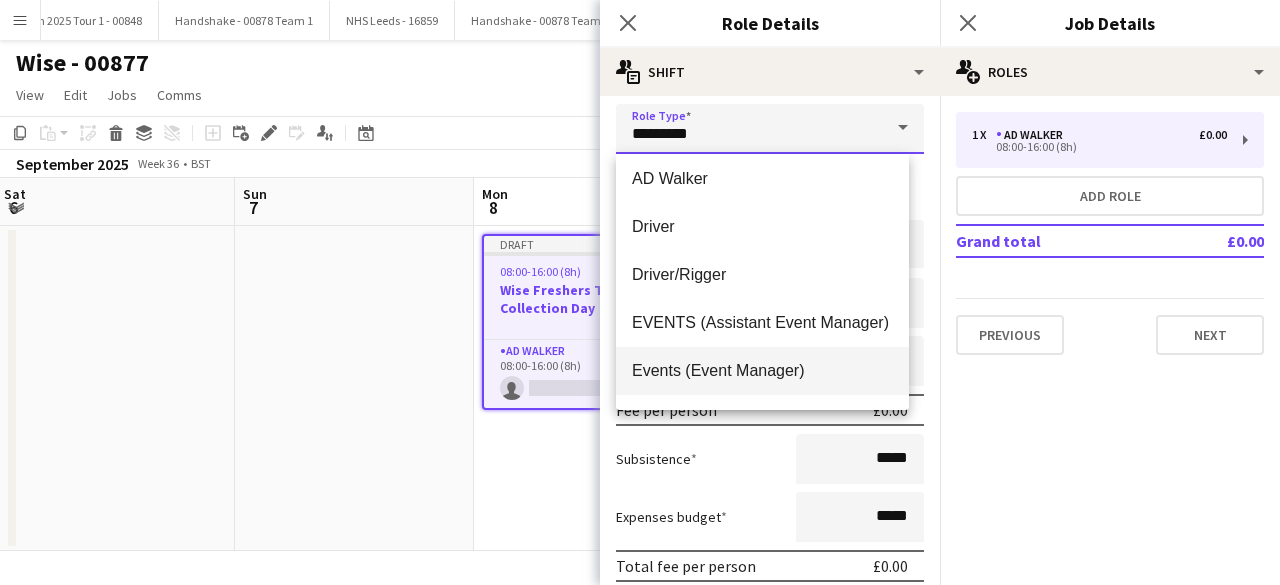 type on "**********" 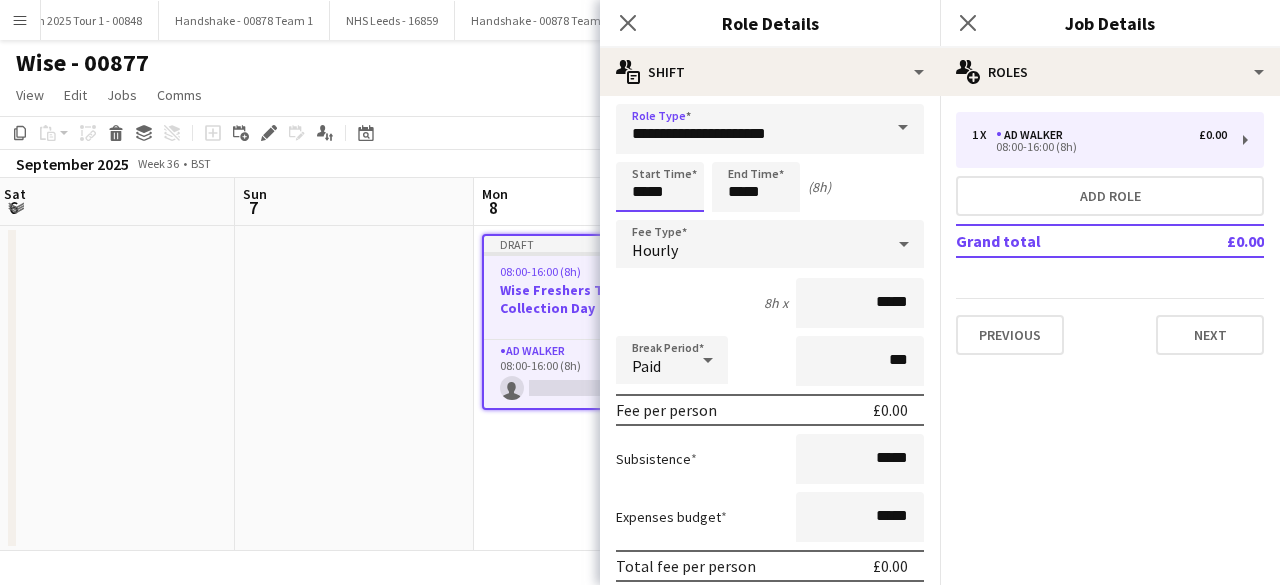 click on "*****" at bounding box center [660, 187] 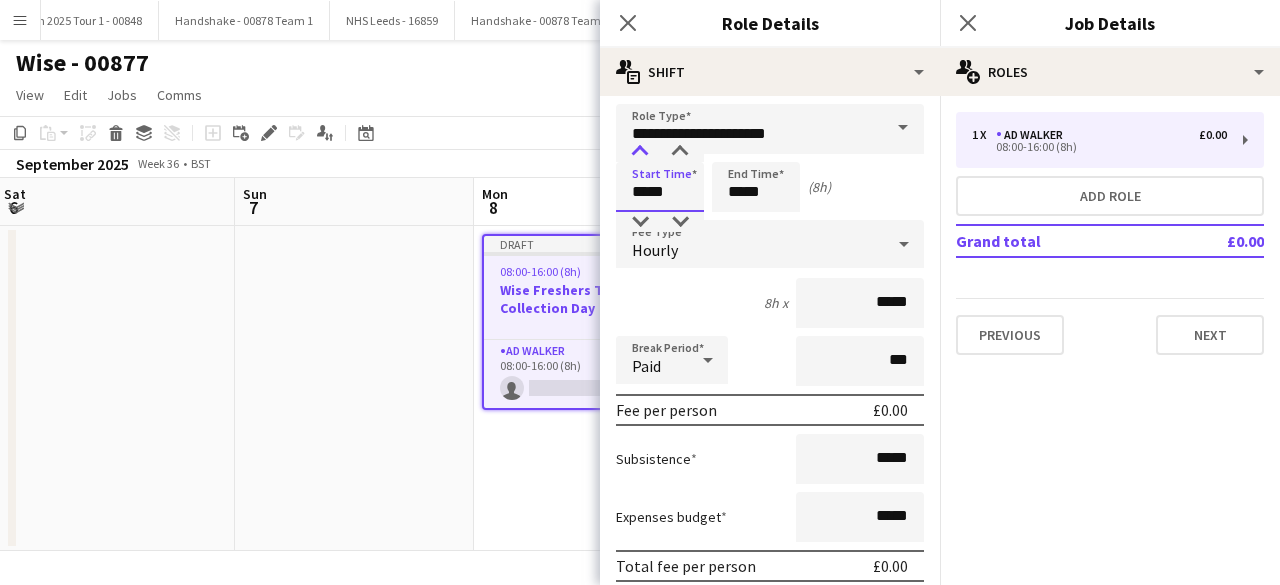 click at bounding box center (640, 152) 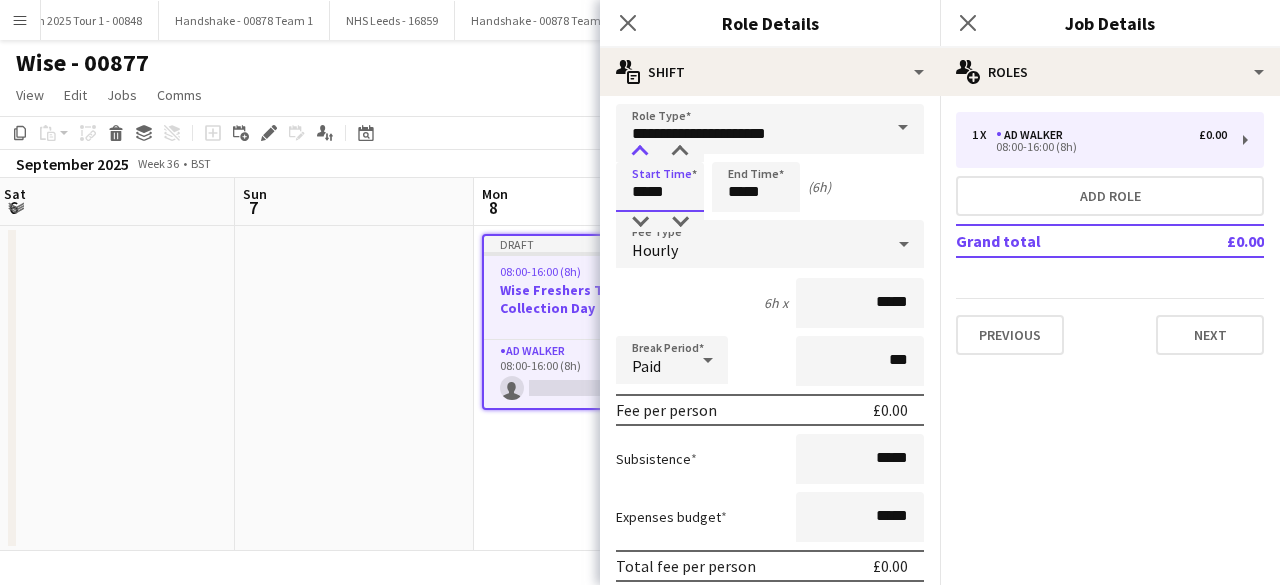 click at bounding box center [640, 152] 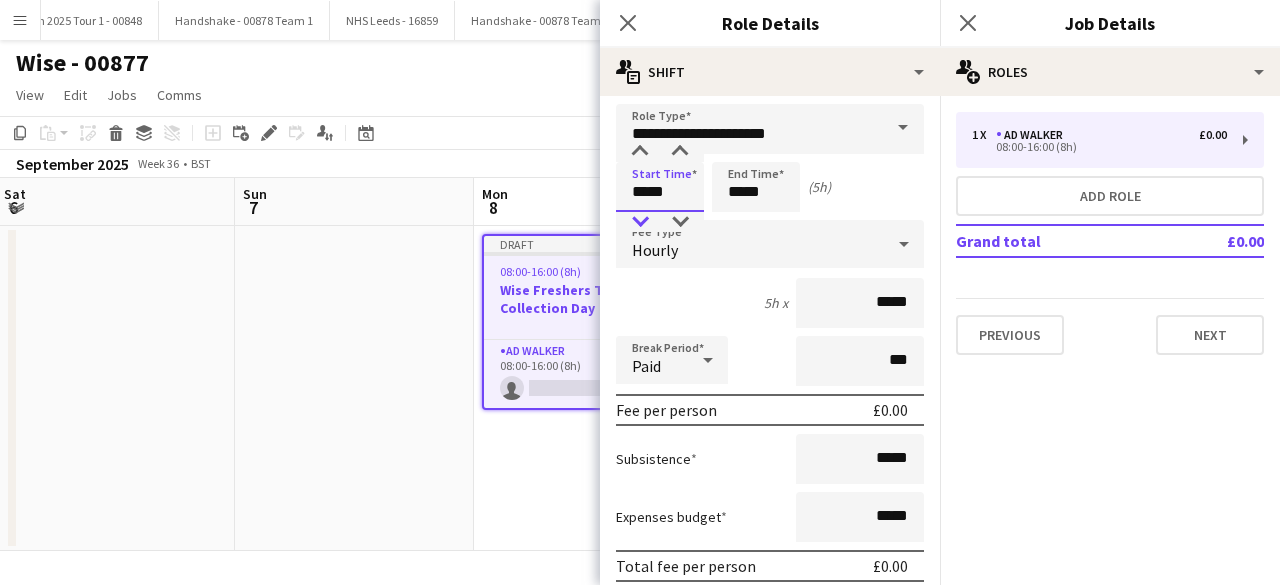 click at bounding box center (640, 222) 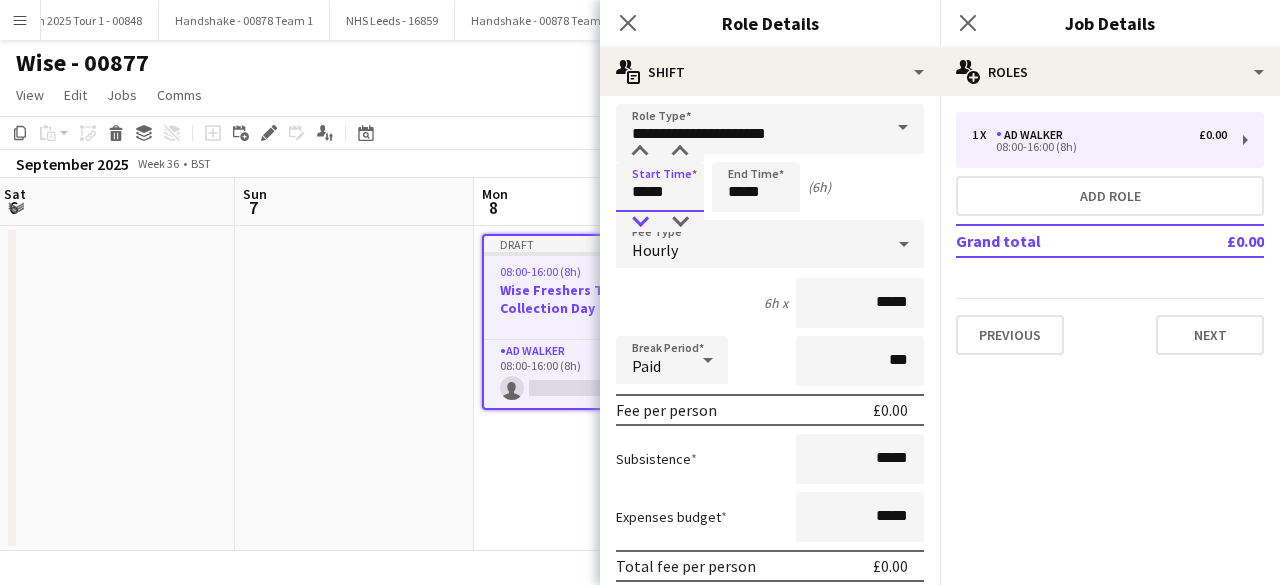 click at bounding box center (640, 222) 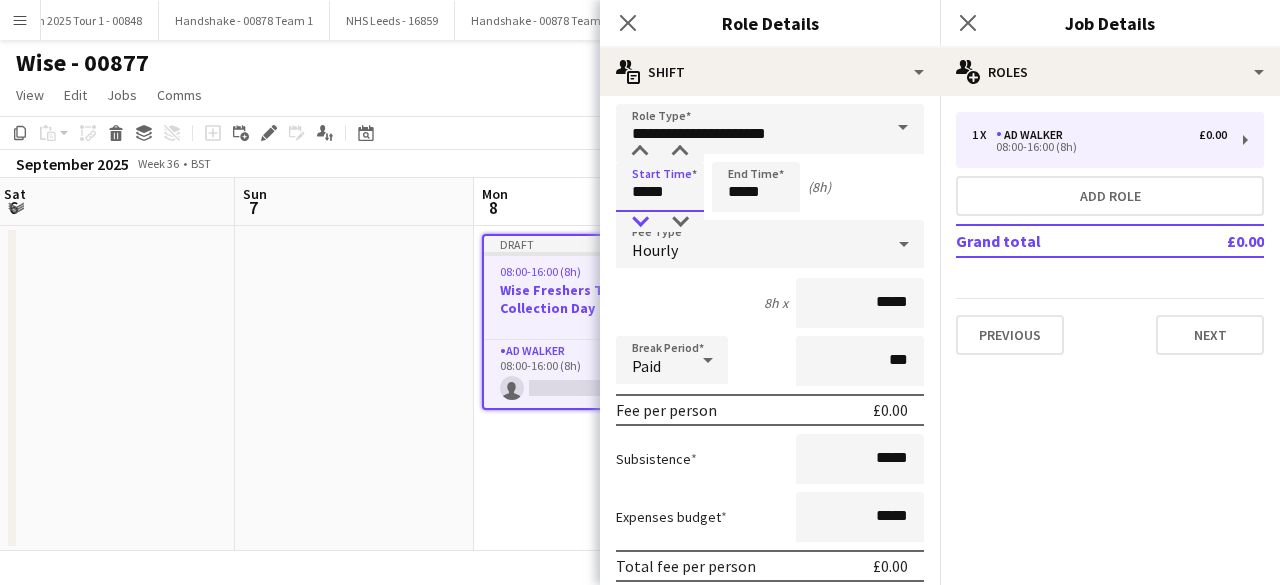 click at bounding box center (640, 222) 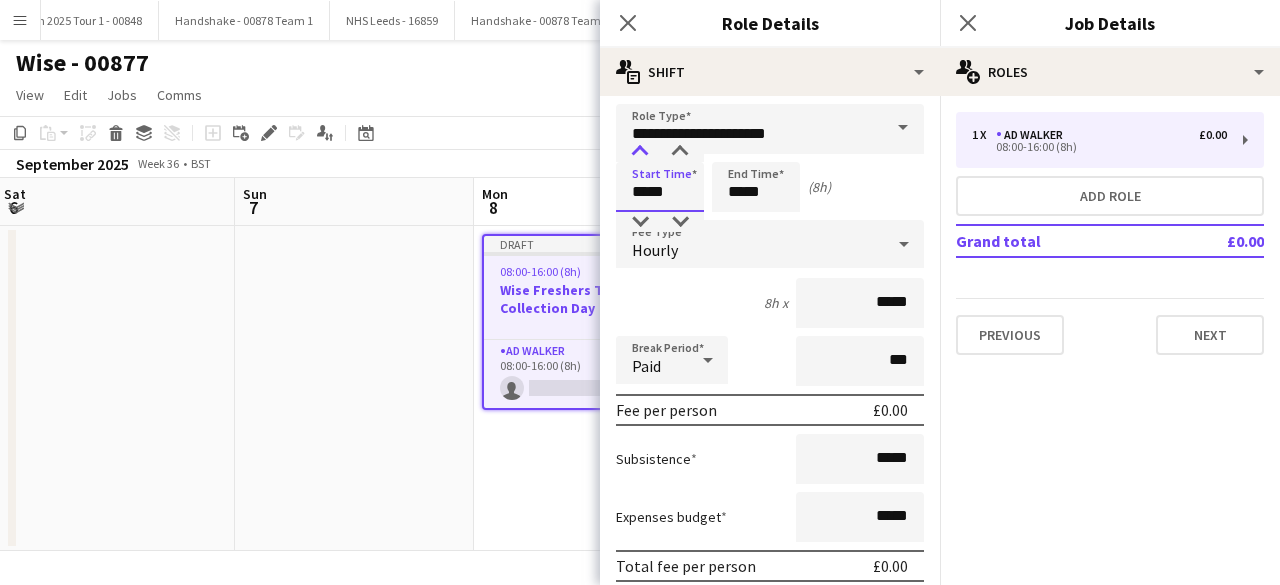 click at bounding box center (640, 152) 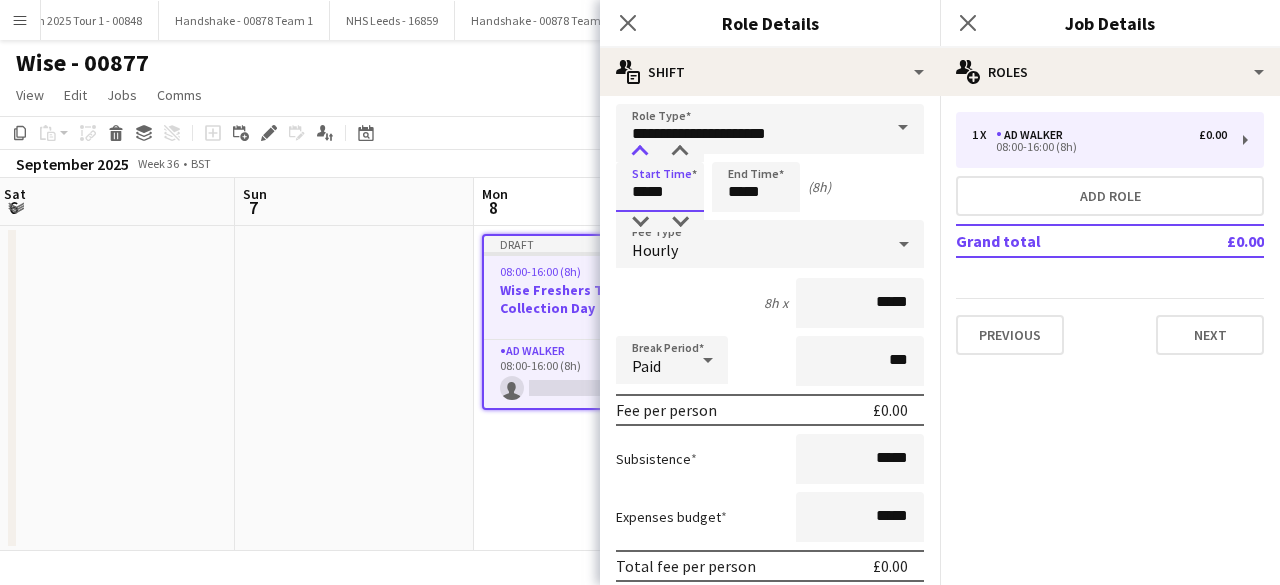 type on "*****" 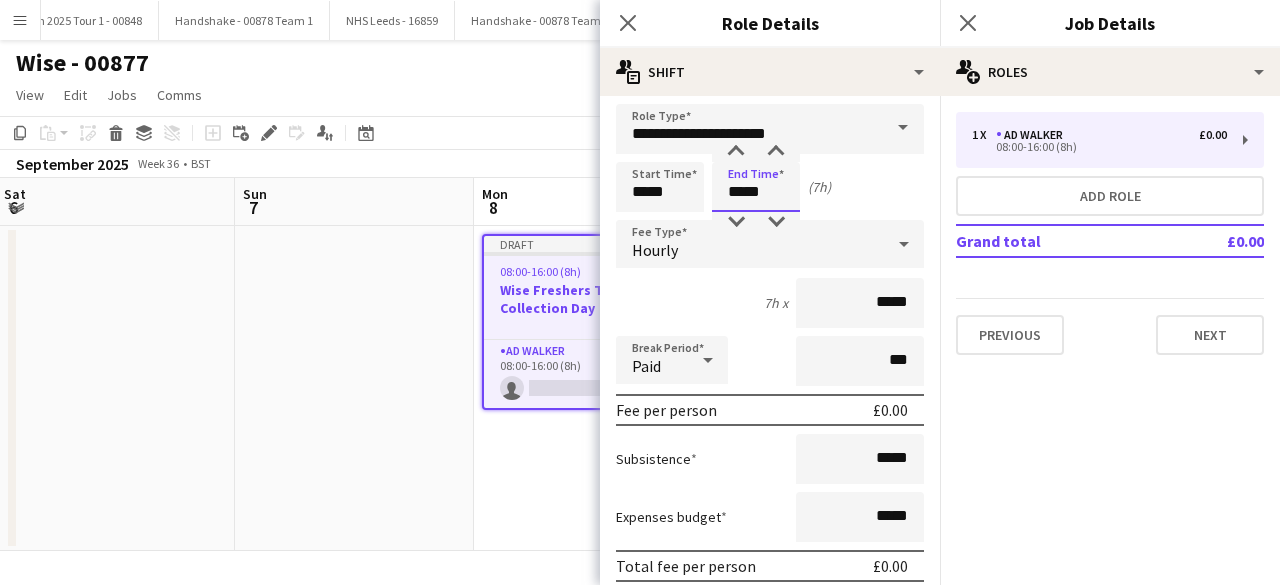 click on "*****" at bounding box center (756, 187) 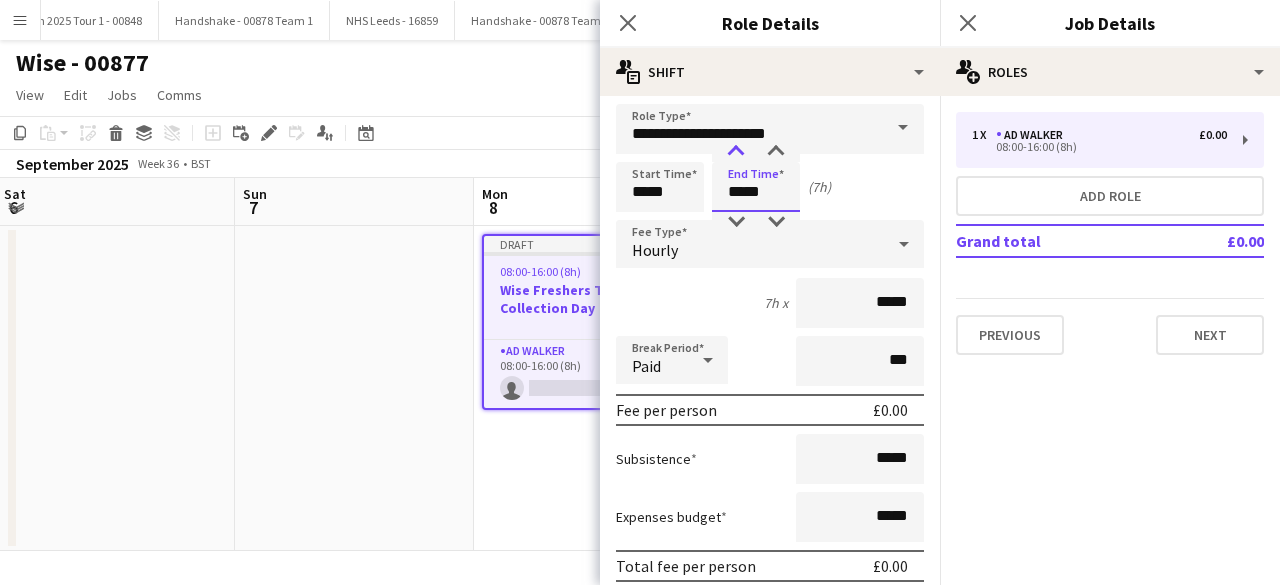 click at bounding box center (736, 152) 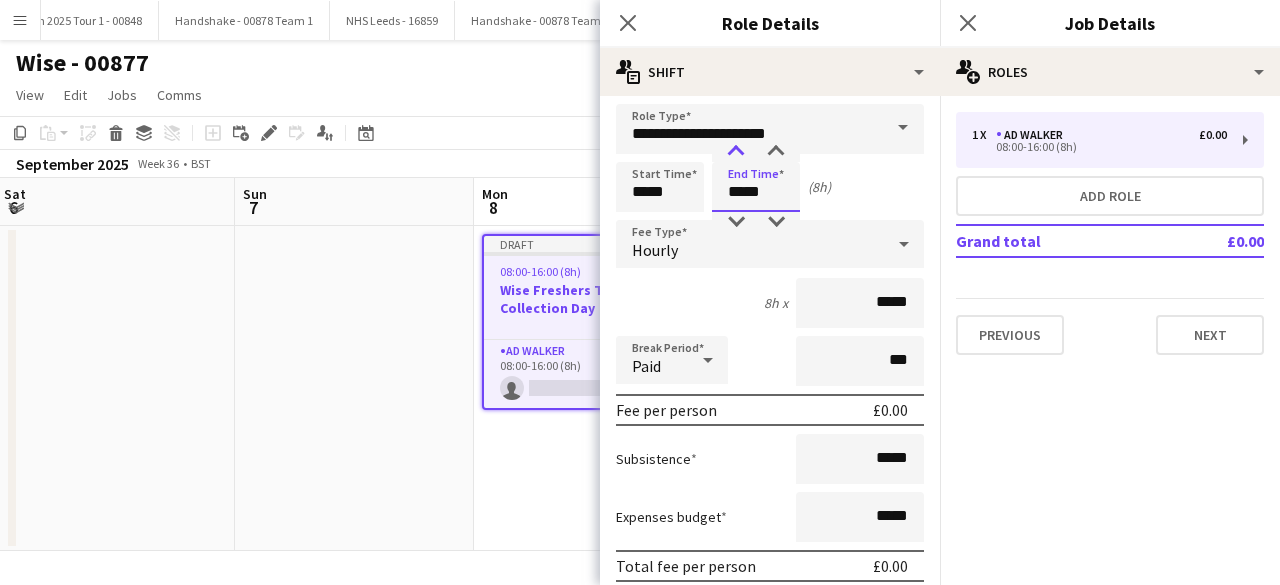 click at bounding box center (736, 152) 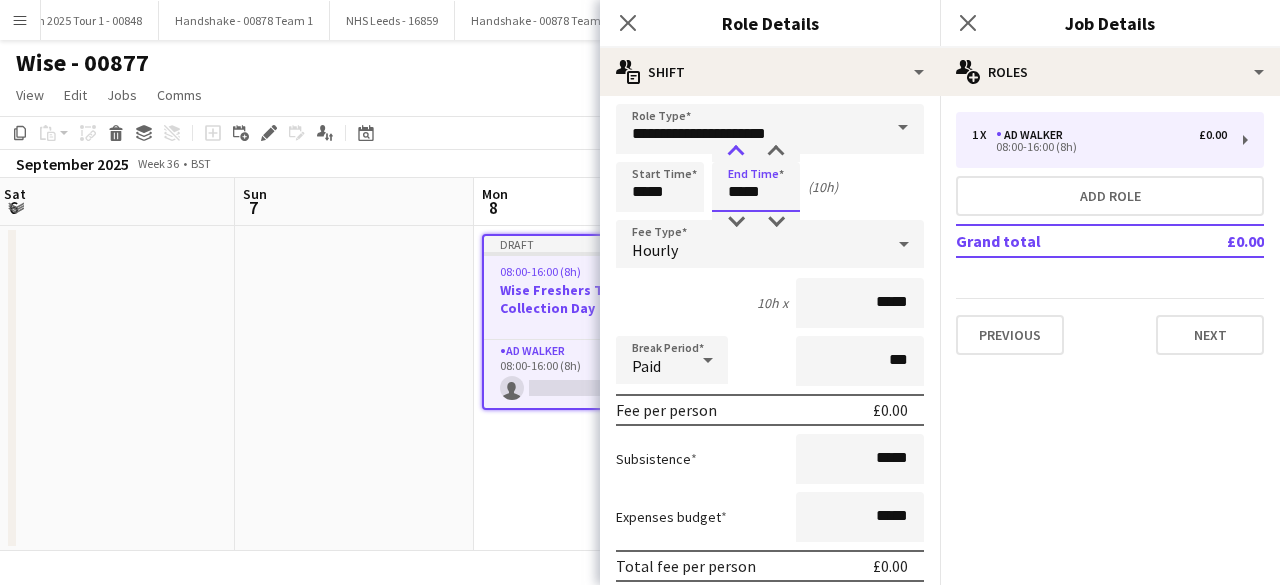 click at bounding box center (736, 152) 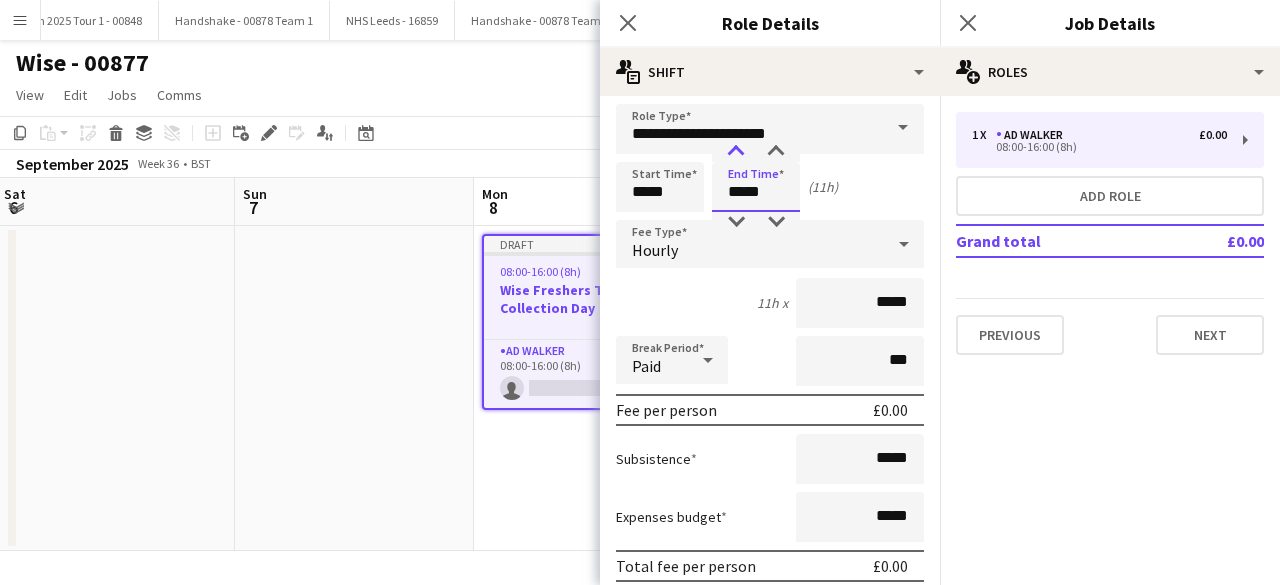 type on "*****" 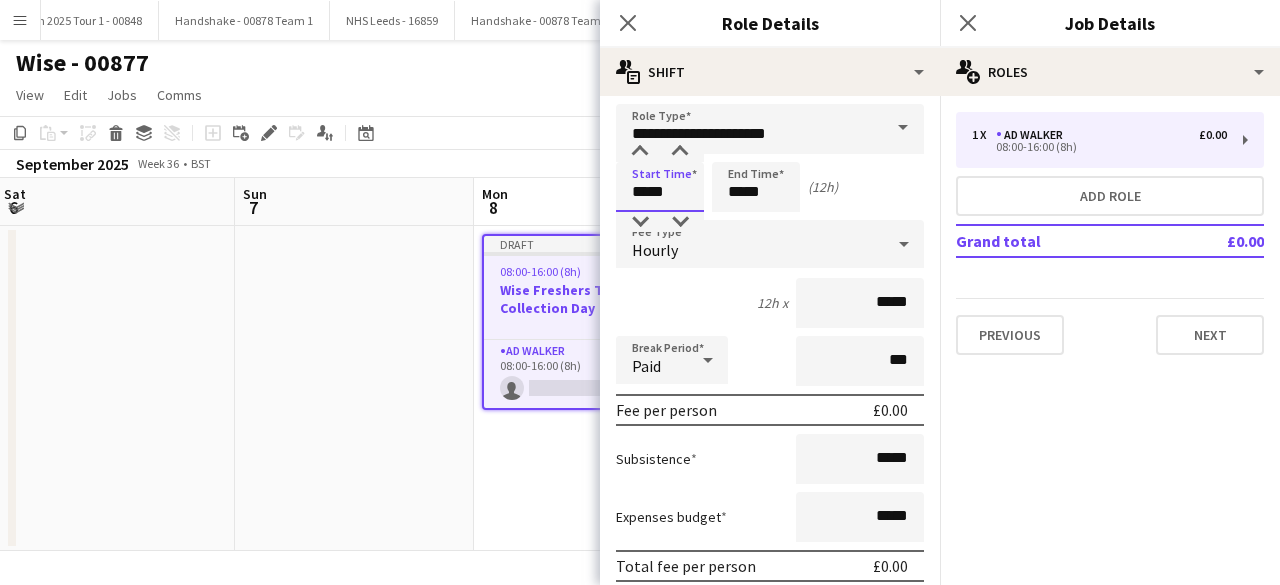 click on "*****" at bounding box center (660, 187) 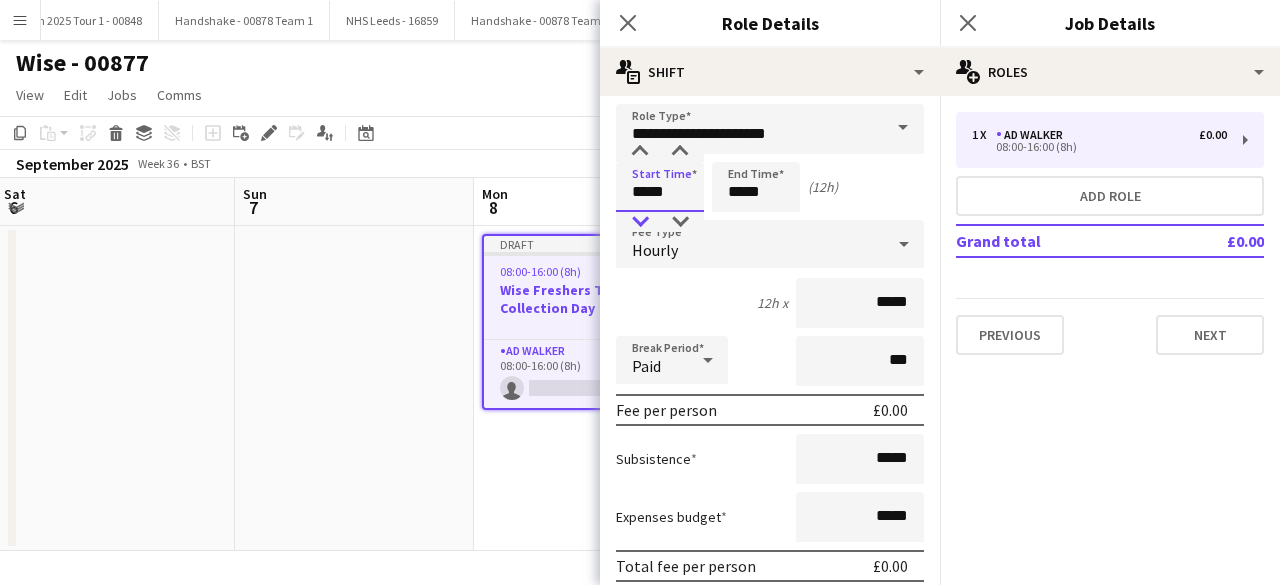 click at bounding box center [640, 222] 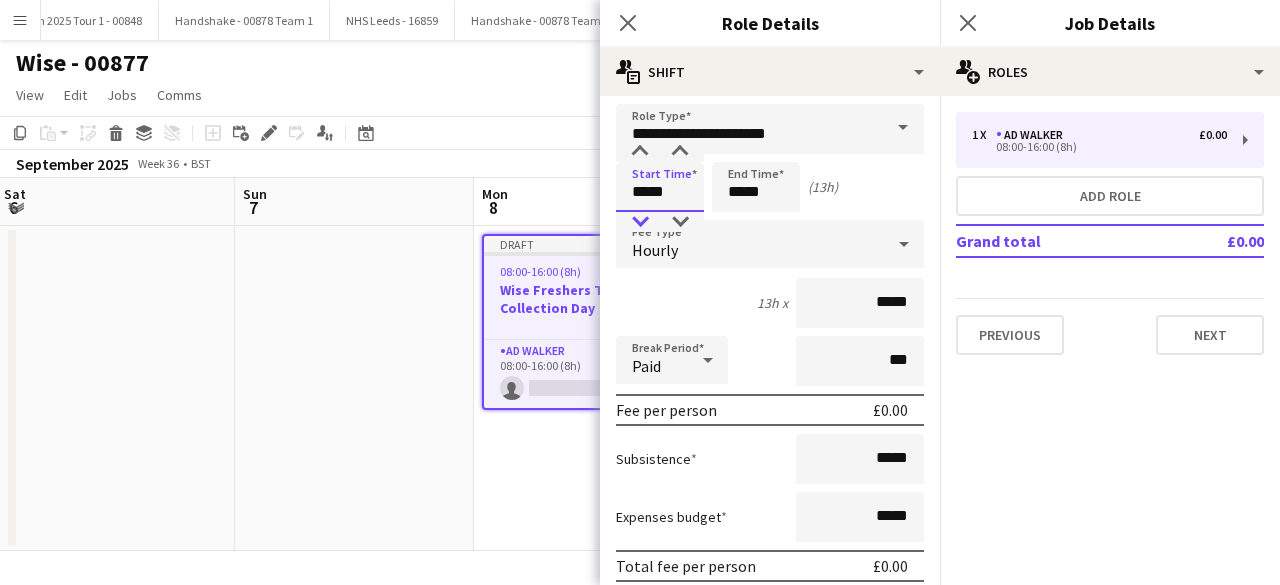 click at bounding box center [640, 222] 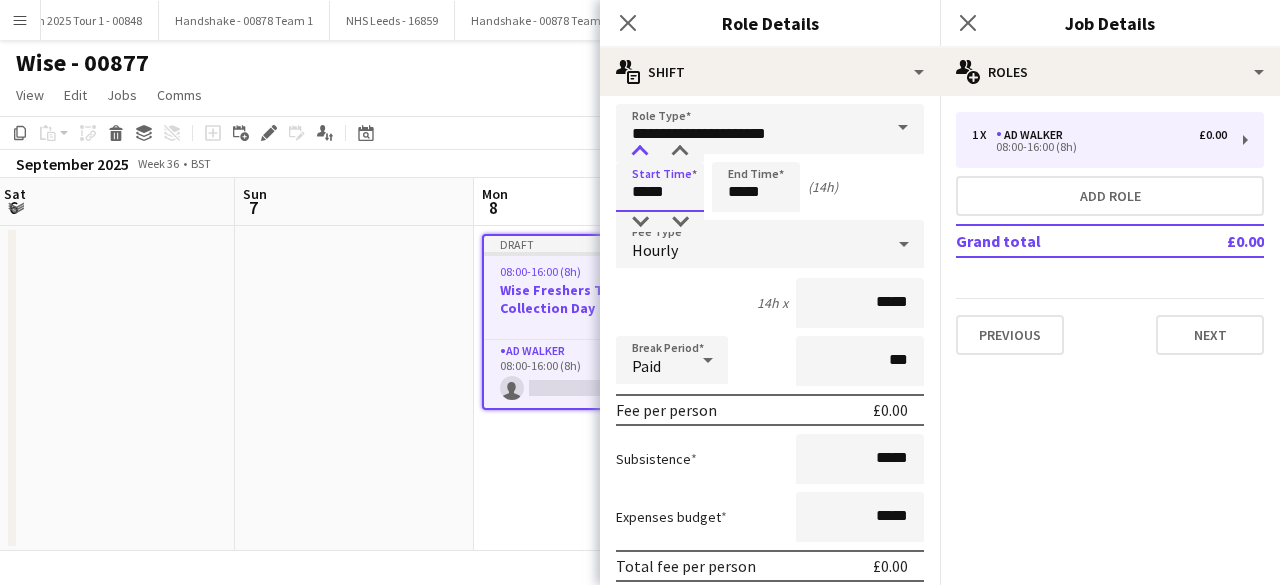 type on "*****" 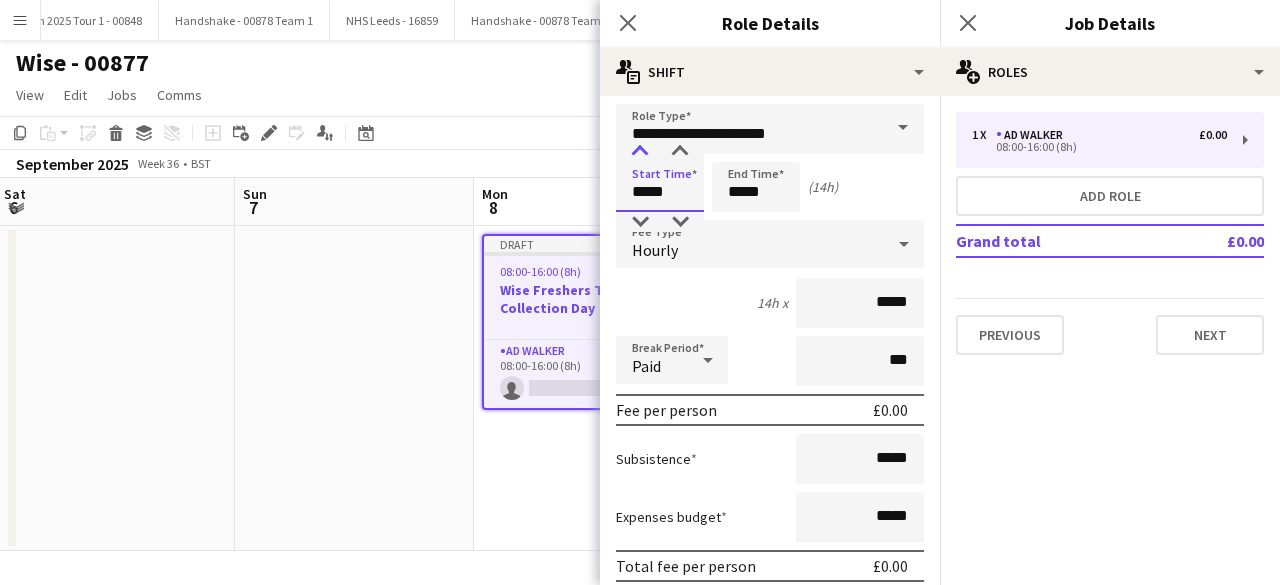 click at bounding box center [640, 152] 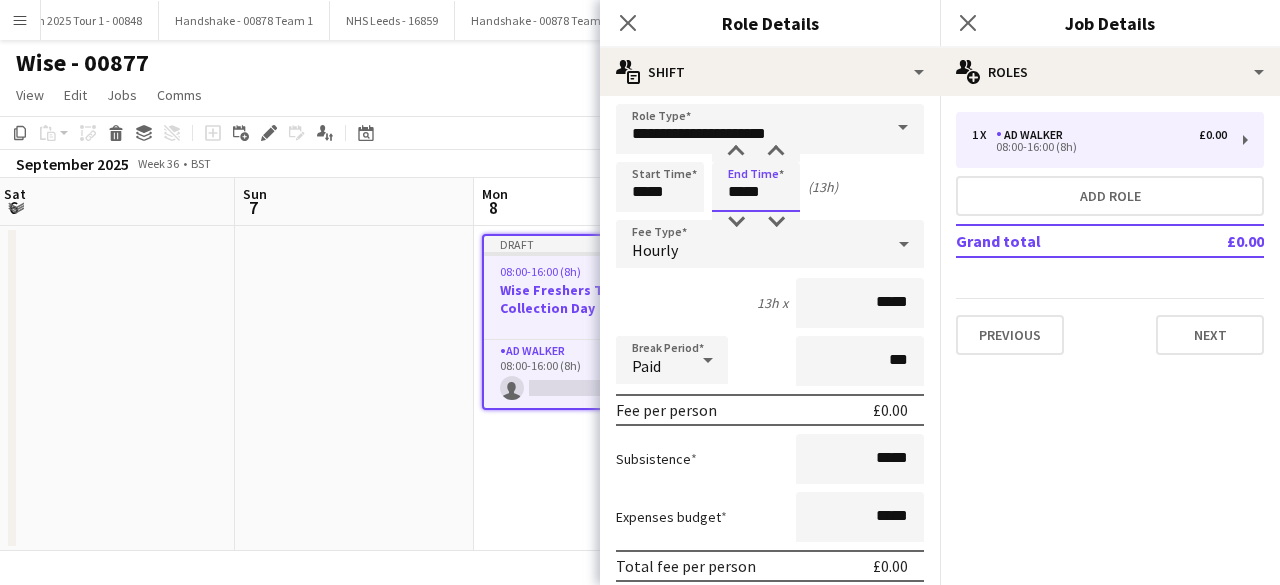 click on "*****" at bounding box center [756, 187] 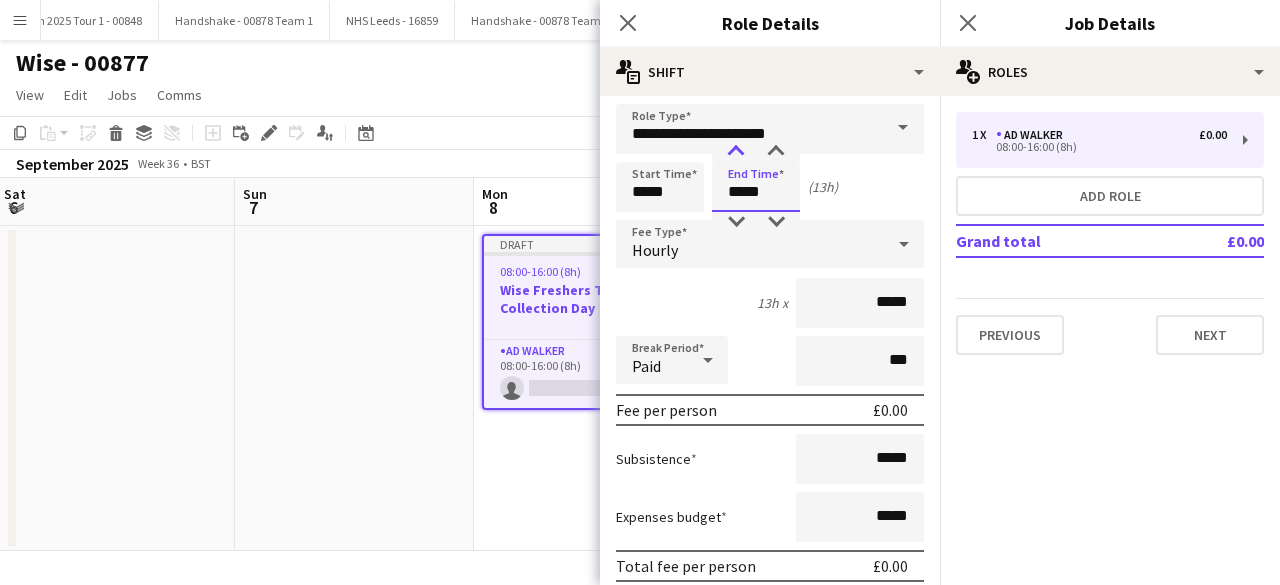 click at bounding box center [736, 152] 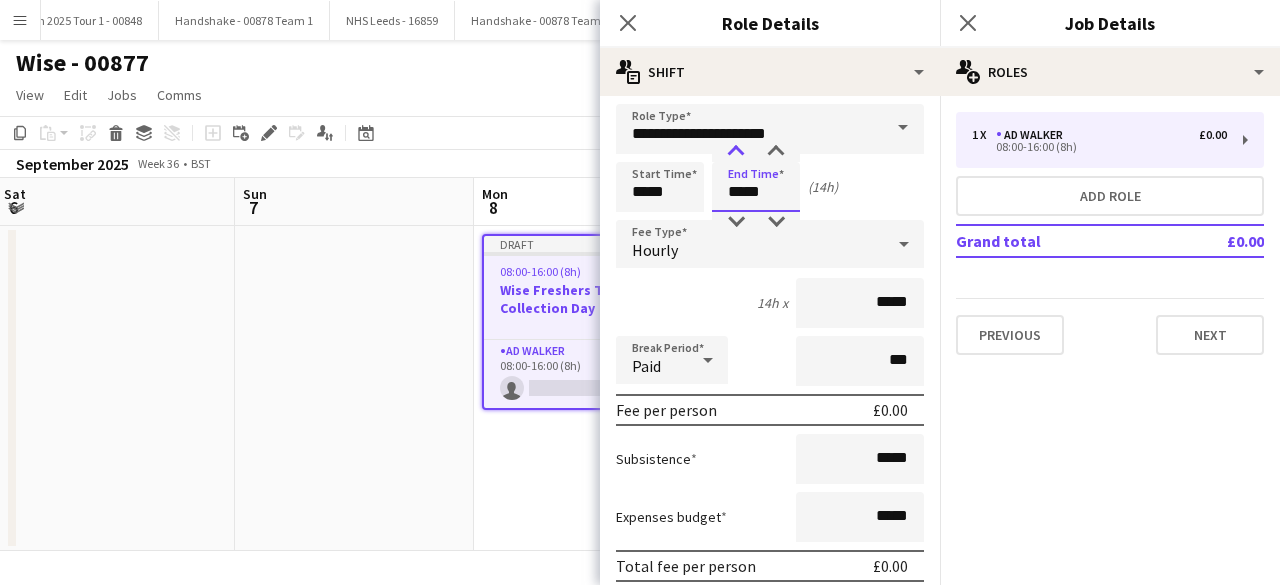 type on "*****" 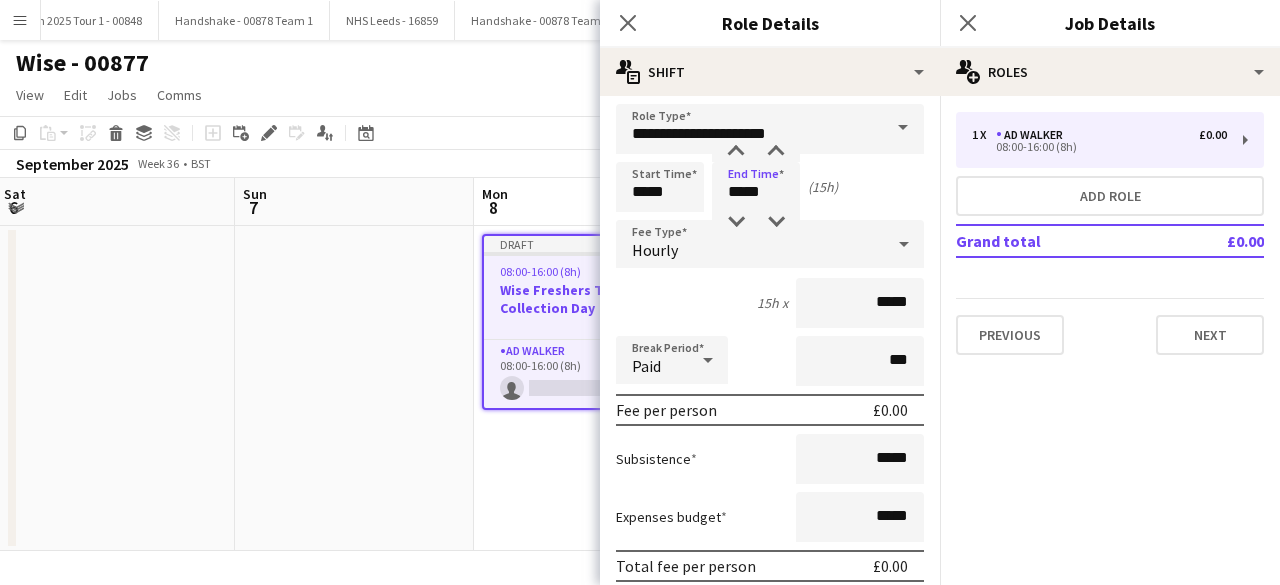 click 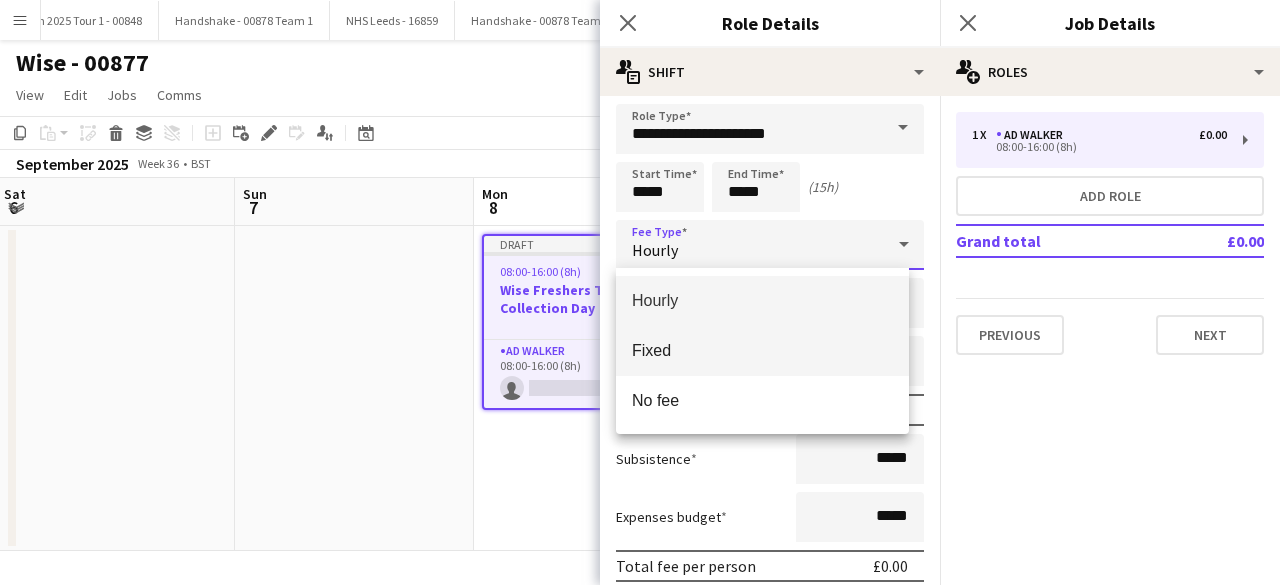 click on "Fixed" at bounding box center [762, 350] 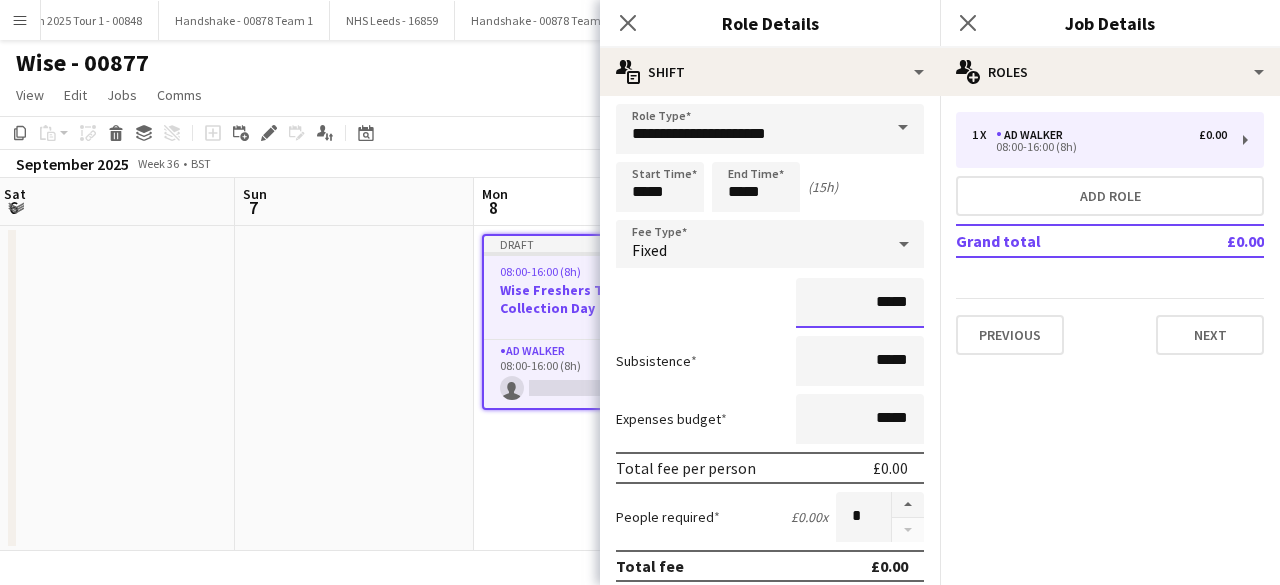 click on "*****" at bounding box center (860, 303) 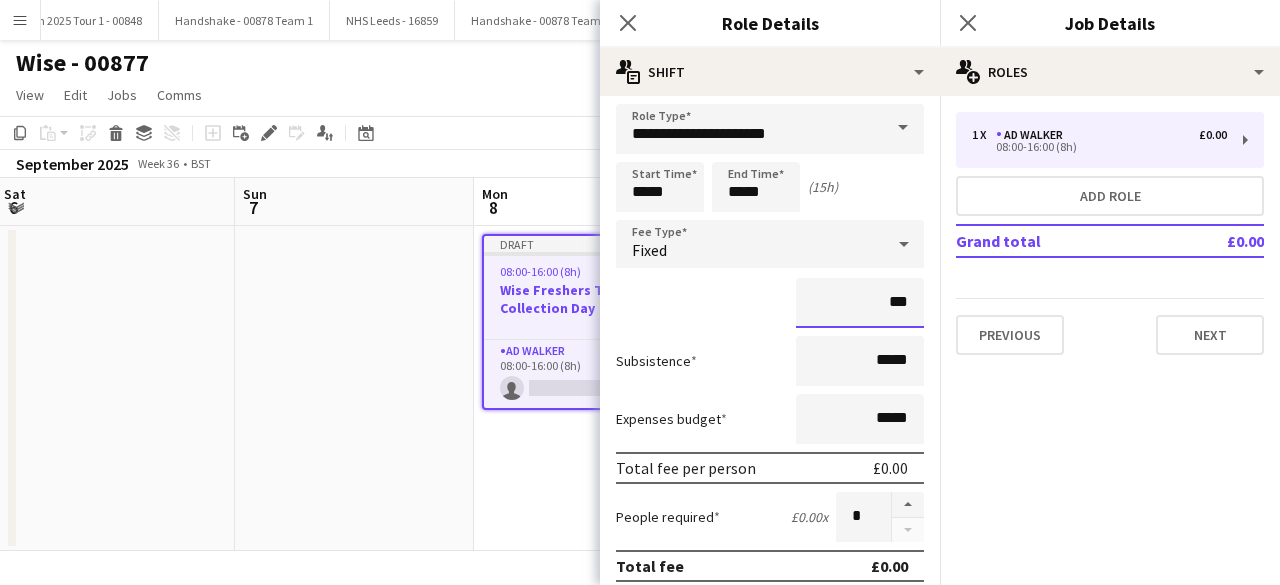 type on "**" 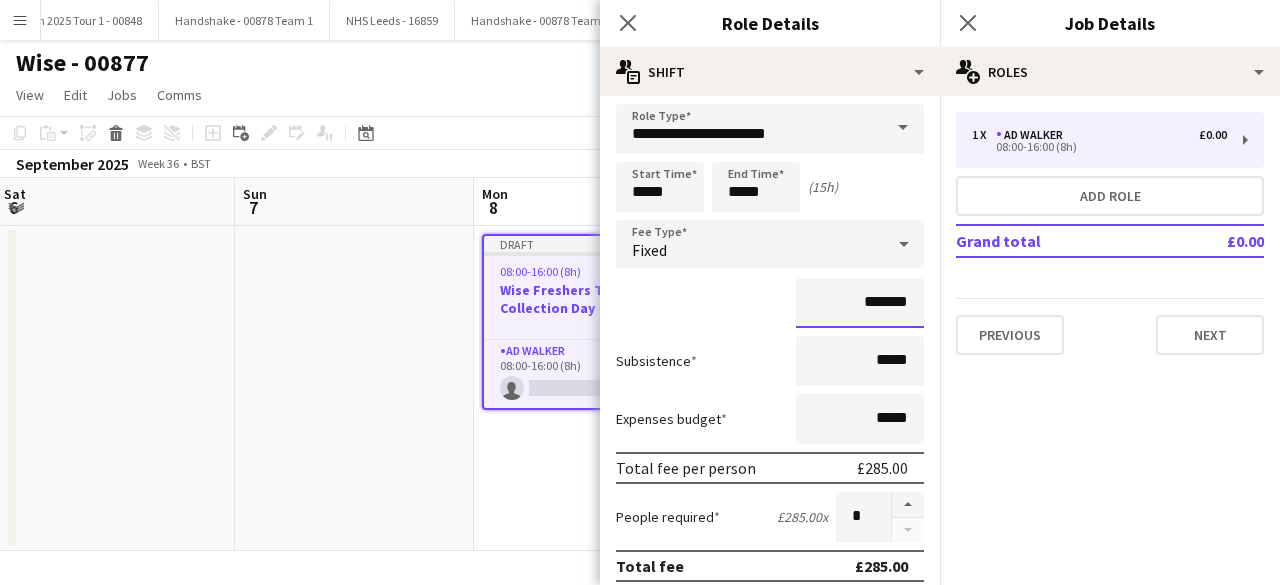 type on "*******" 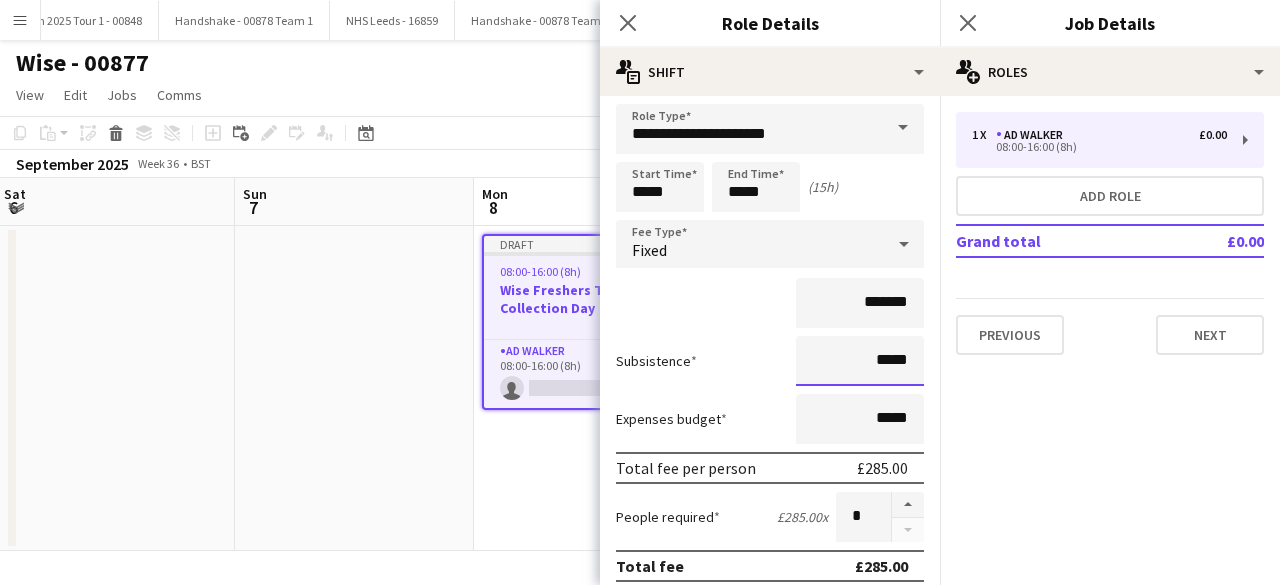 click on "*****" at bounding box center [860, 361] 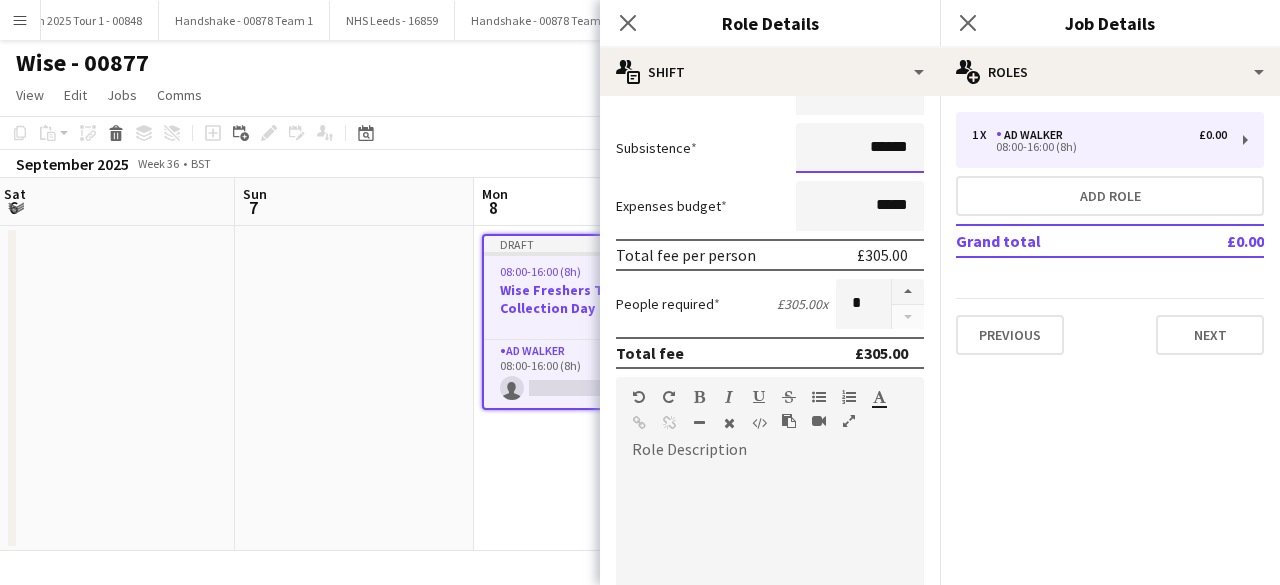 scroll, scrollTop: 222, scrollLeft: 0, axis: vertical 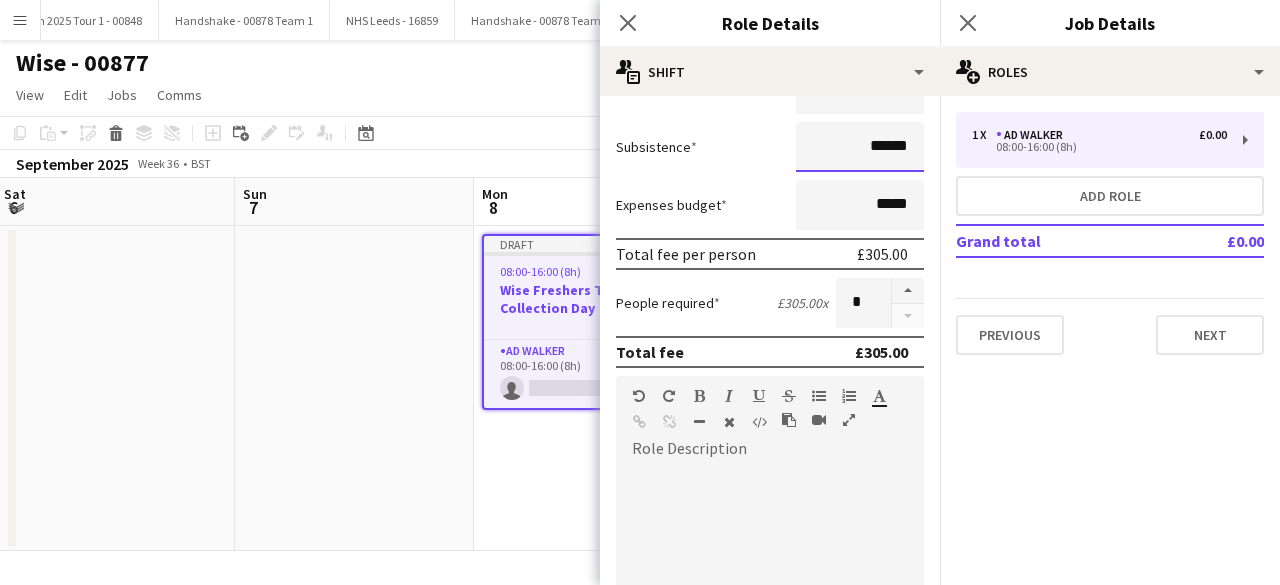type on "******" 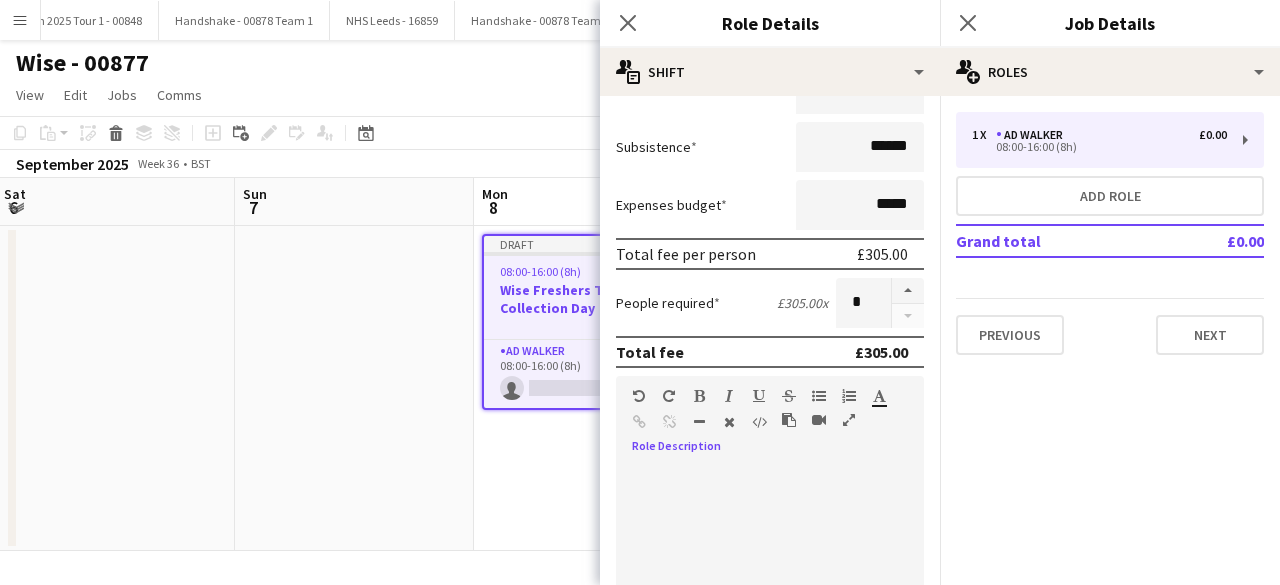 click at bounding box center (770, 585) 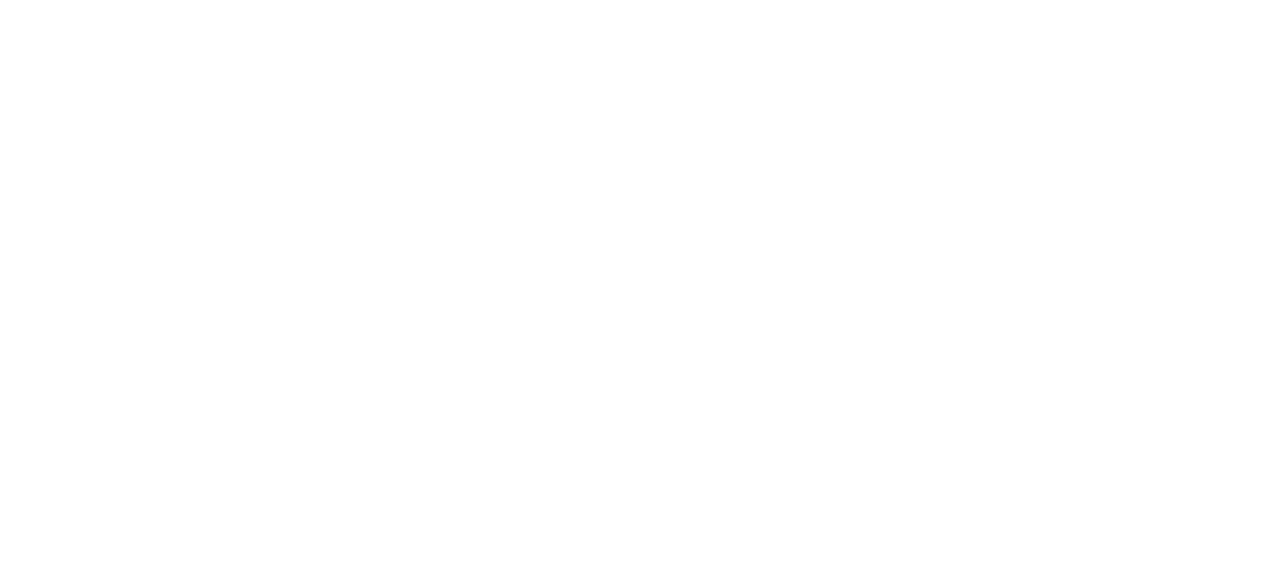 scroll, scrollTop: 0, scrollLeft: 0, axis: both 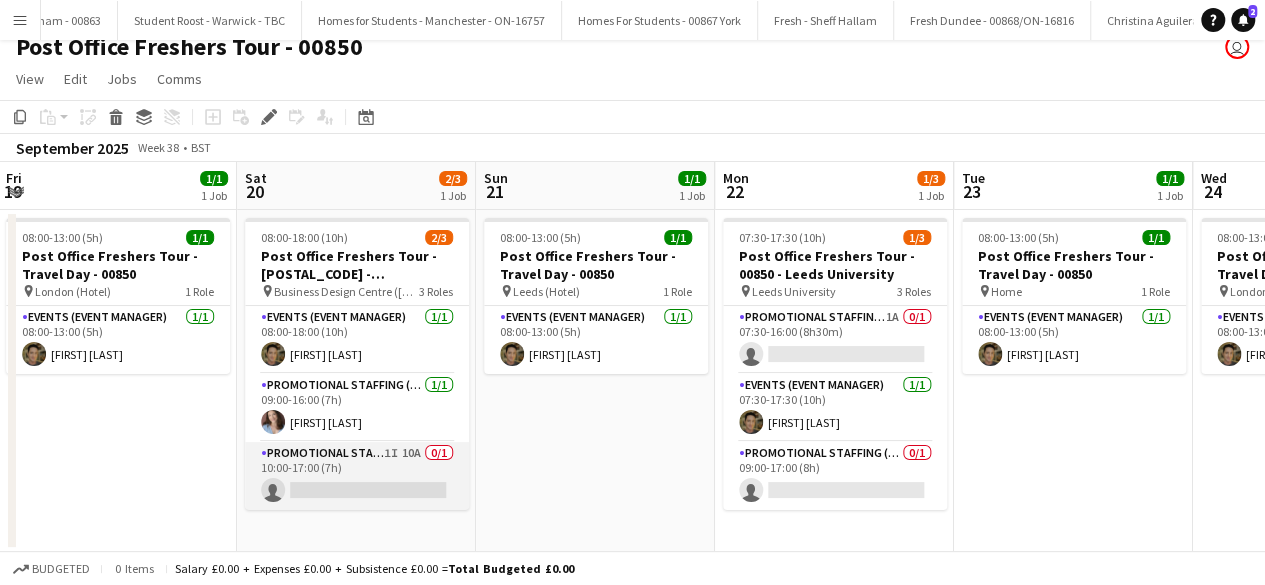 click on "Promotional Staffing (Brand Ambassadors)   1I   10A   0/1   10:00-17:00 (7h)
single-neutral-actions" at bounding box center (357, 476) 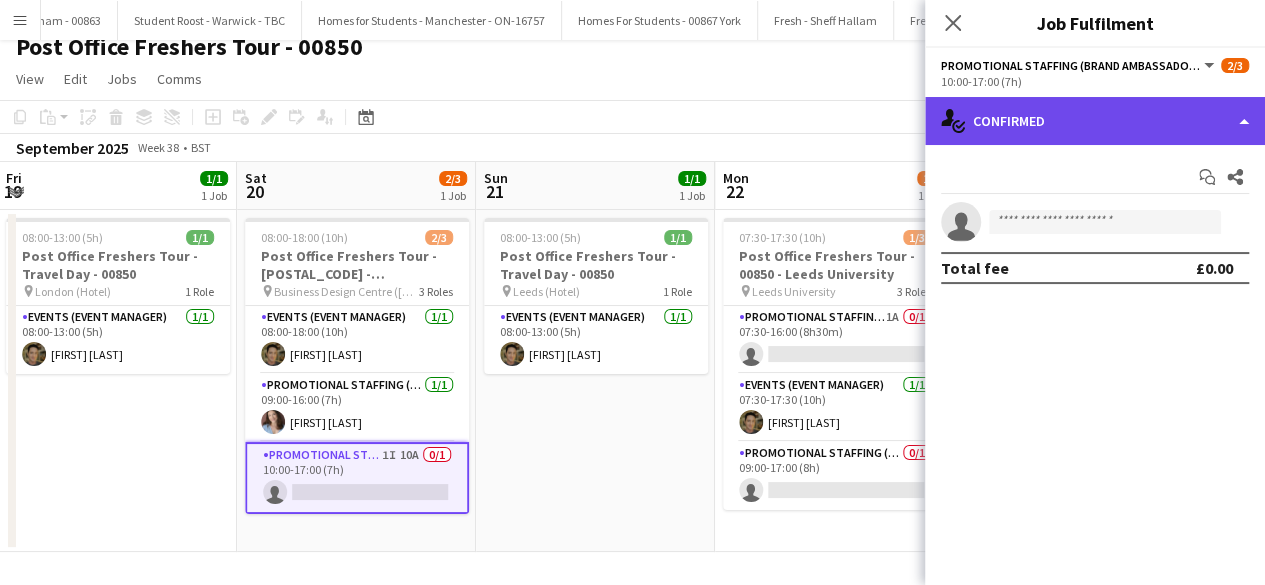 click on "single-neutral-actions-check-2
Confirmed" 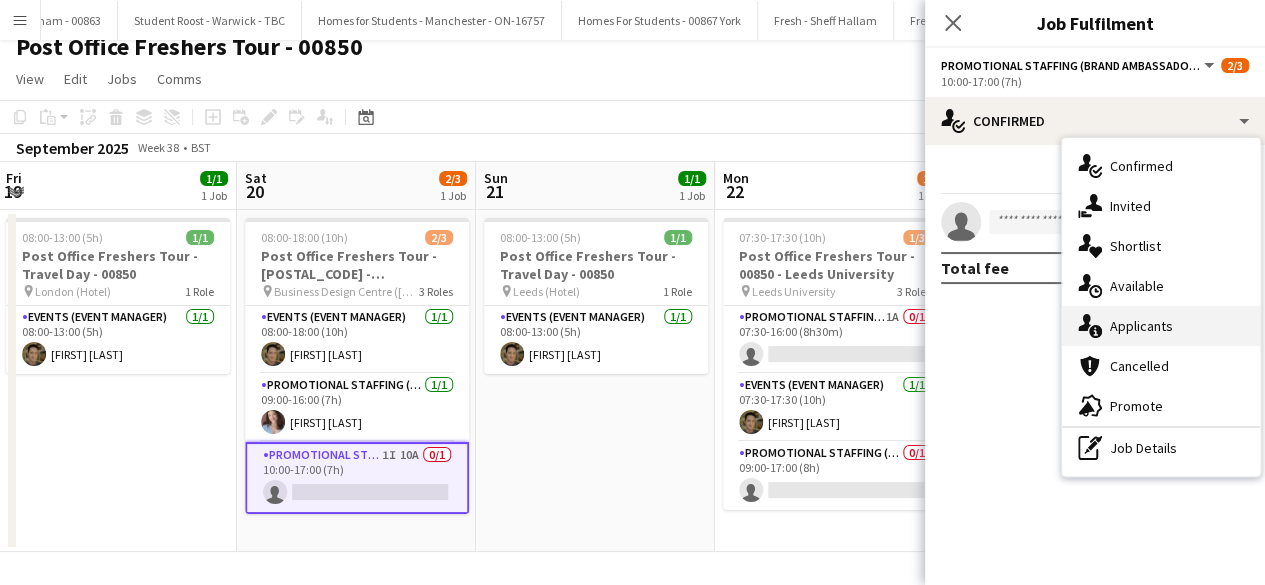 click on "single-neutral-actions-information
Applicants" at bounding box center (1161, 326) 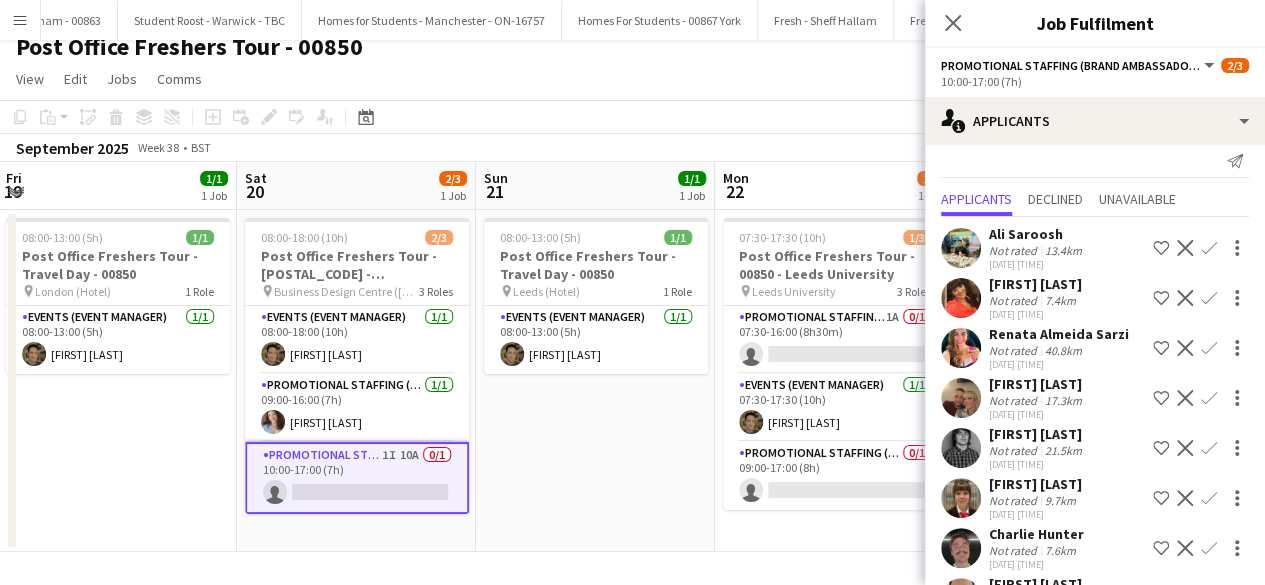 scroll, scrollTop: 0, scrollLeft: 0, axis: both 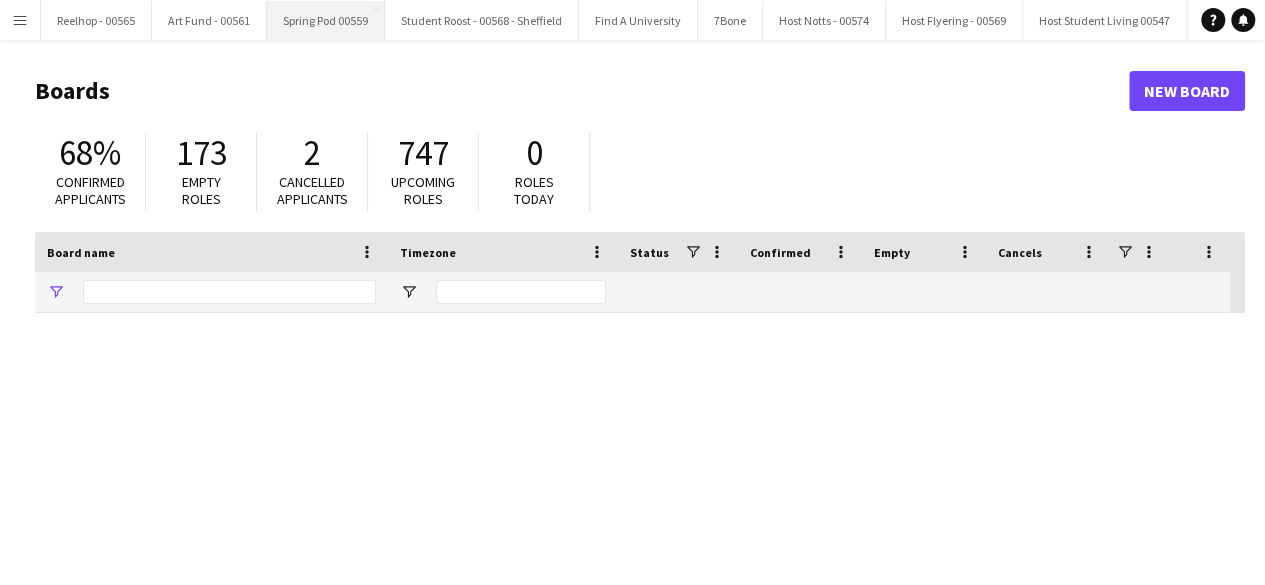type on "****" 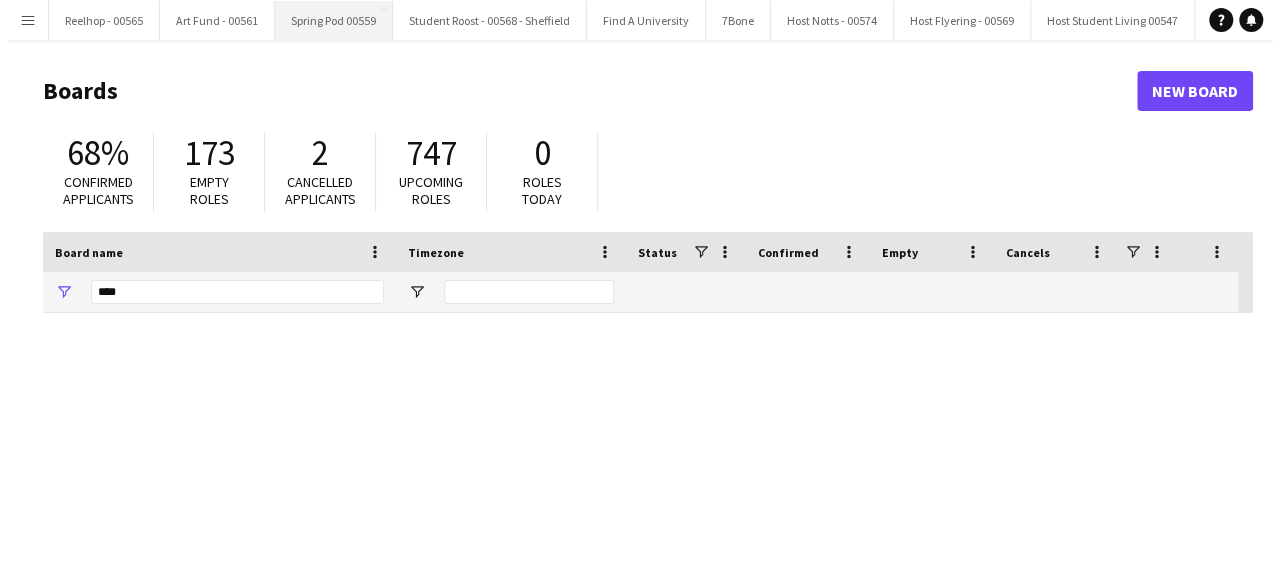 scroll, scrollTop: 0, scrollLeft: 0, axis: both 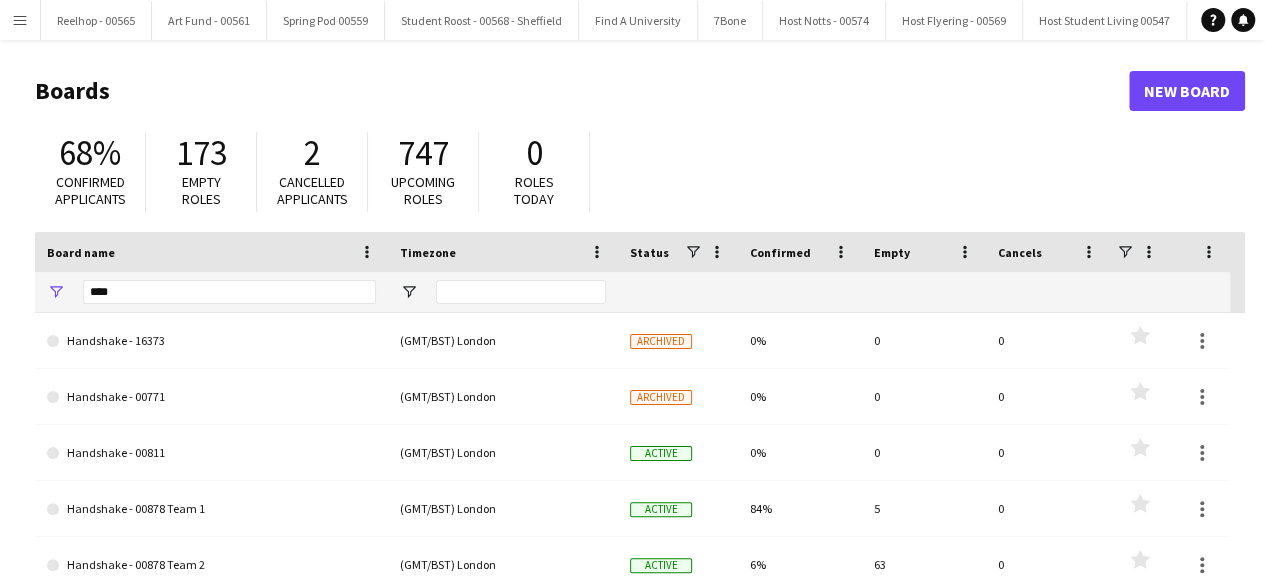 click on "Menu" at bounding box center (20, 20) 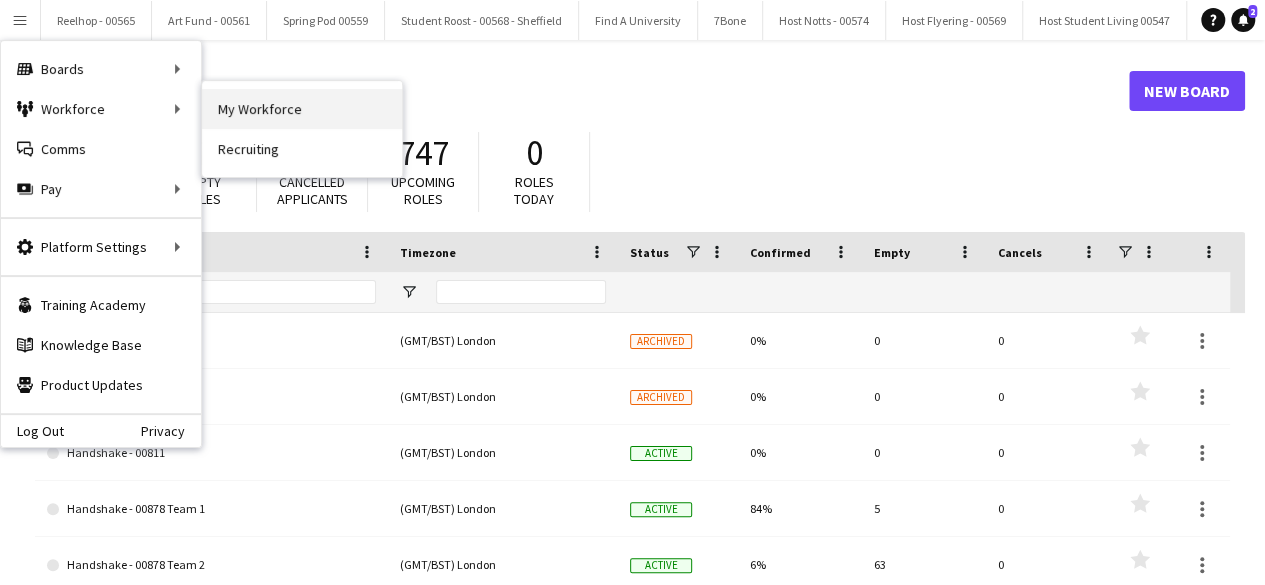 click on "My Workforce" at bounding box center [302, 109] 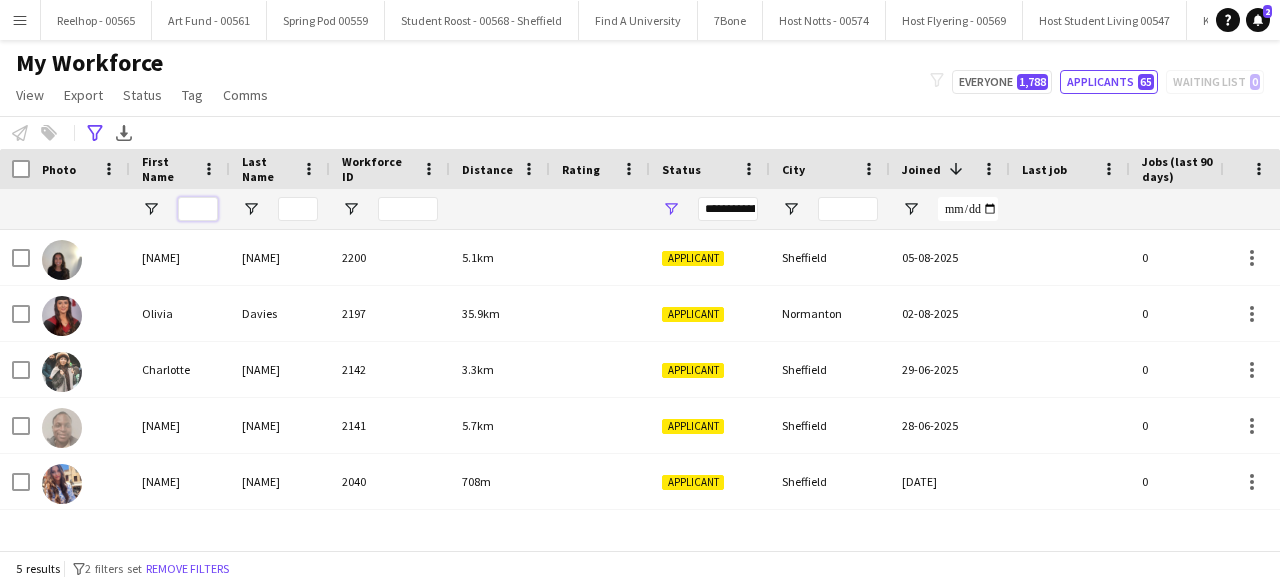 click at bounding box center [198, 209] 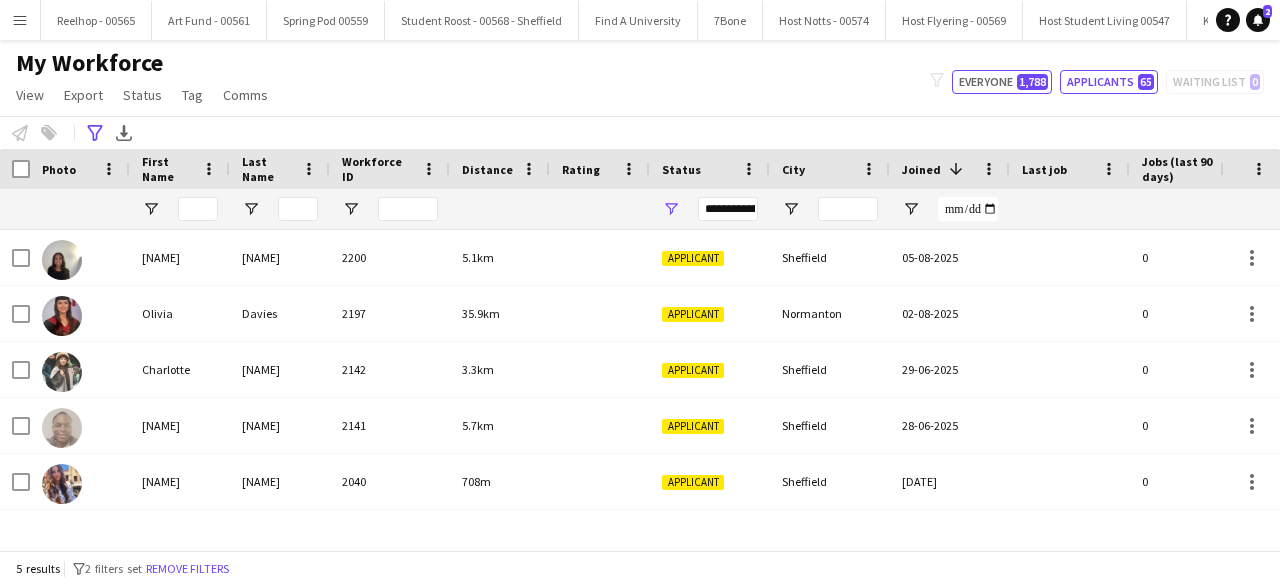click on "Everyone   1,788" 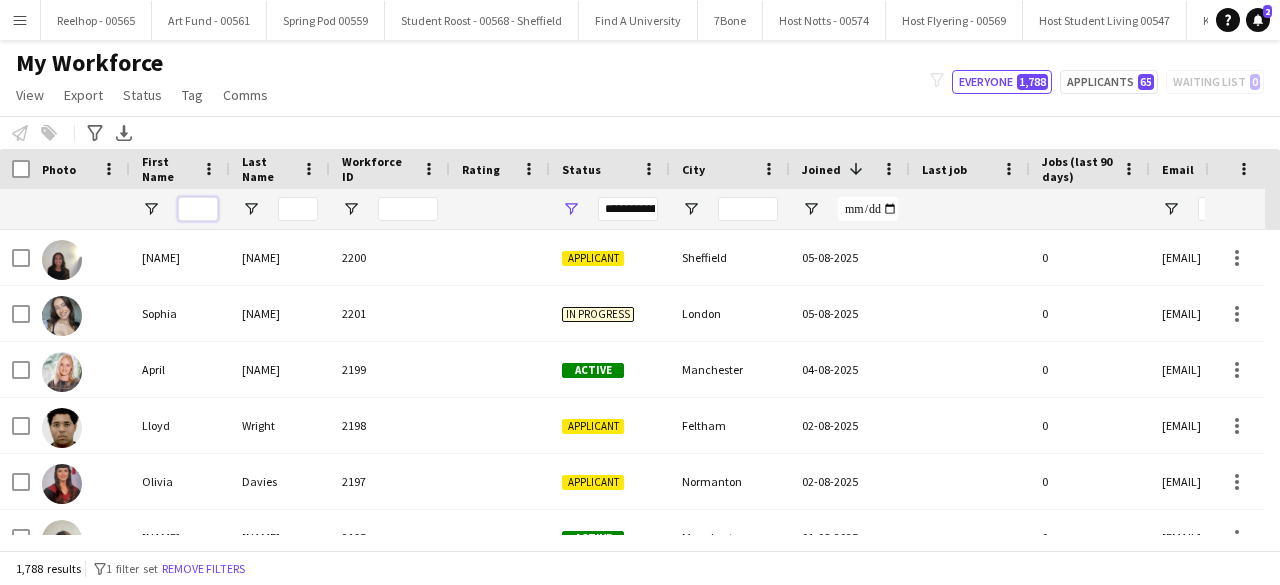 click at bounding box center (198, 209) 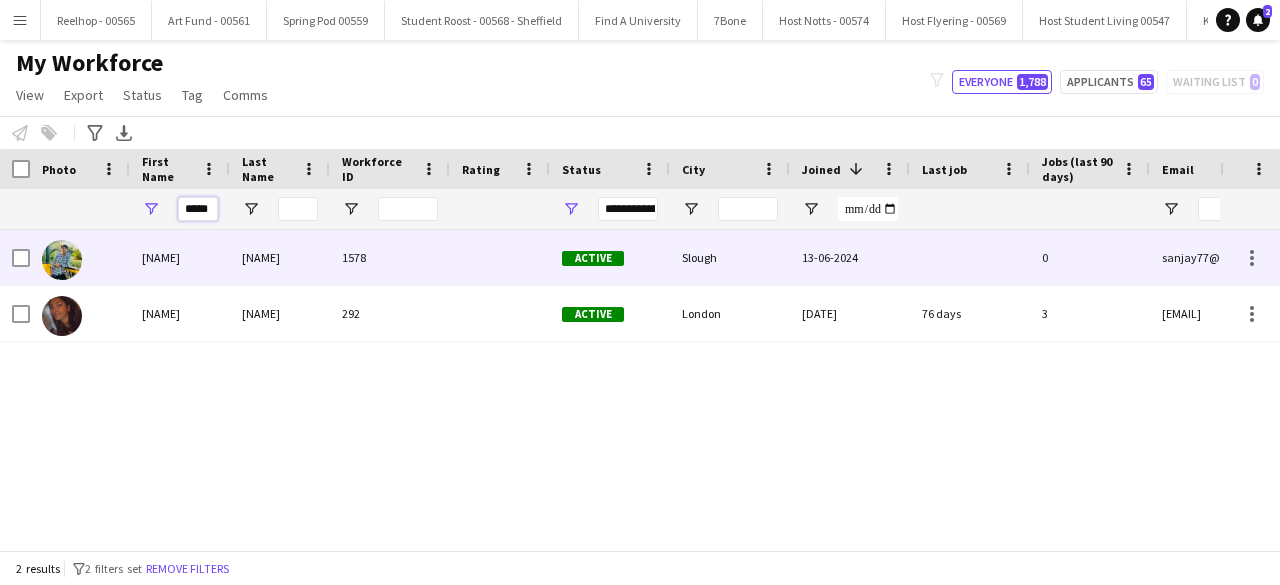 type on "*****" 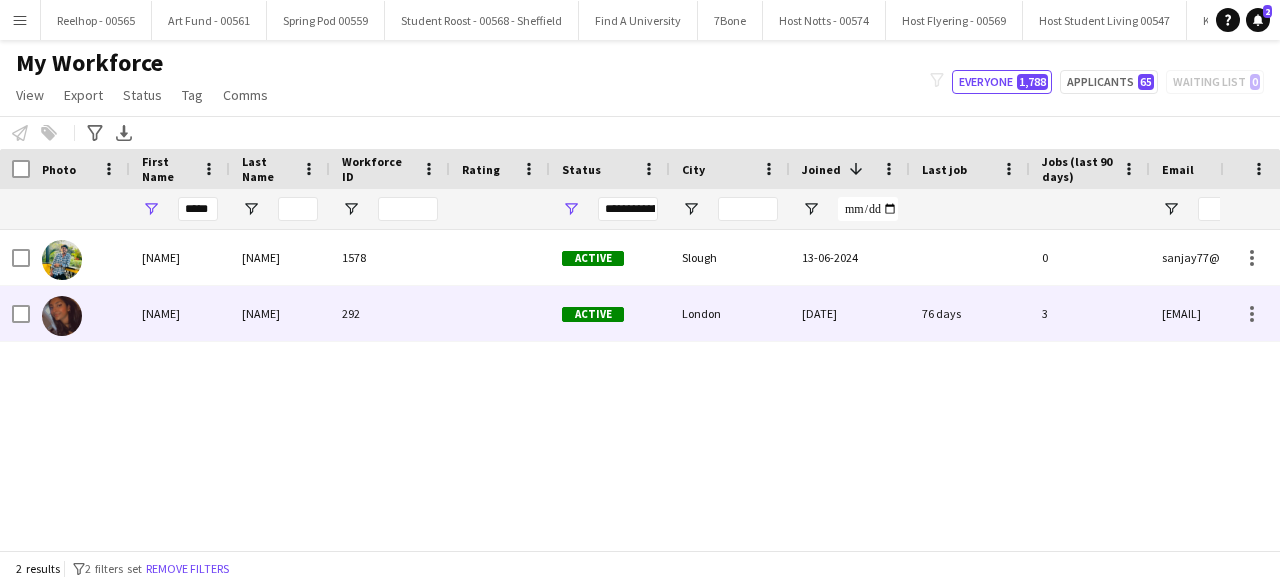 click on "Sanjana" at bounding box center [180, 313] 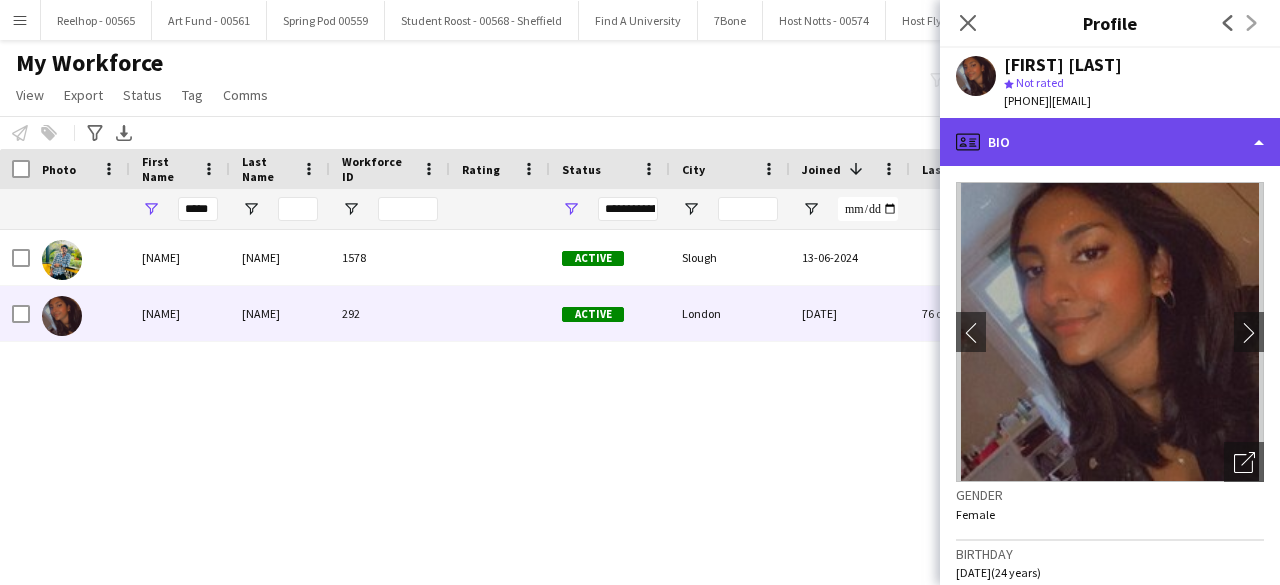 click on "profile
Bio" 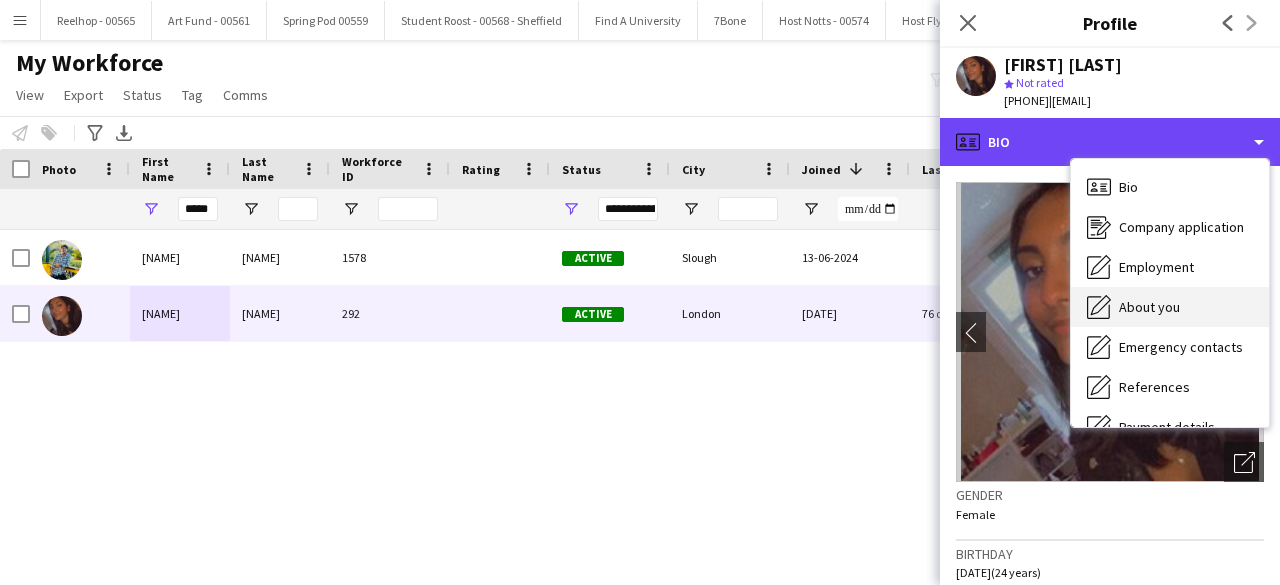 scroll, scrollTop: 188, scrollLeft: 0, axis: vertical 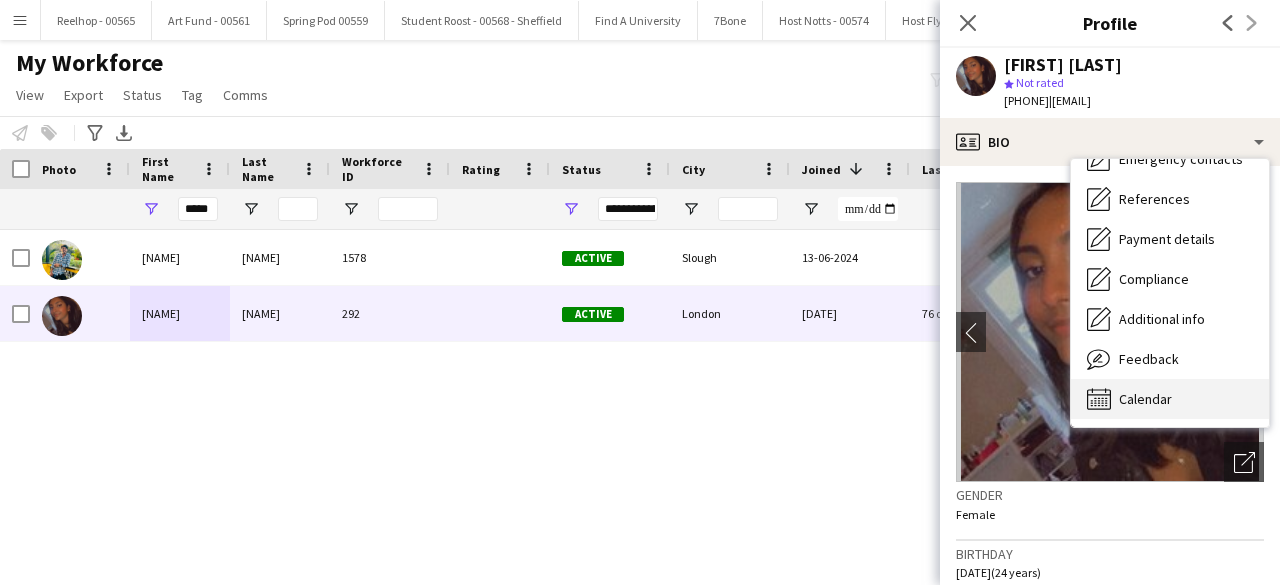 click on "Calendar" at bounding box center (1145, 399) 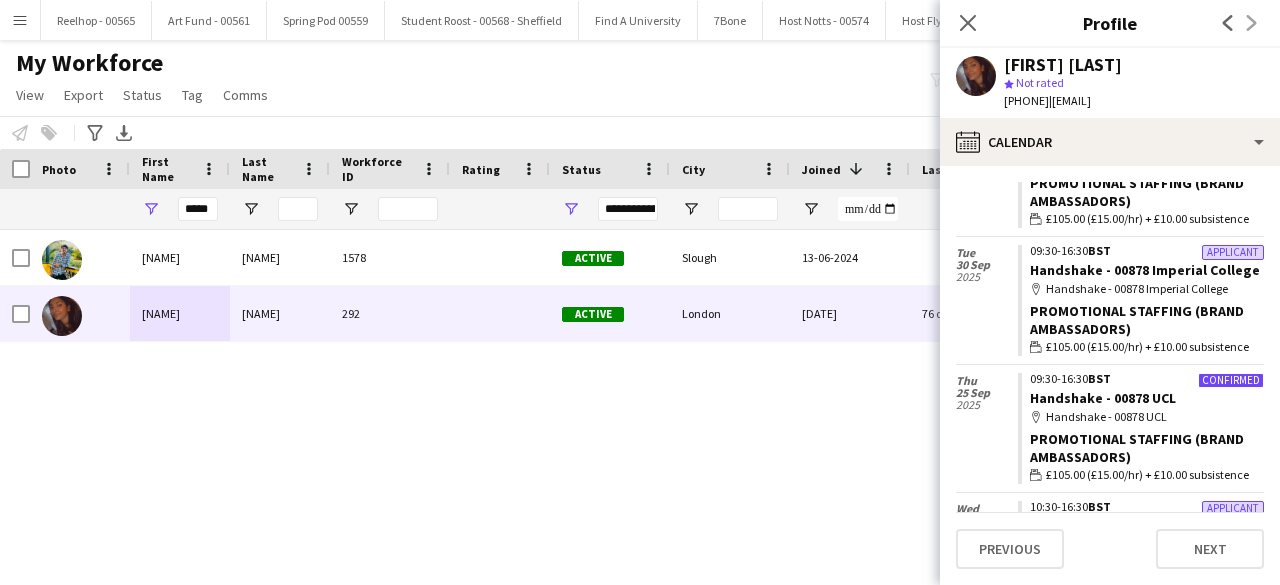 scroll, scrollTop: 129, scrollLeft: 0, axis: vertical 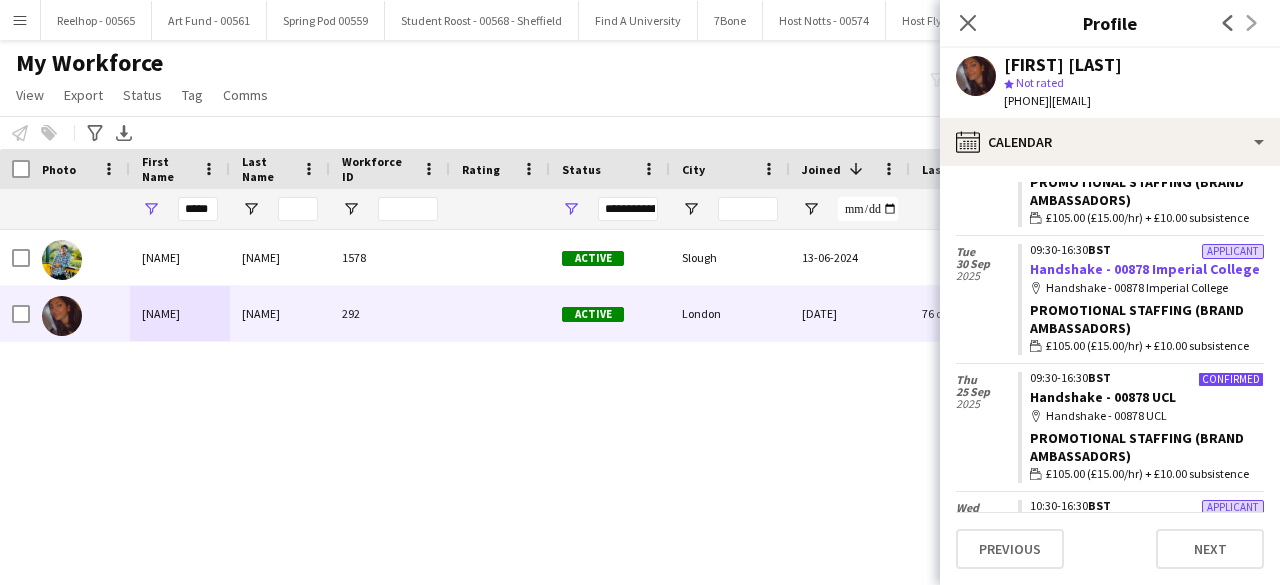 click on "Handshake - 00878 Imperial College" 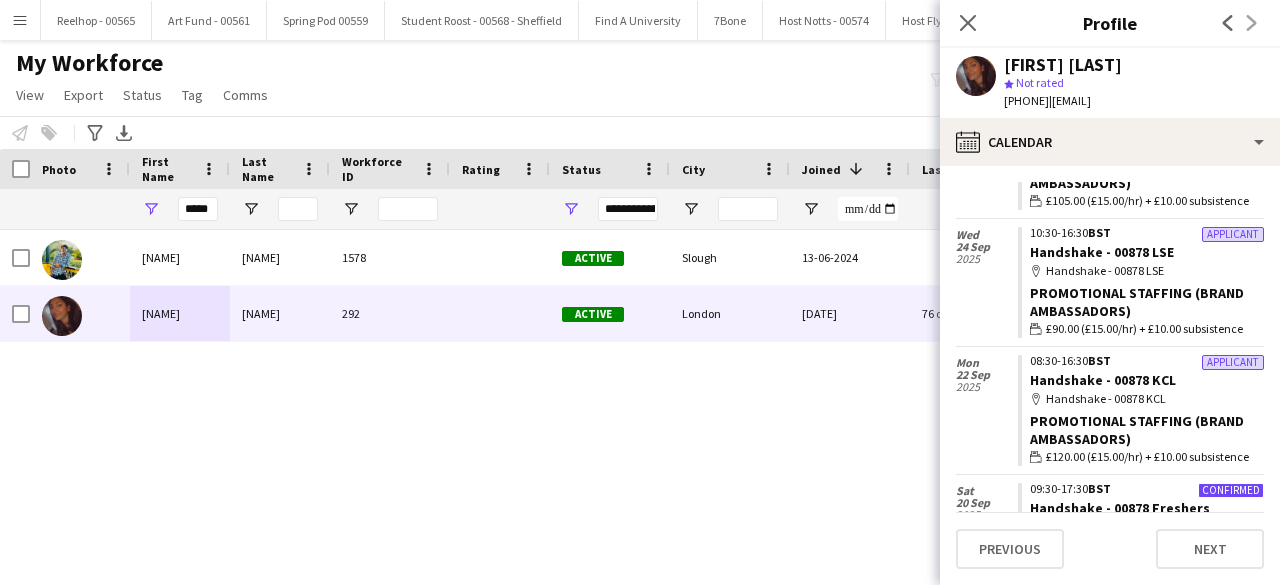 scroll, scrollTop: 404, scrollLeft: 0, axis: vertical 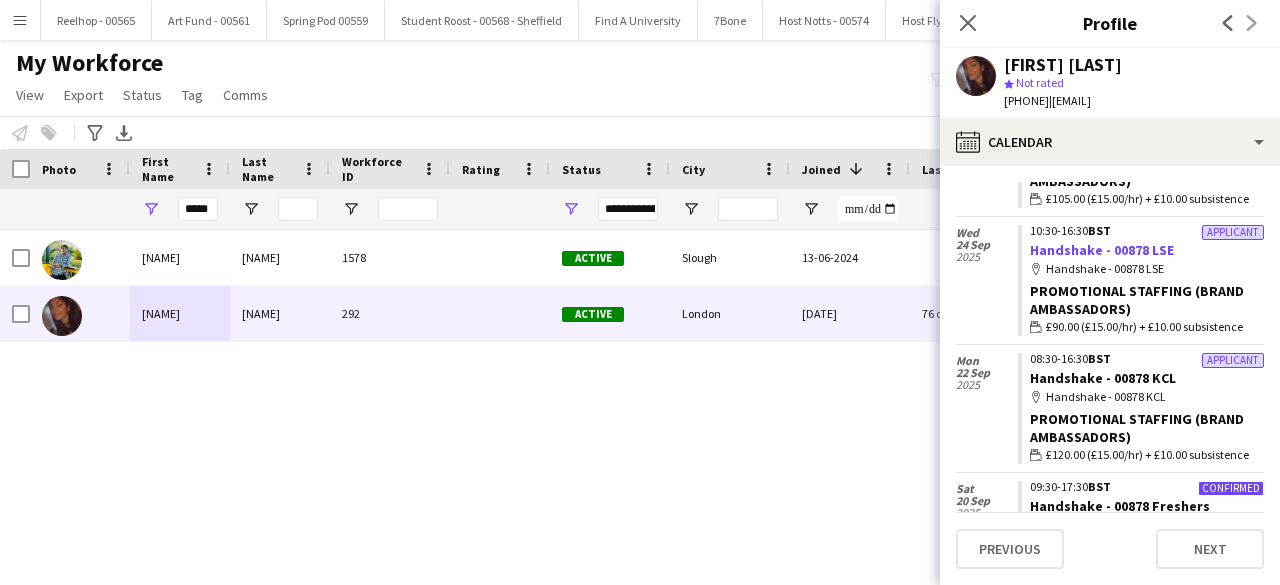 click on "Handshake - 00878 LSE" 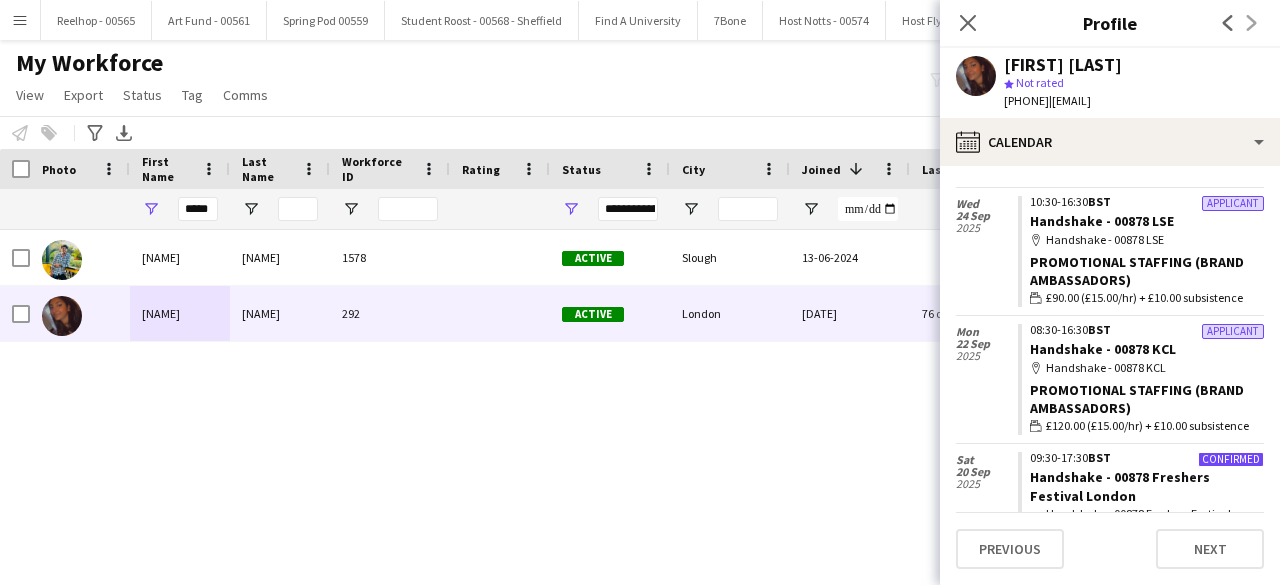 scroll, scrollTop: 434, scrollLeft: 0, axis: vertical 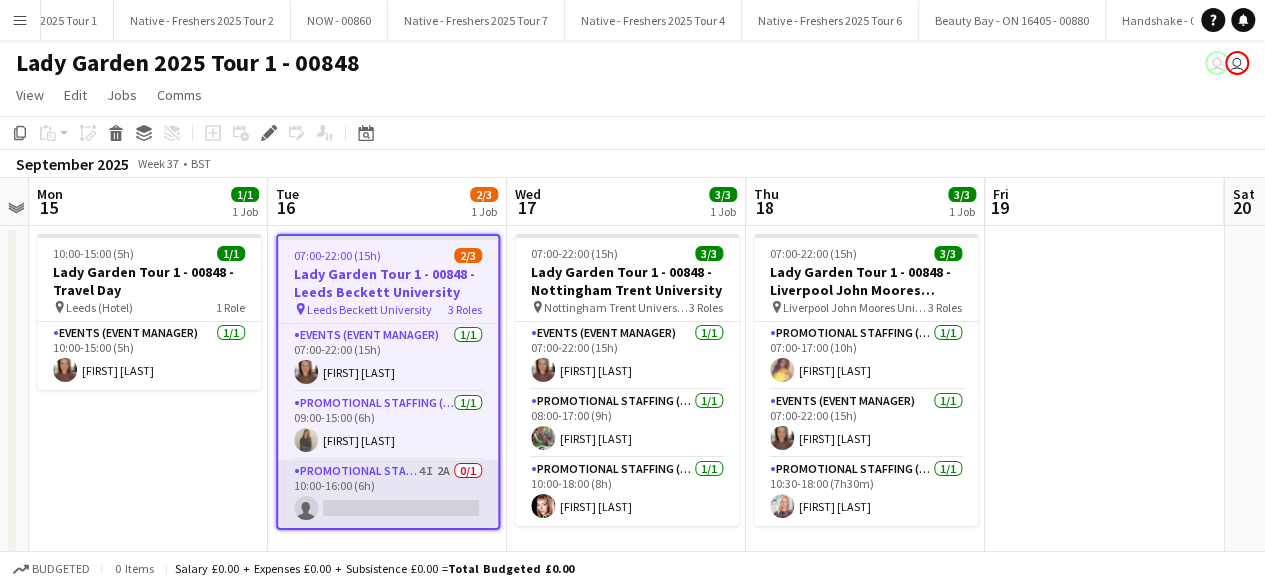 click on "Promotional Staffing (Brand Ambassadors)   4I   2A   0/1   10:00-16:00 (6h)
single-neutral-actions" at bounding box center (388, 494) 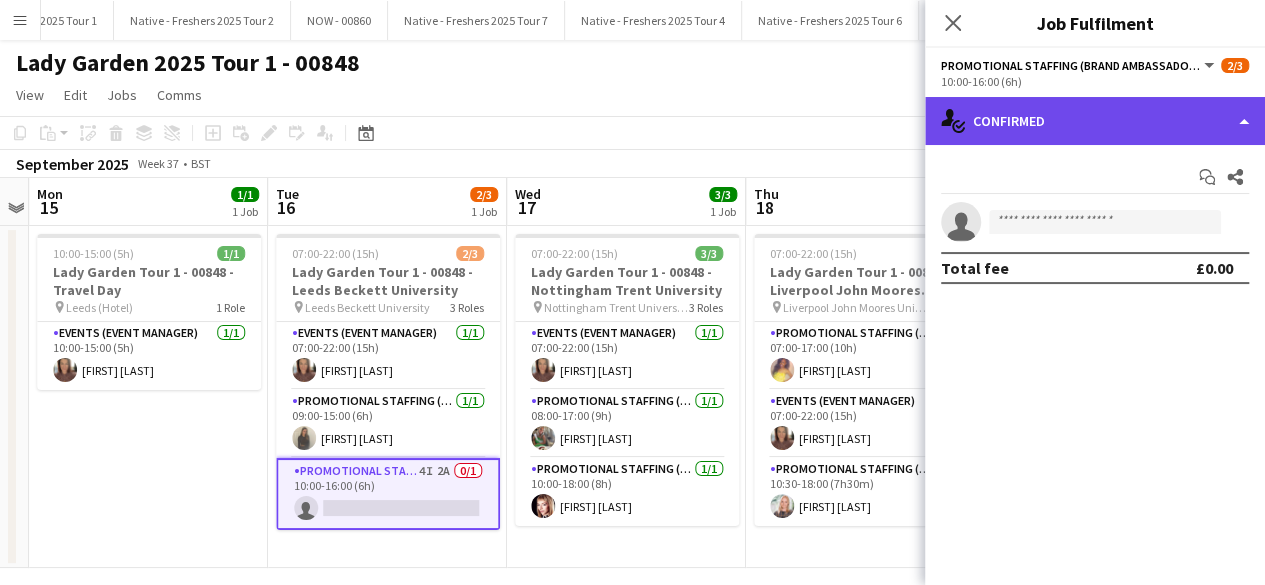 click on "single-neutral-actions-check-2
Confirmed" 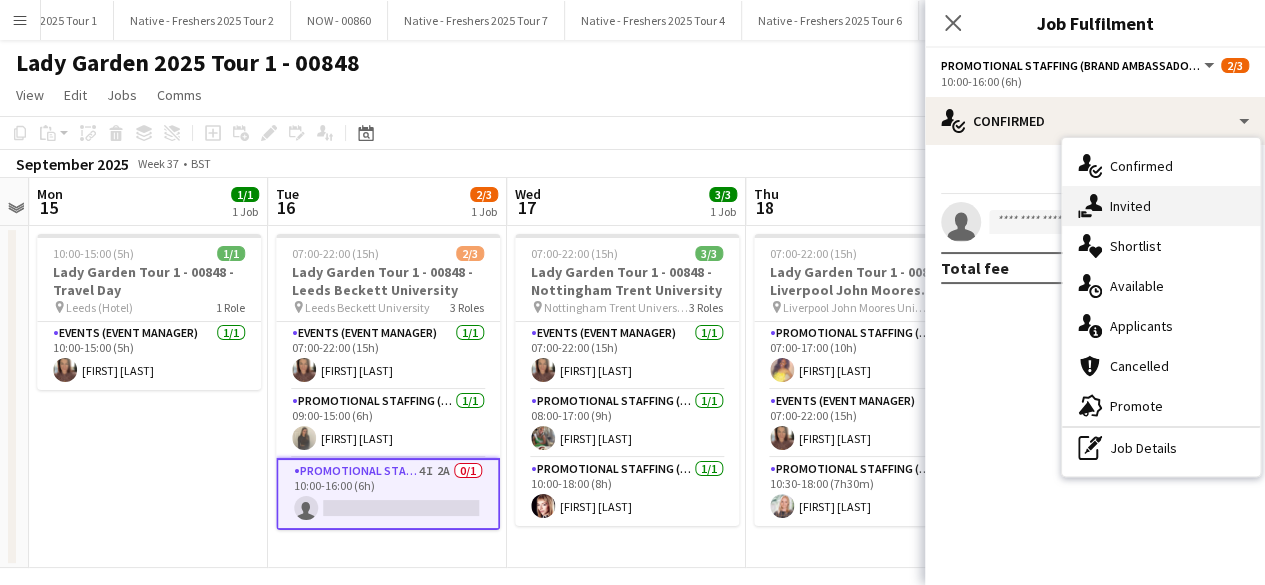 click on "single-neutral-actions-share-1
Invited" at bounding box center (1161, 206) 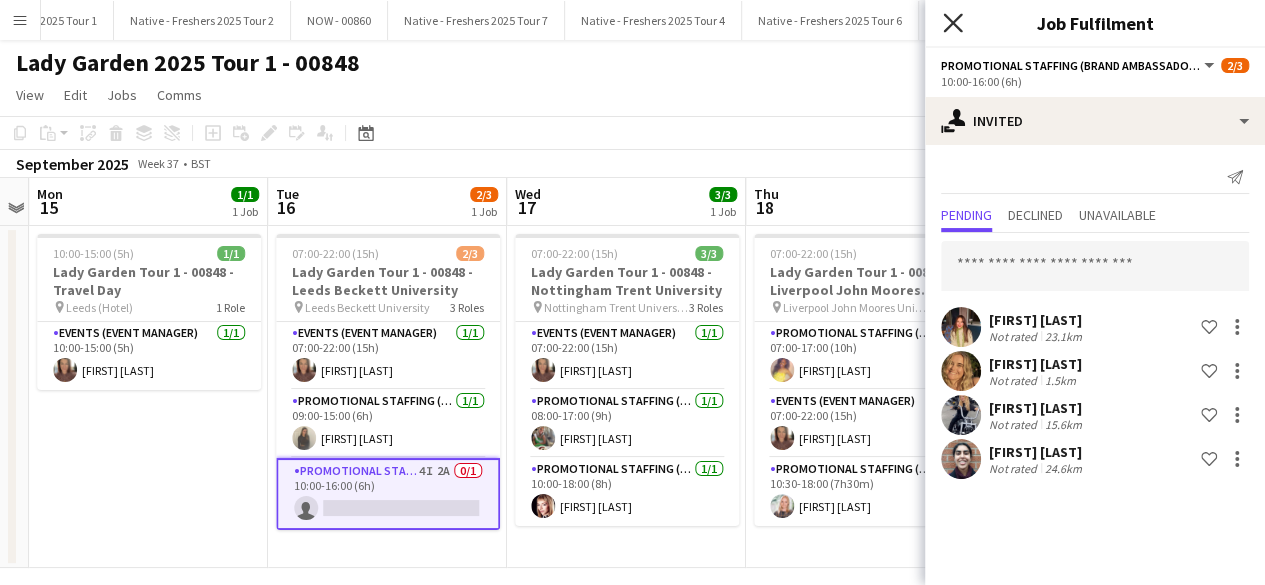 click on "Close pop-in" 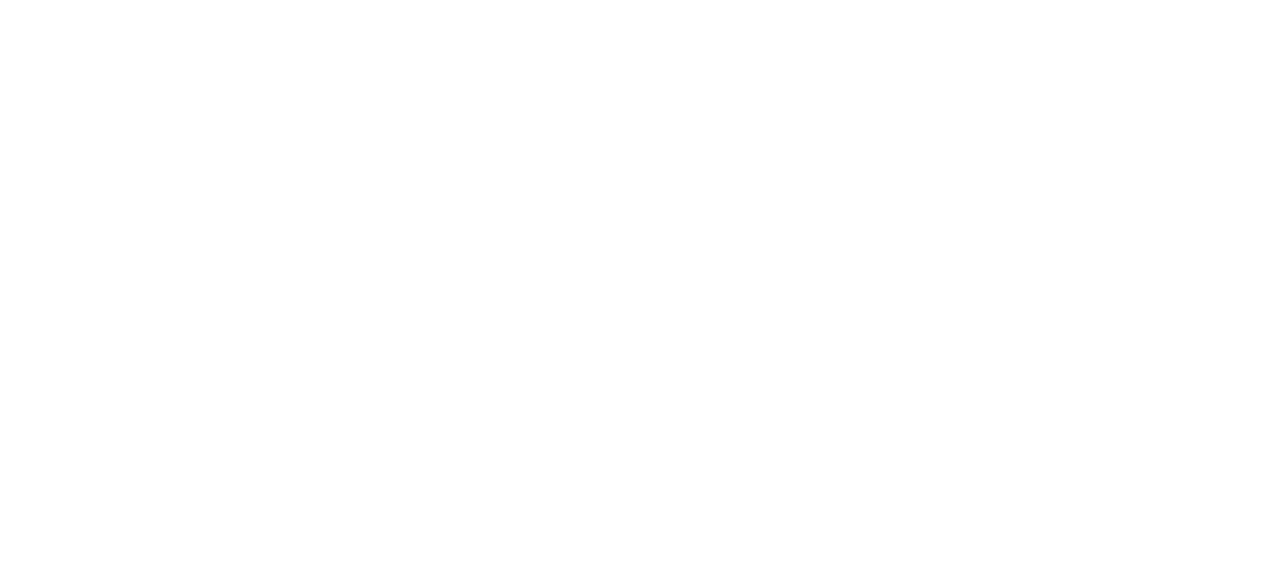 scroll, scrollTop: 0, scrollLeft: 0, axis: both 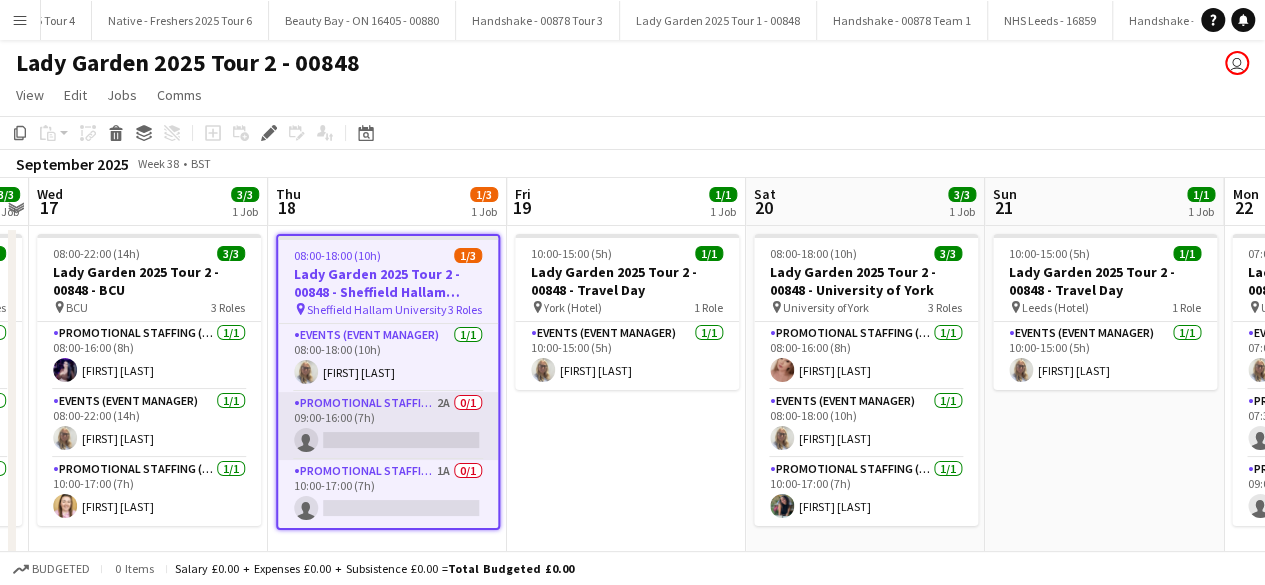click on "Promotional Staffing (Brand Ambassadors)   2A   0/1   09:00-16:00 (7h)
single-neutral-actions" at bounding box center (388, 426) 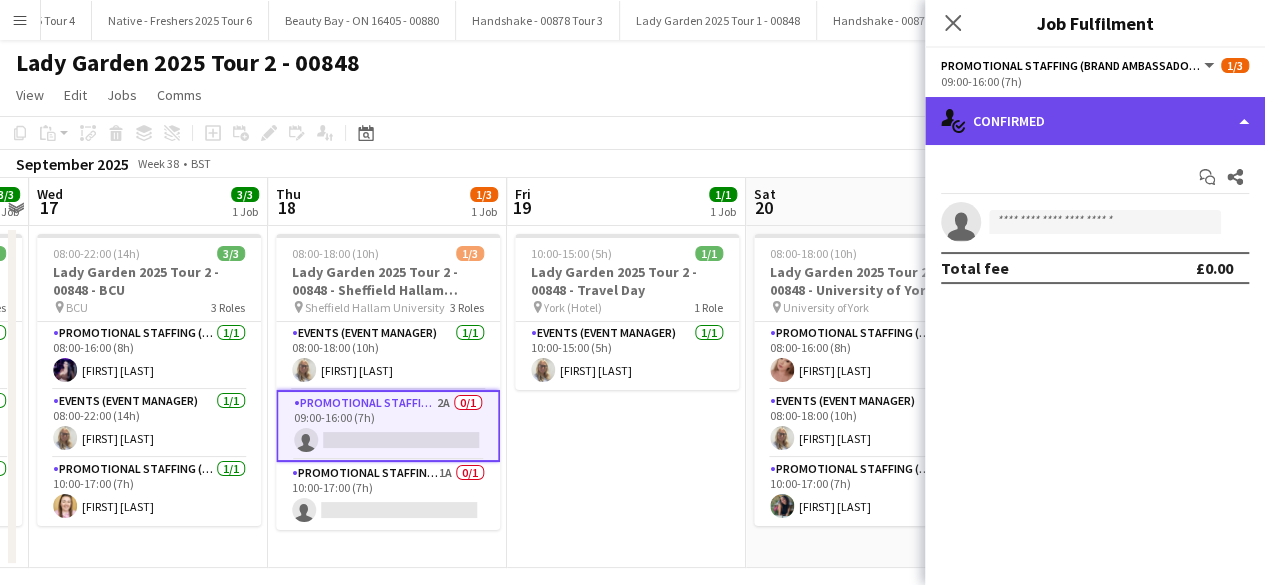 click on "single-neutral-actions-check-2
Confirmed" 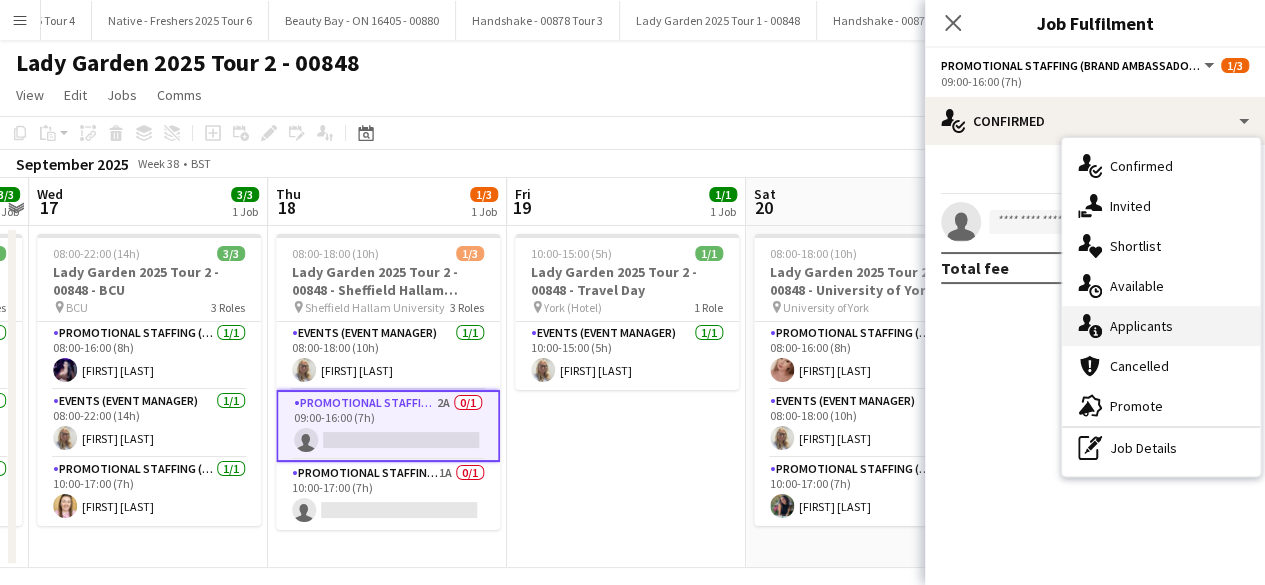 click on "single-neutral-actions-information
Applicants" at bounding box center [1161, 326] 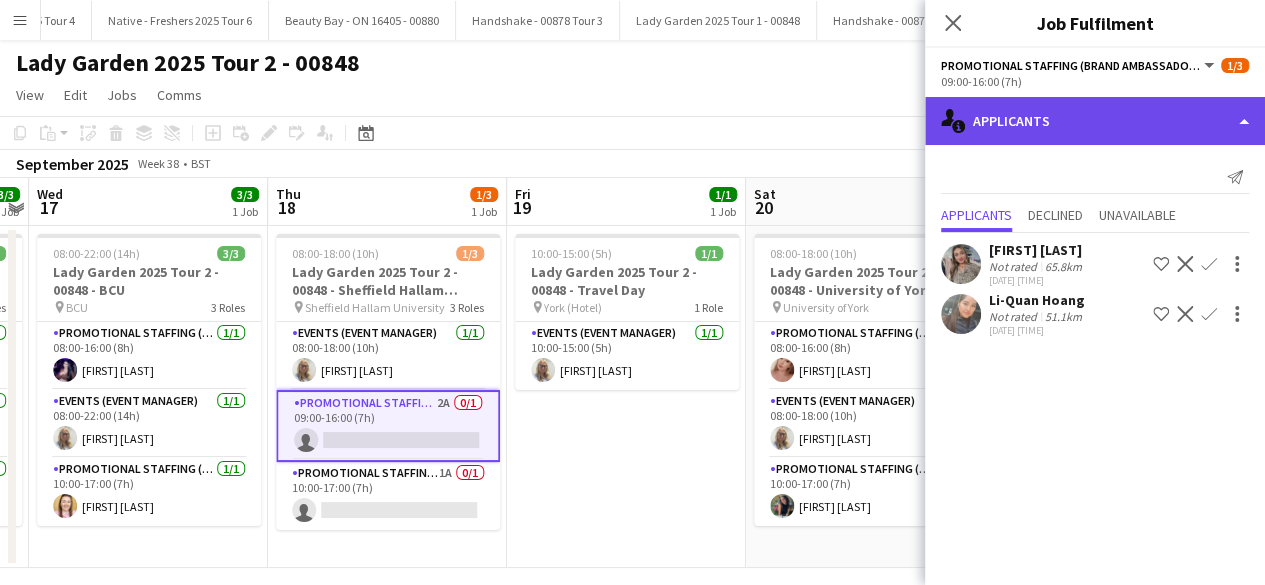 click on "single-neutral-actions-information
Applicants" 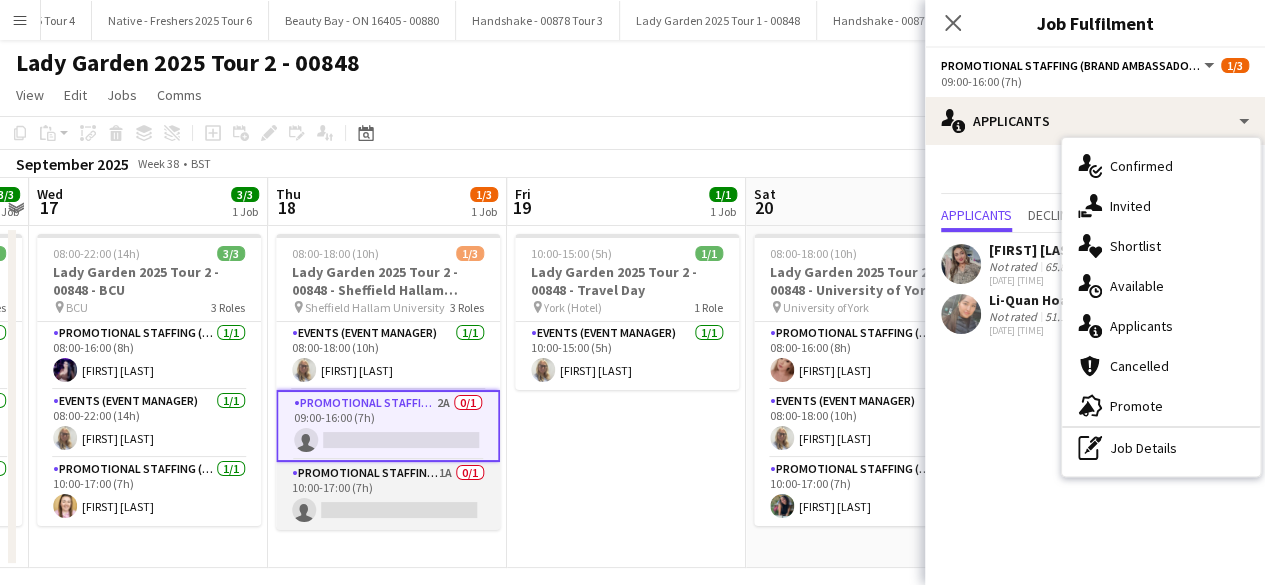 click on "Promotional Staffing (Brand Ambassadors)   1A   0/1   10:00-17:00 (7h)
single-neutral-actions" at bounding box center (388, 496) 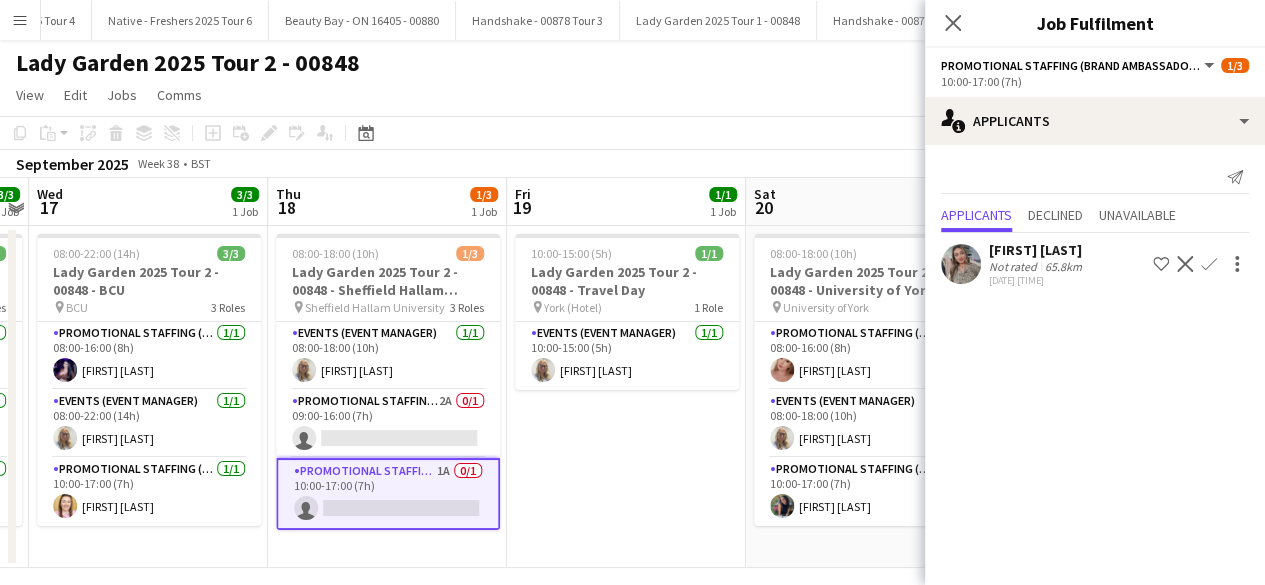 click on "Confirm" 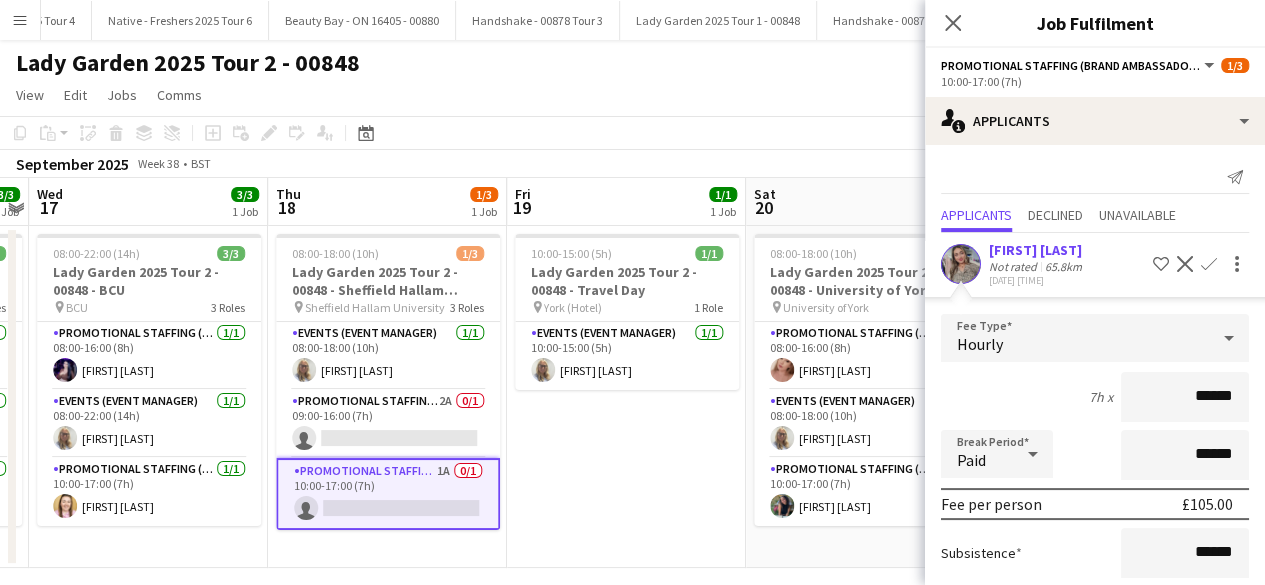 scroll, scrollTop: 174, scrollLeft: 0, axis: vertical 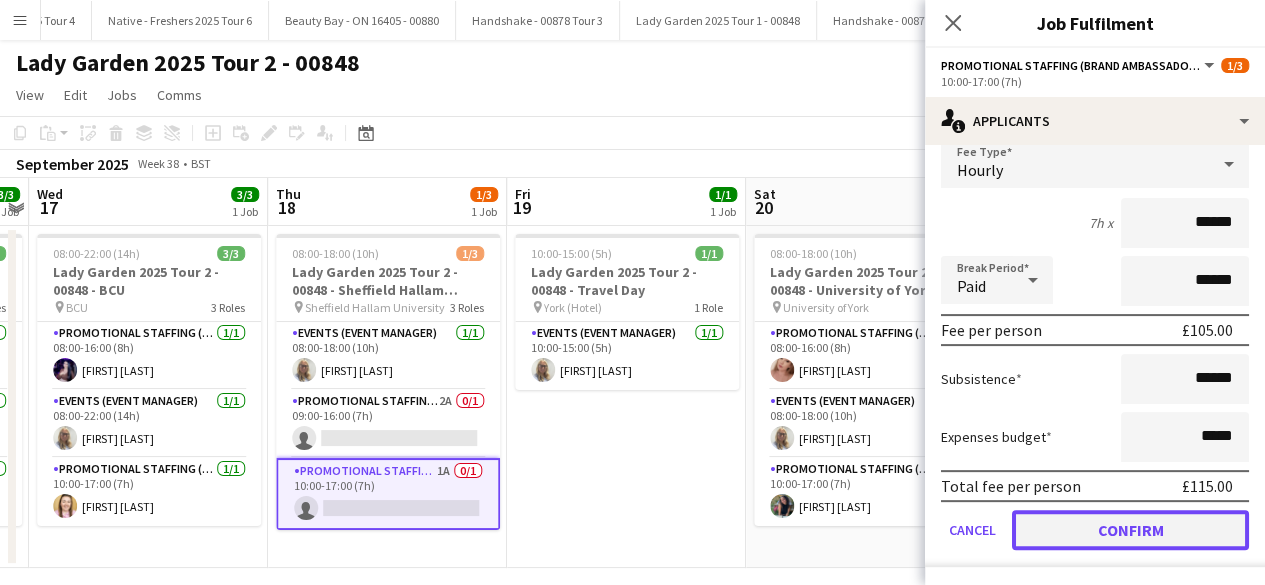 click on "Confirm" 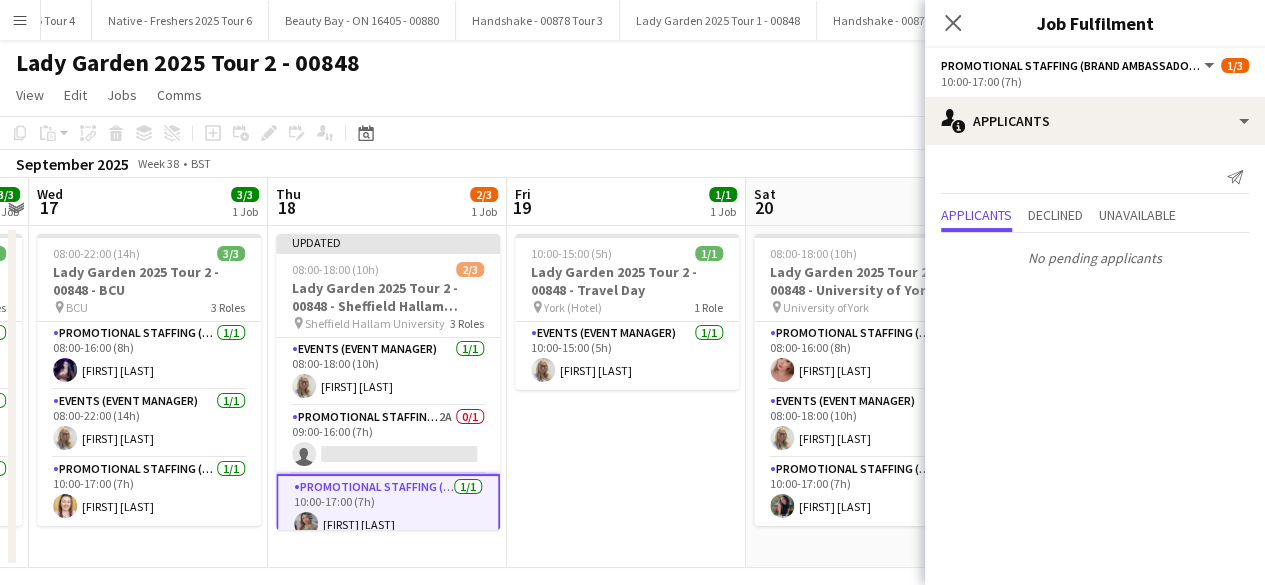 scroll, scrollTop: 0, scrollLeft: 0, axis: both 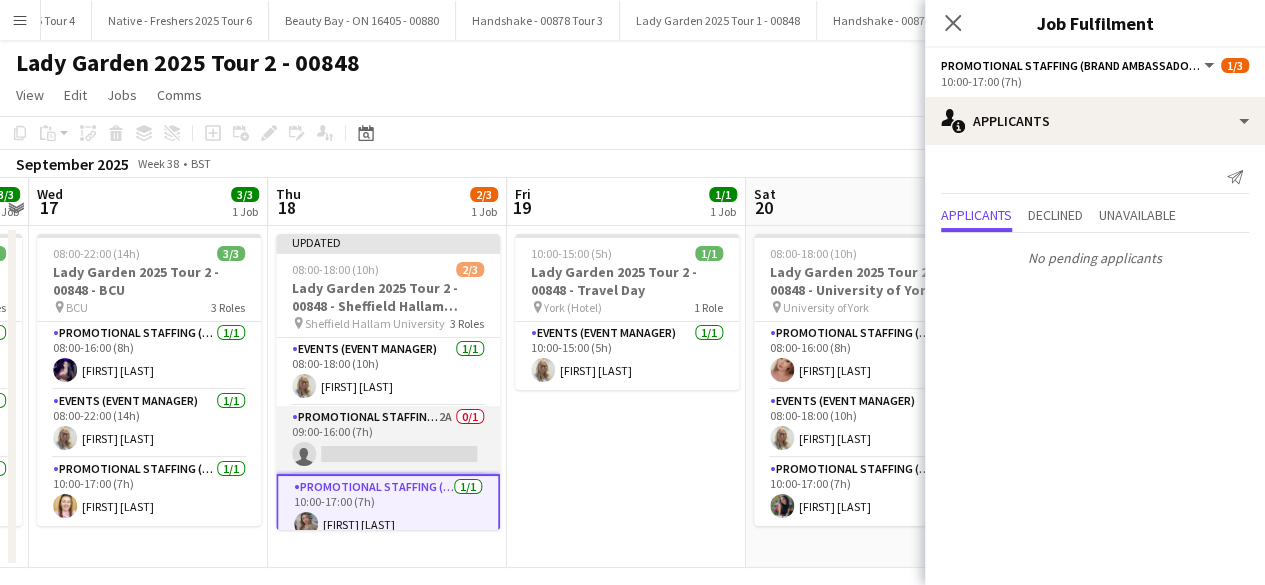 click on "Promotional Staffing (Brand Ambassadors)   2A   0/1   09:00-16:00 (7h)
single-neutral-actions" at bounding box center (388, 440) 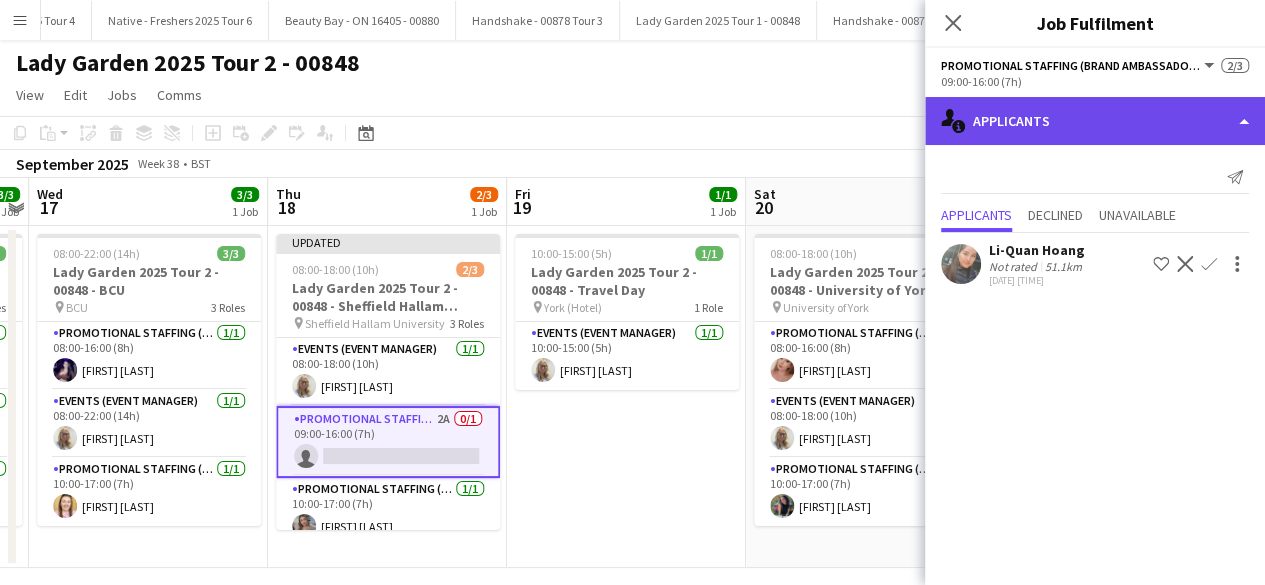 click on "single-neutral-actions-information
Applicants" 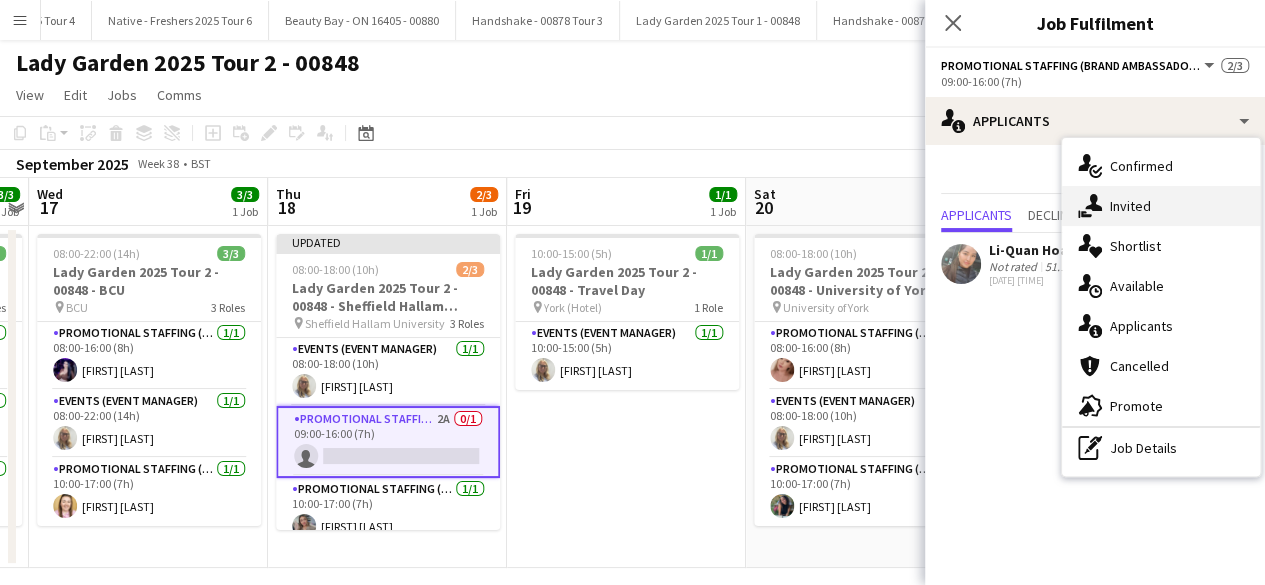 click on "single-neutral-actions-share-1
Invited" at bounding box center [1161, 206] 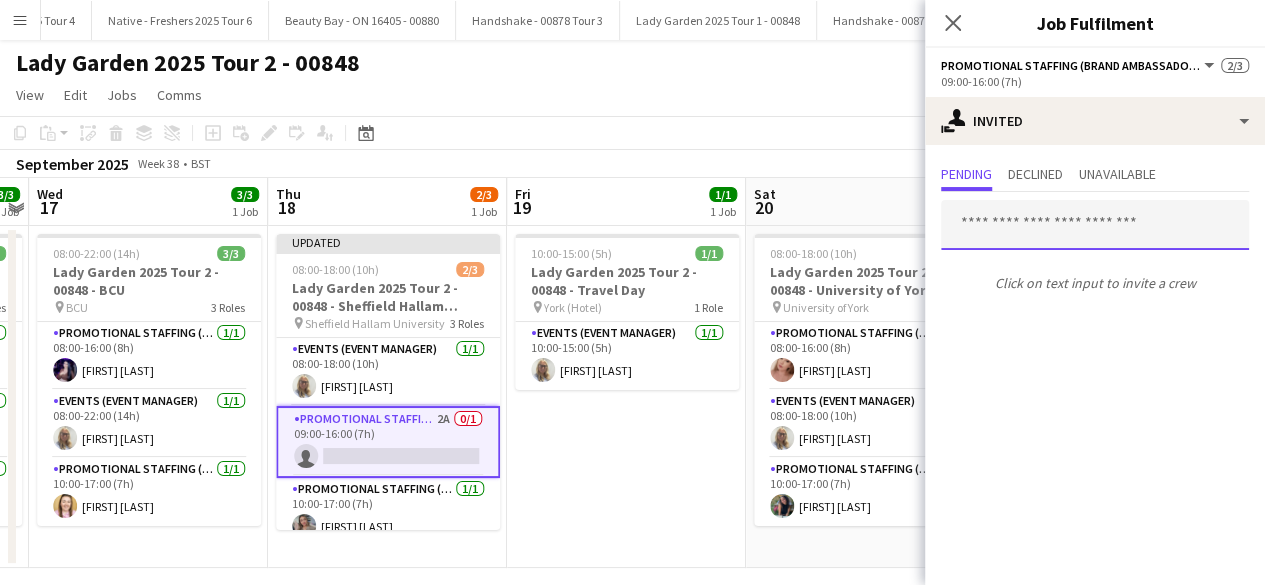 click at bounding box center (1095, 225) 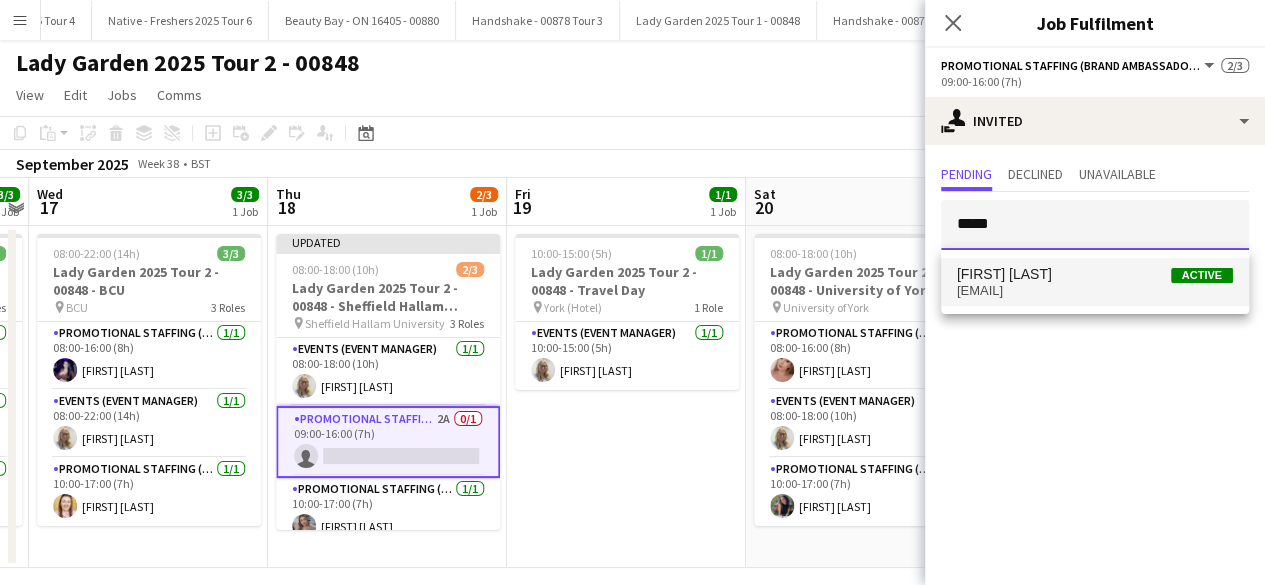 type on "*****" 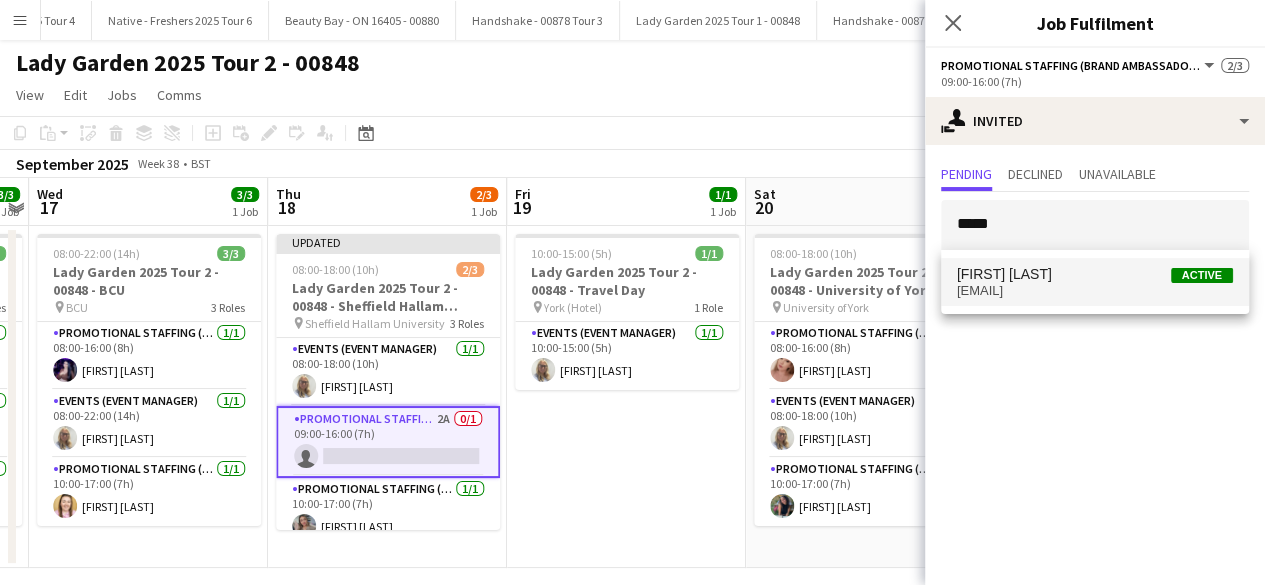 click on "[EMAIL]" at bounding box center (1095, 291) 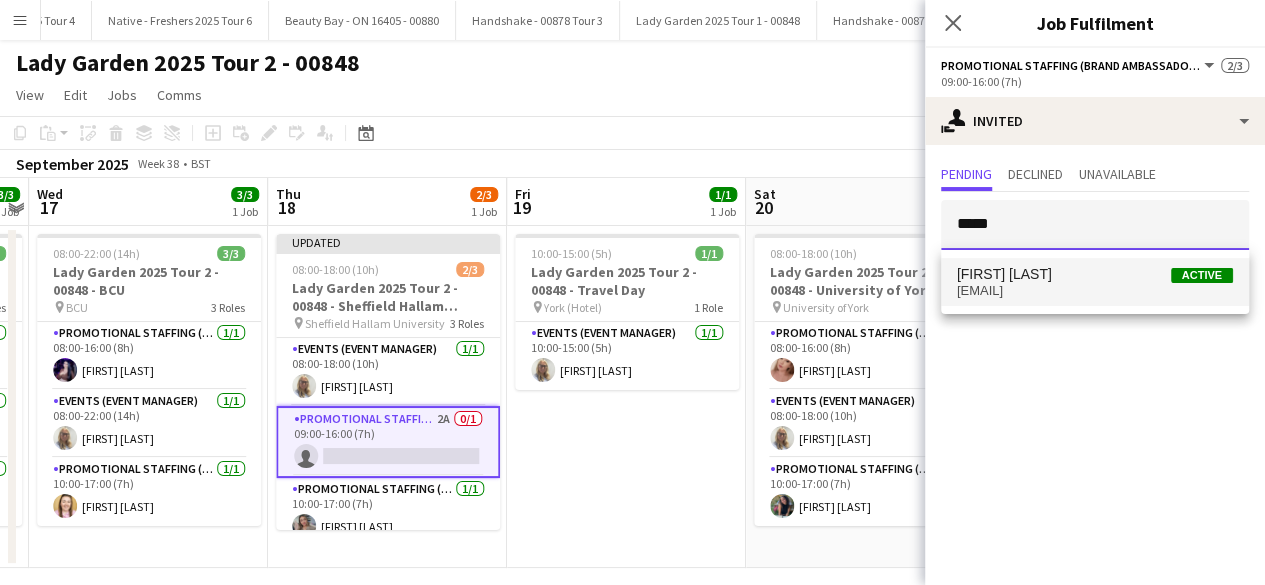type 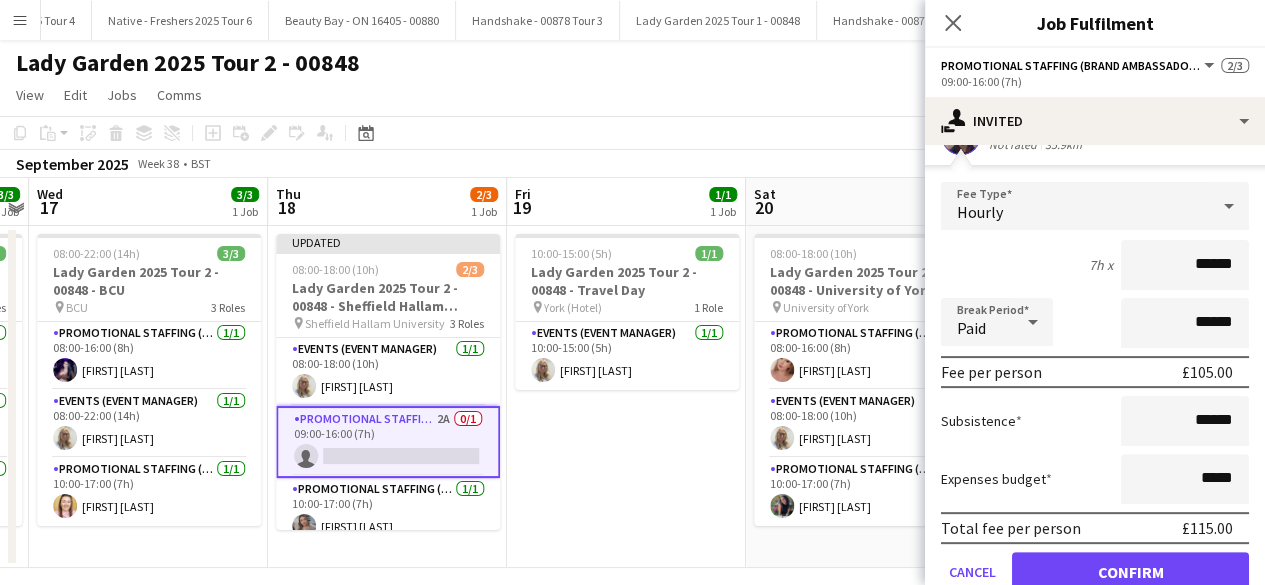 scroll, scrollTop: 198, scrollLeft: 0, axis: vertical 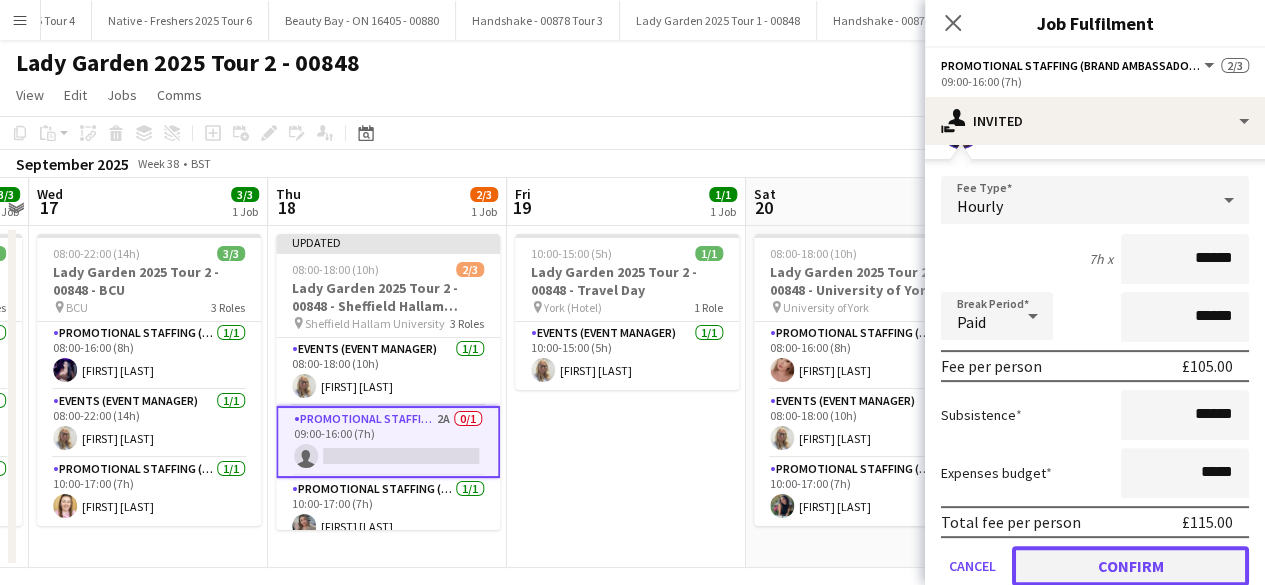 click on "Confirm" 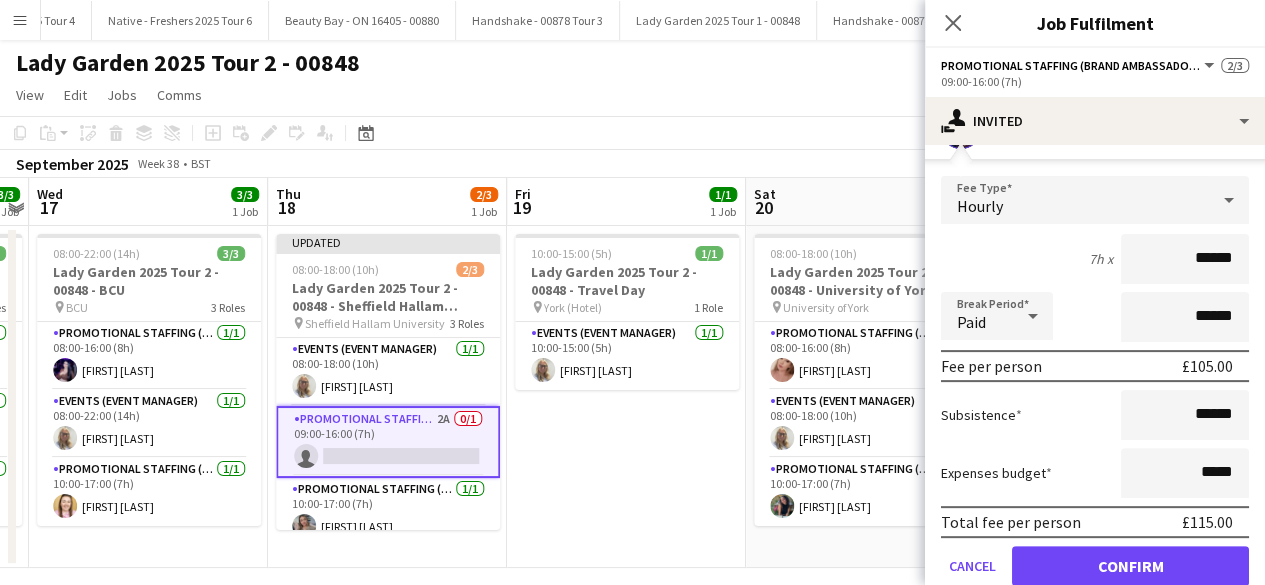 scroll, scrollTop: 0, scrollLeft: 0, axis: both 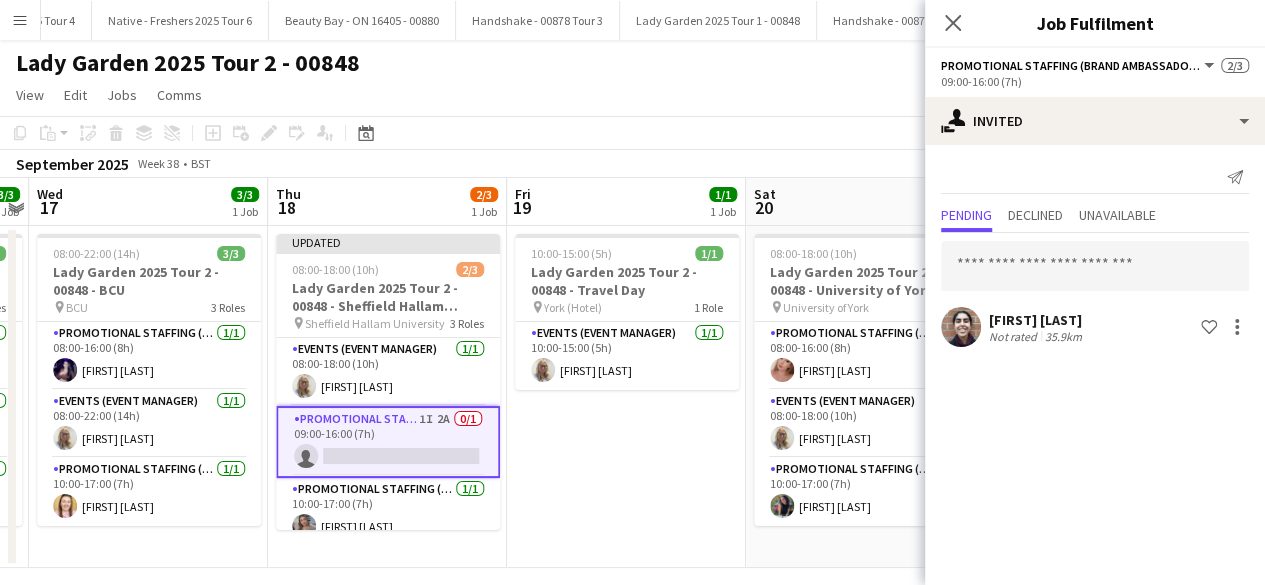 click on "Close pop-in" 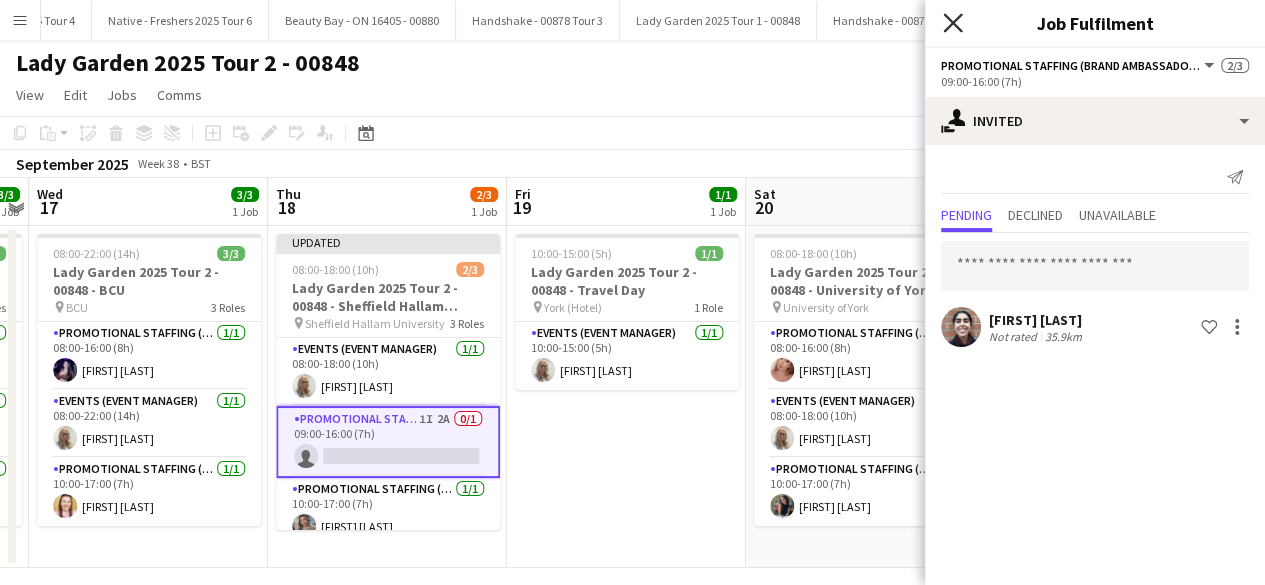 click 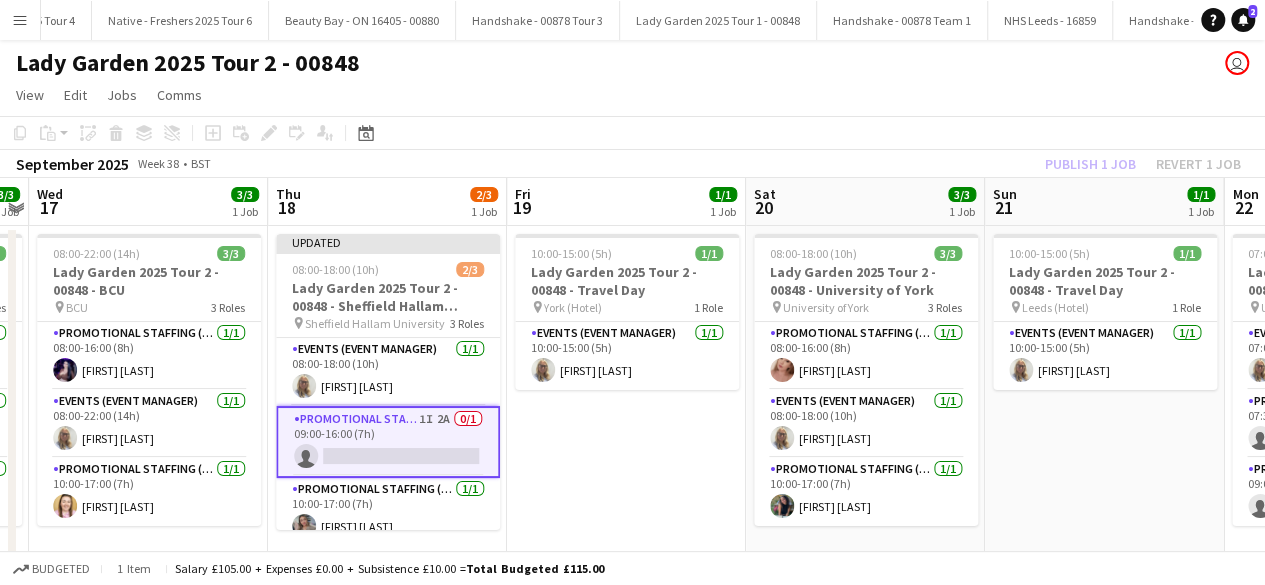 click on "10:00-15:00 (5h)    1/1   Lady Garden 2025 Tour 2 - 00848 - Travel Day
pin
York (Hotel)   1 Role   Events (Event Manager)   1/1   10:00-15:00 (5h)
Melanie Mitchell" at bounding box center [626, 397] 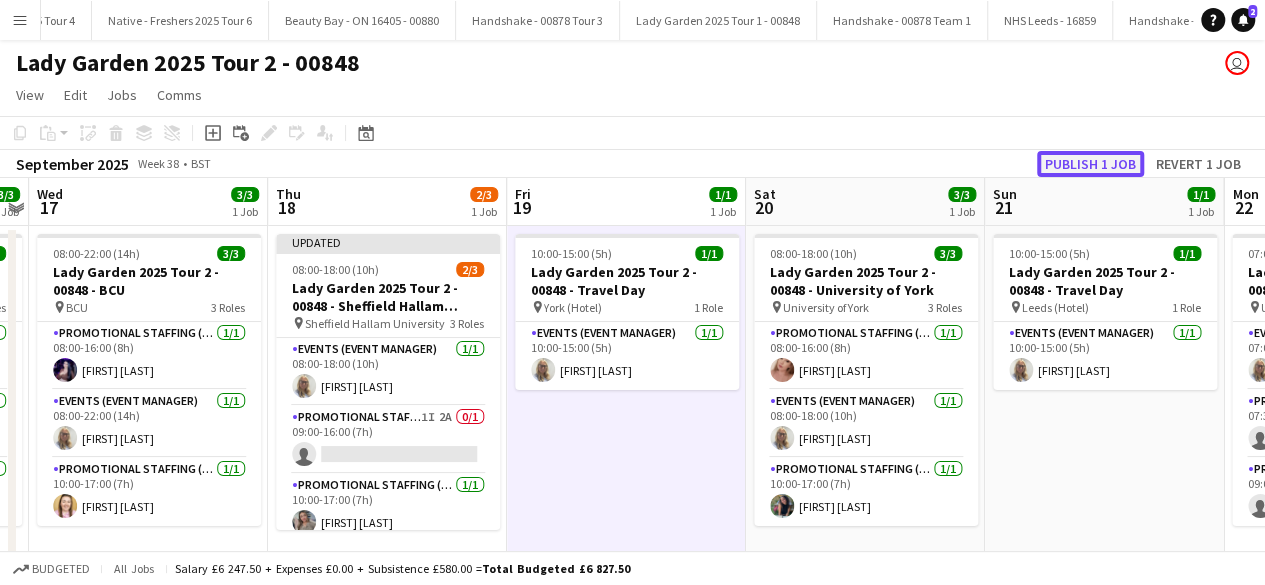 click on "Publish 1 job" 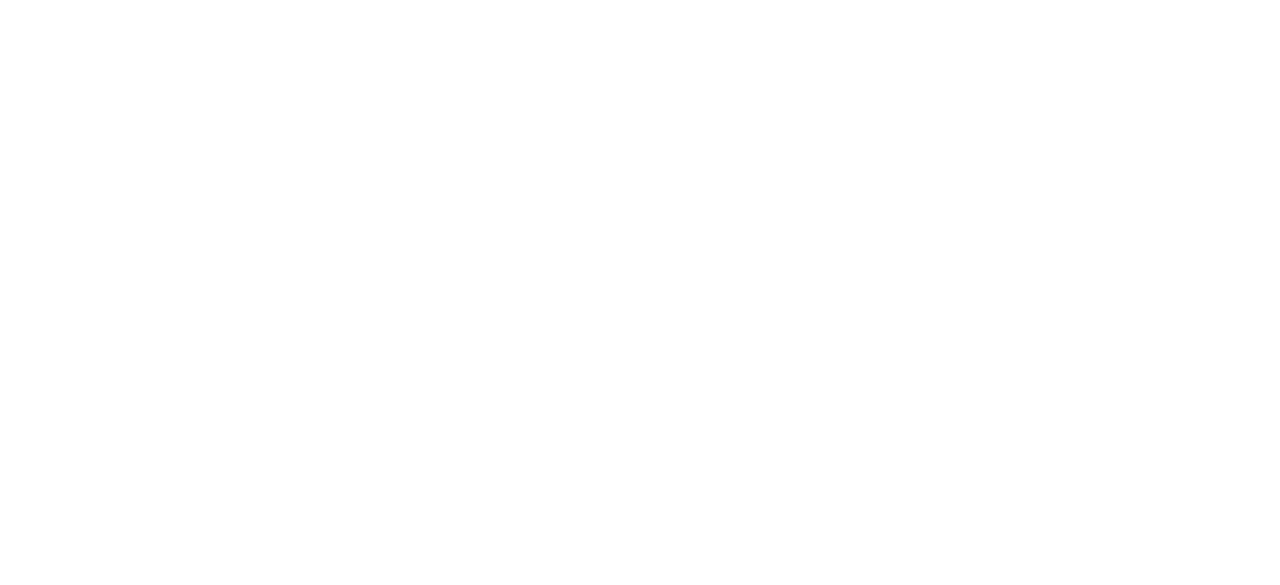 scroll, scrollTop: 0, scrollLeft: 0, axis: both 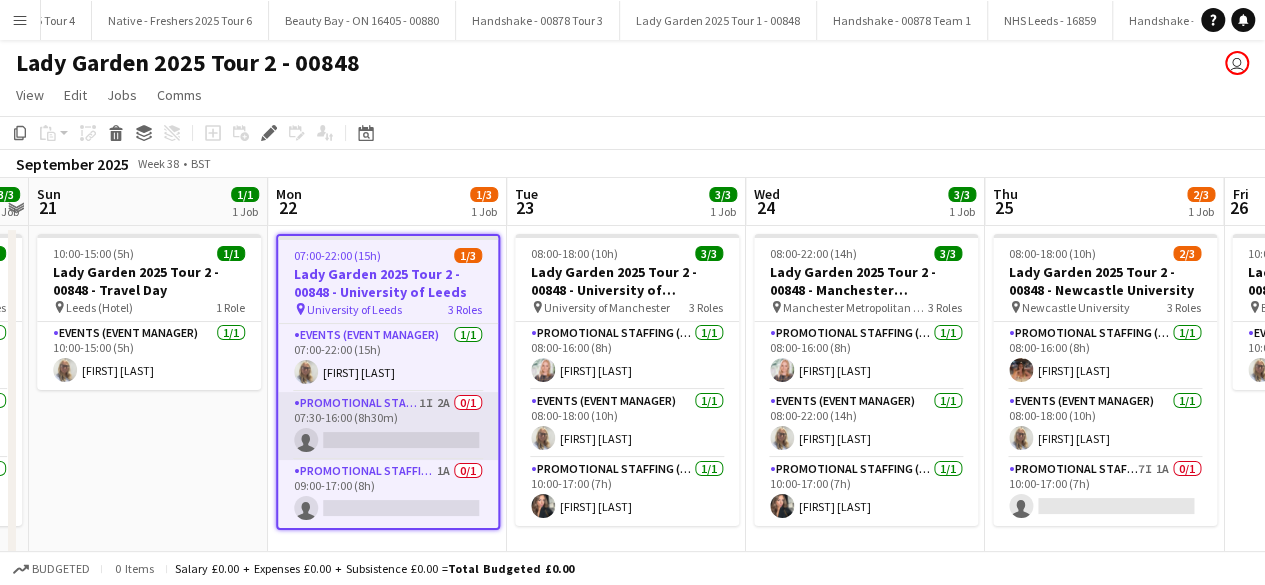 click on "Promotional Staffing (Brand Ambassadors)   1I   2A   0/1   07:30-16:00 (8h30m)
single-neutral-actions" at bounding box center [388, 426] 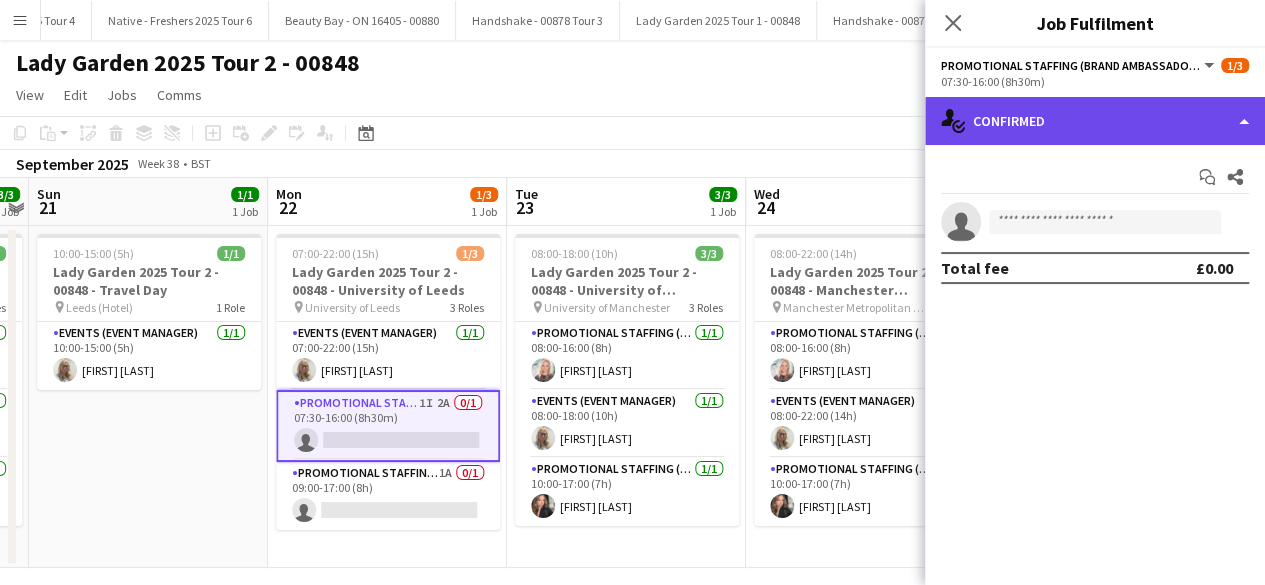 click on "single-neutral-actions-check-2
Confirmed" 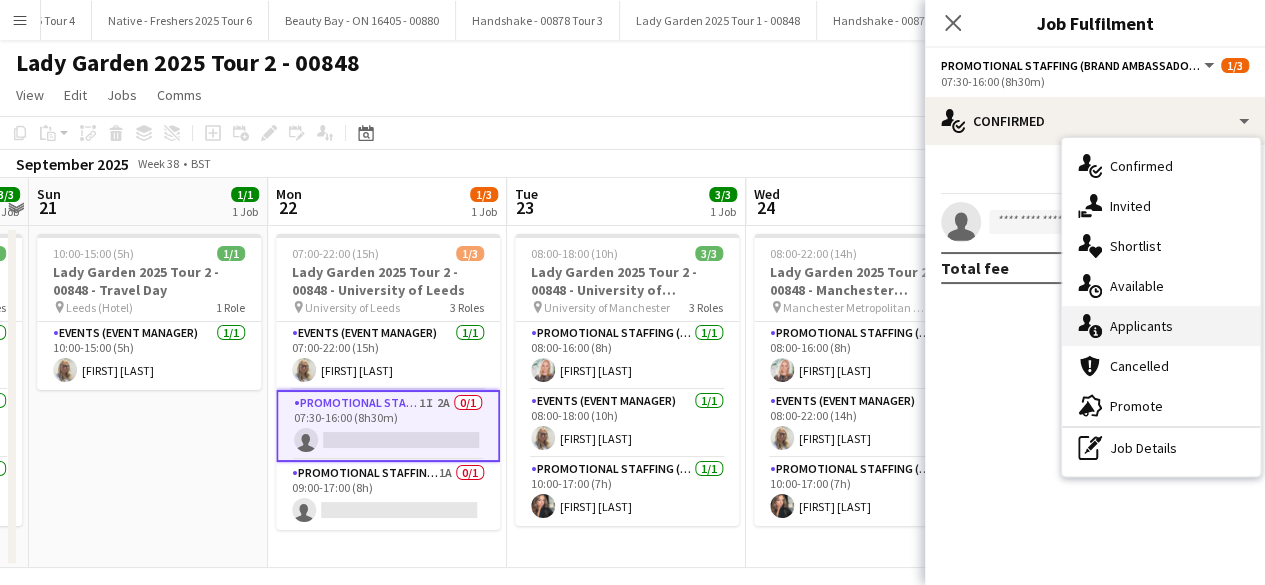 click on "single-neutral-actions-information
Applicants" at bounding box center [1161, 326] 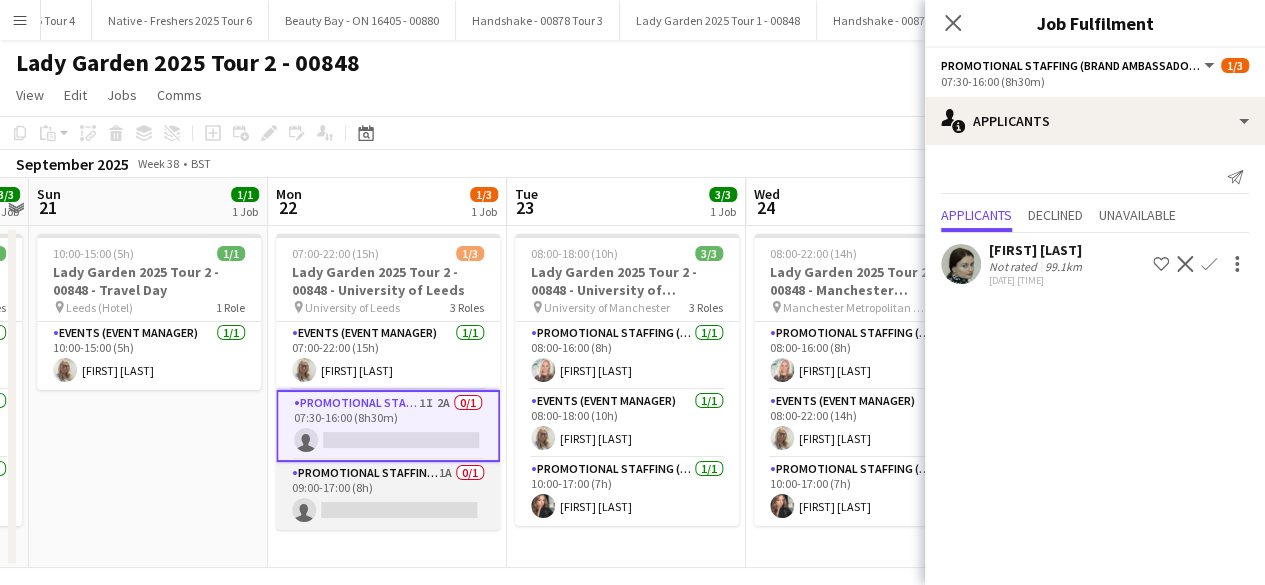 click on "Promotional Staffing (Brand Ambassadors)   1A   0/1   09:00-17:00 (8h)
single-neutral-actions" at bounding box center (388, 496) 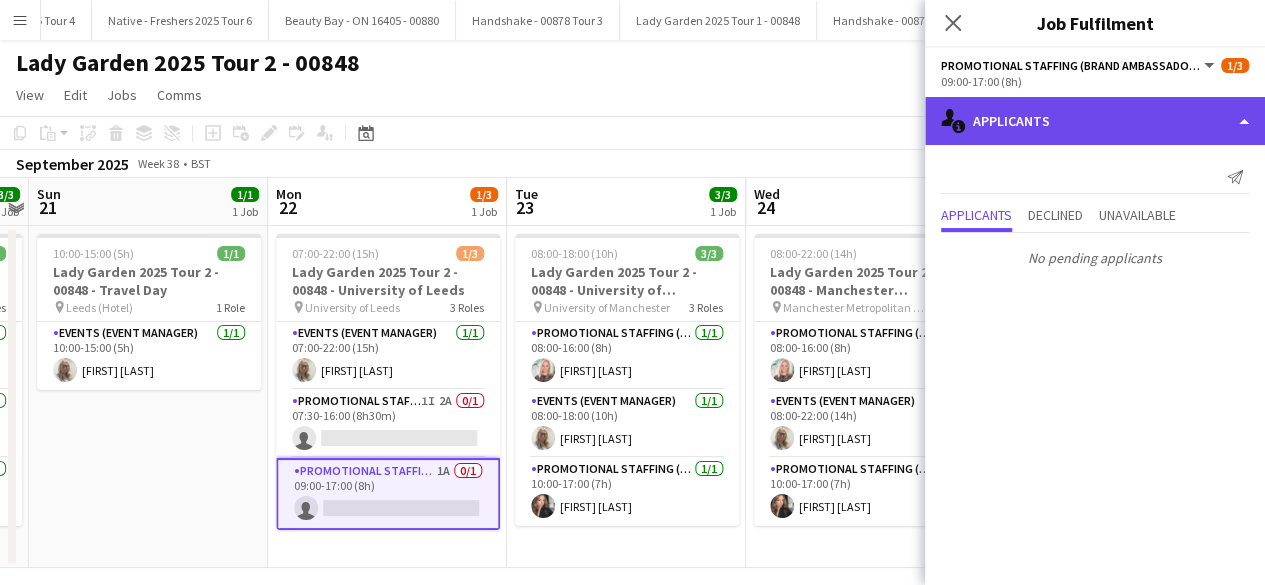 click on "single-neutral-actions-information
Applicants" 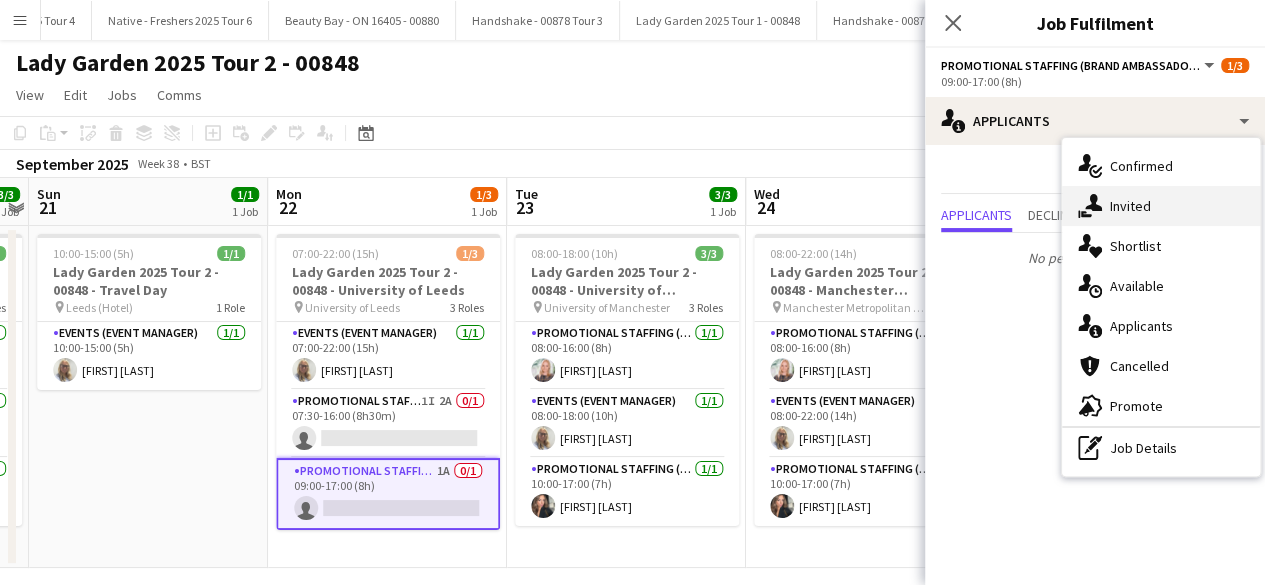click on "single-neutral-actions-share-1
Invited" at bounding box center [1161, 206] 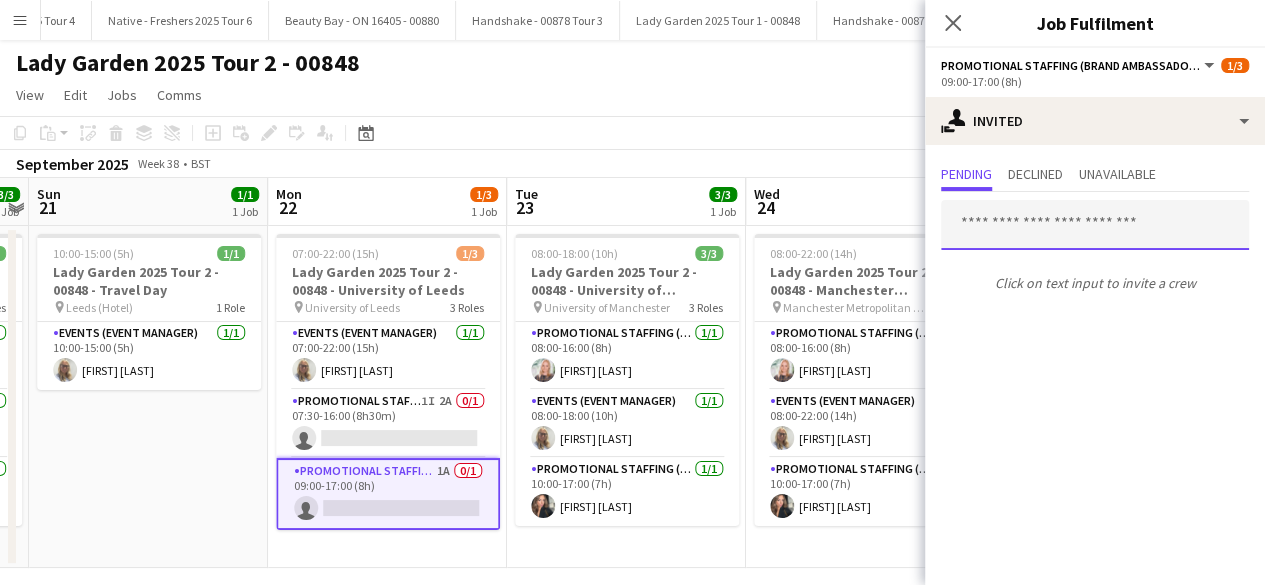 click at bounding box center (1095, 225) 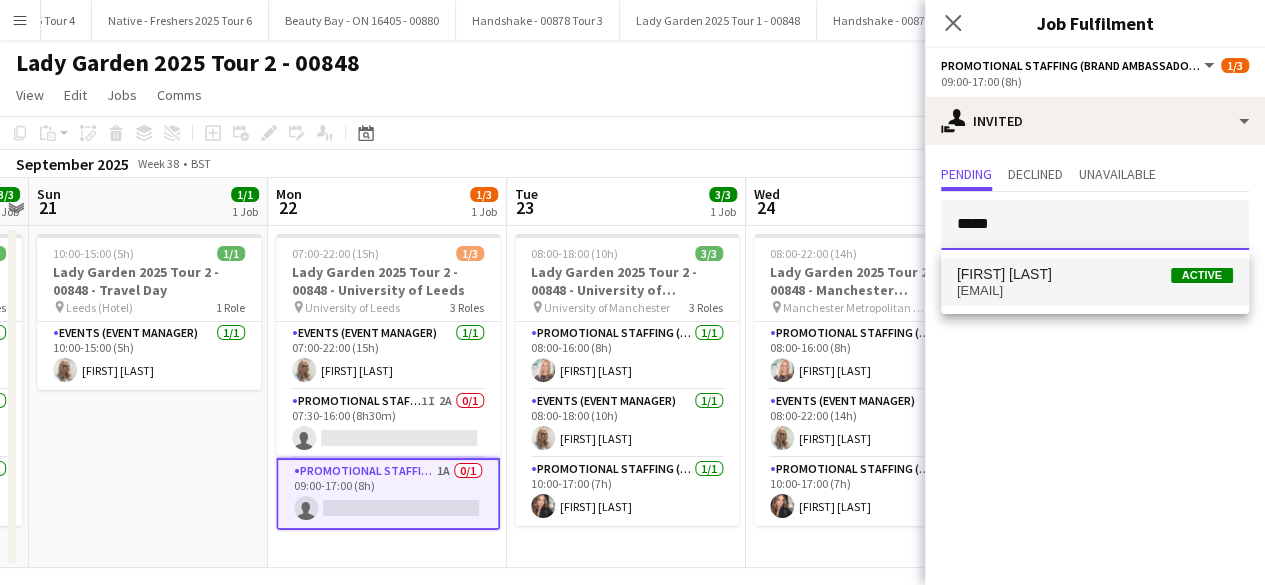 type on "*****" 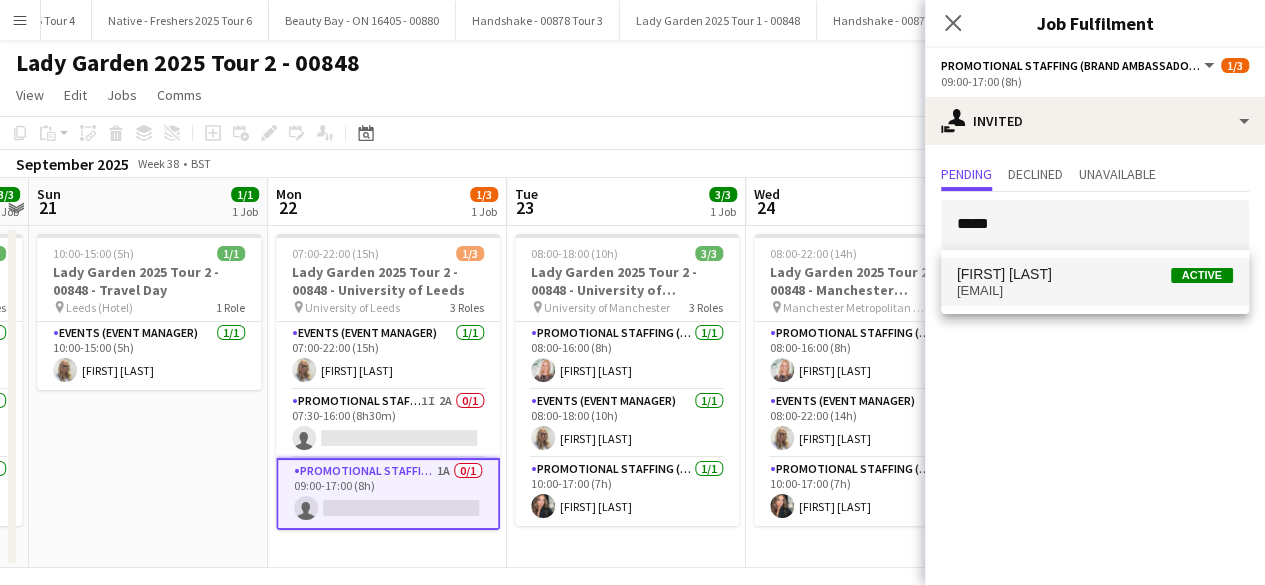 click on "Amina Shahzad  Active" at bounding box center (1095, 274) 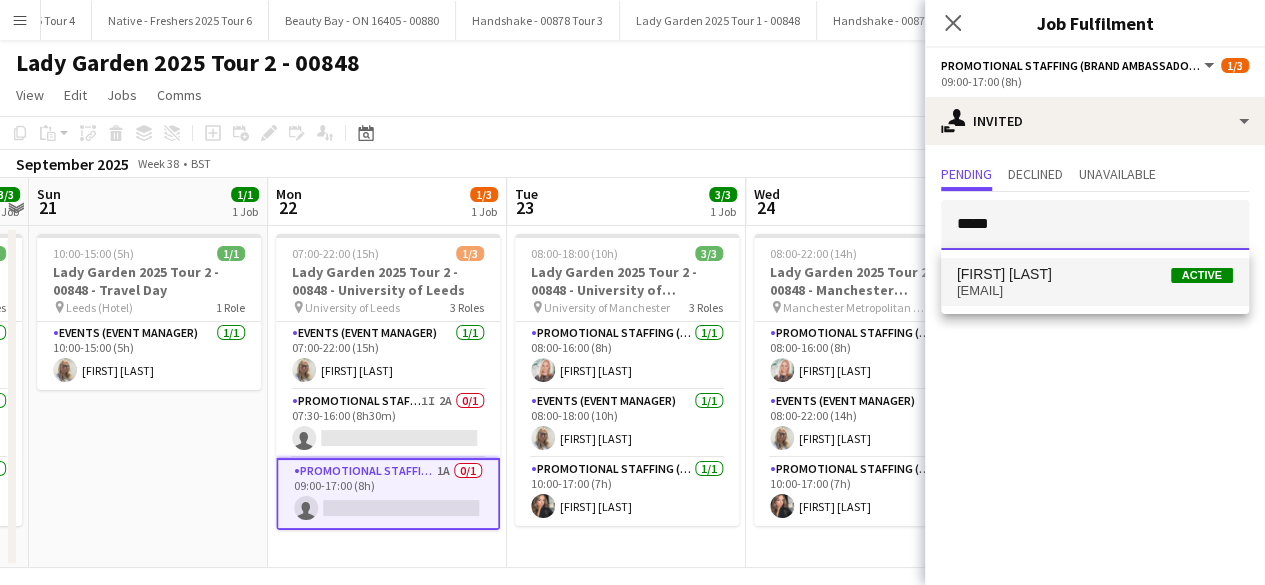 type 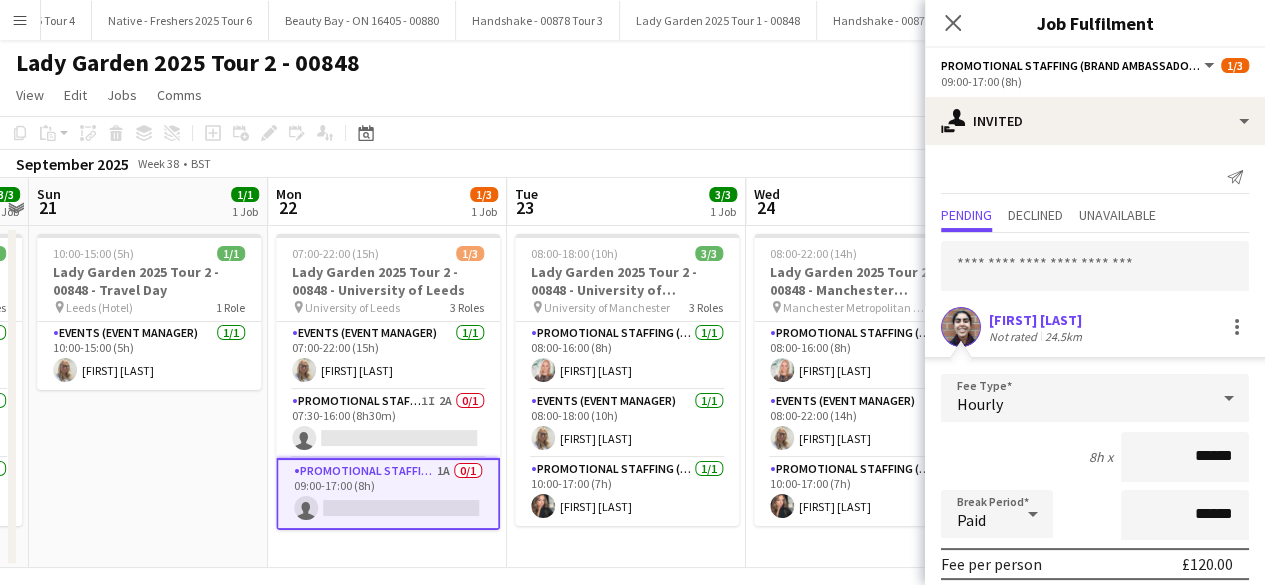 scroll, scrollTop: 234, scrollLeft: 0, axis: vertical 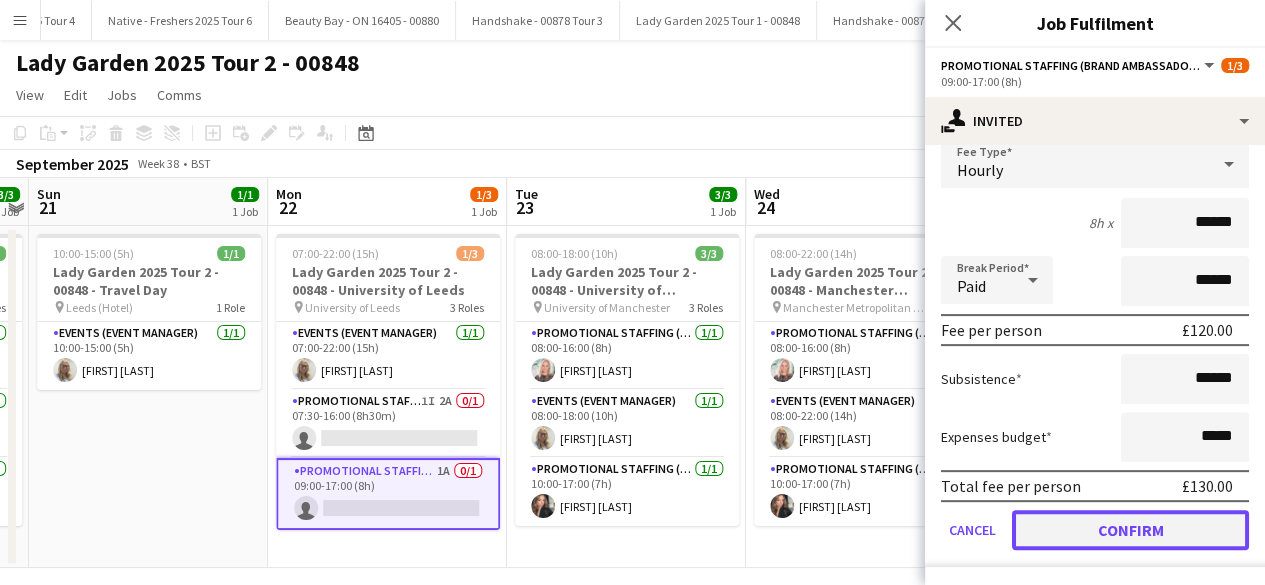 click on "Confirm" 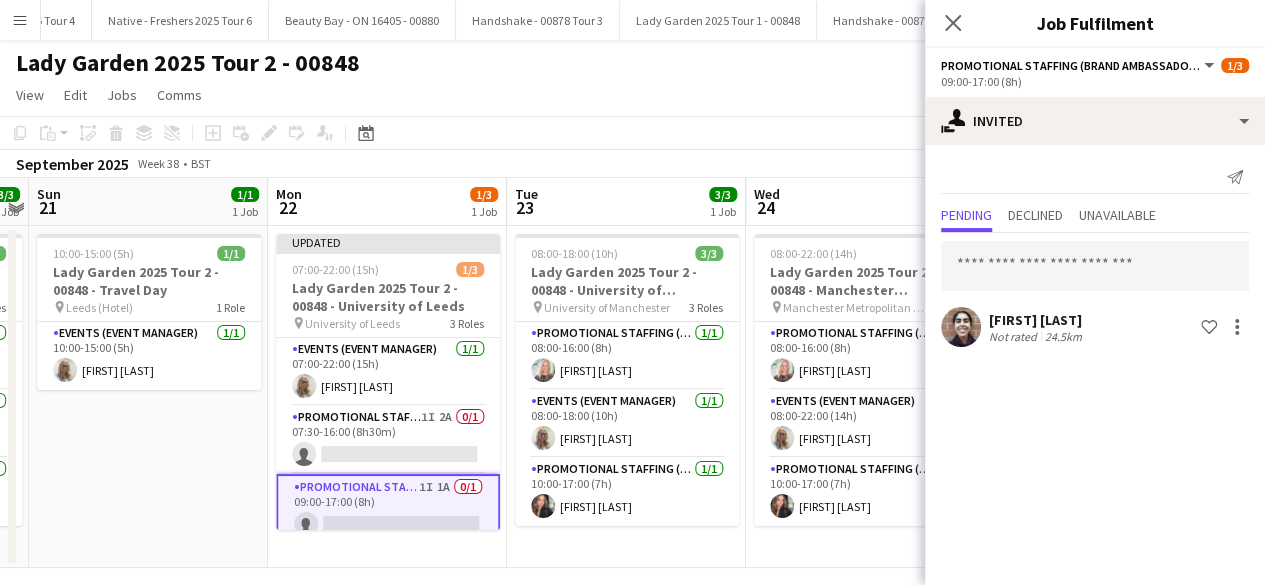 scroll, scrollTop: 0, scrollLeft: 0, axis: both 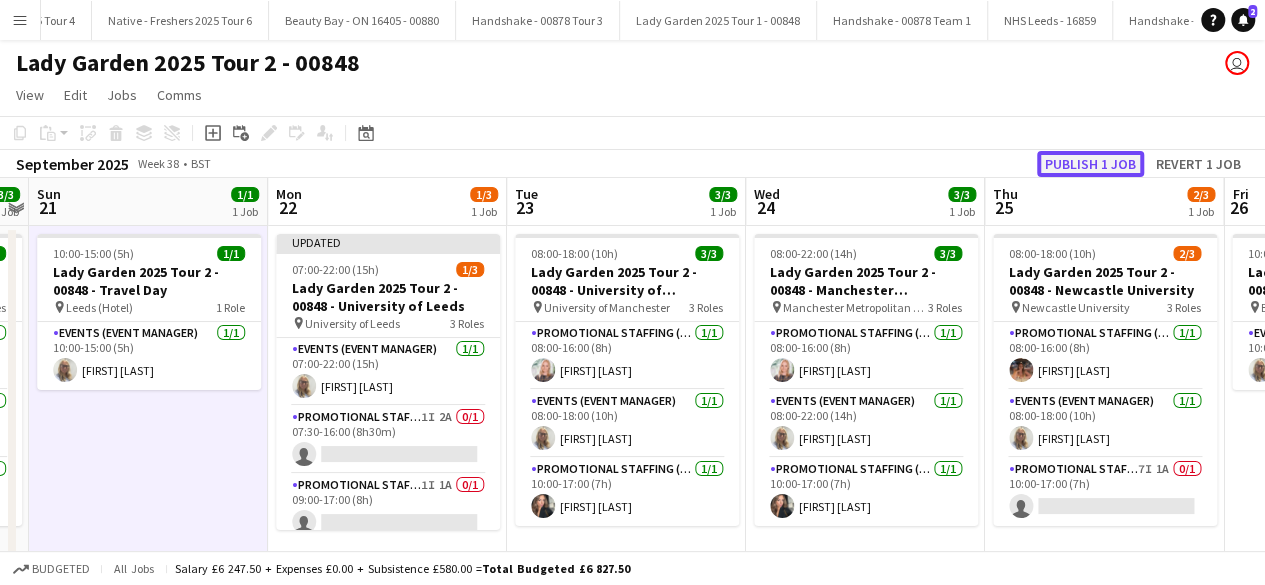 click on "Publish 1 job" 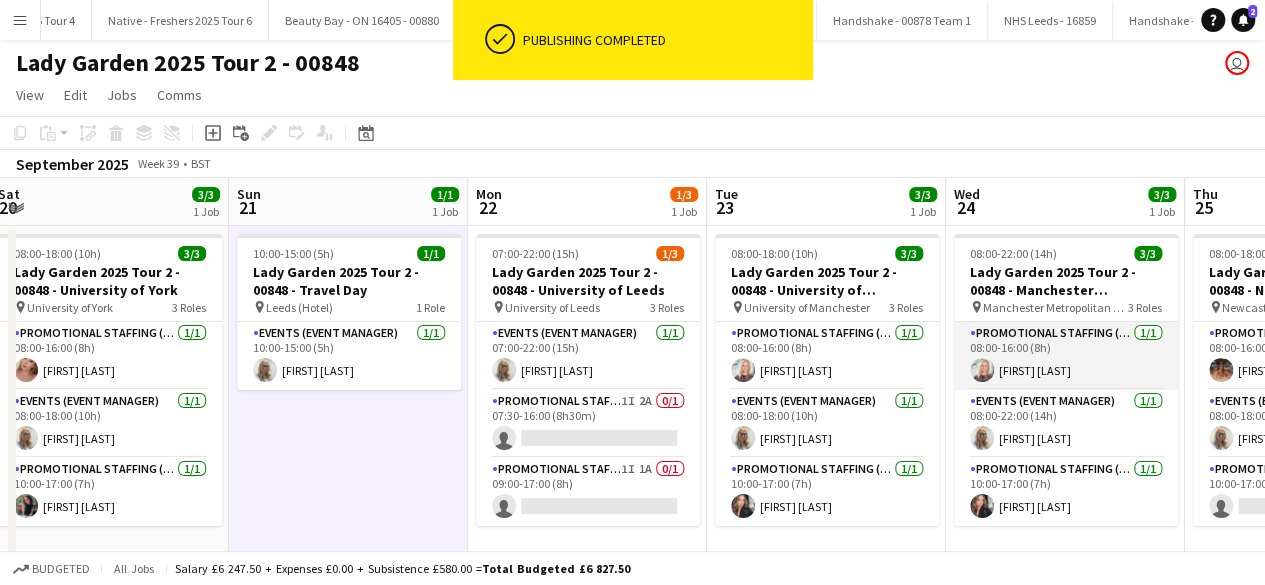 scroll, scrollTop: 0, scrollLeft: 438, axis: horizontal 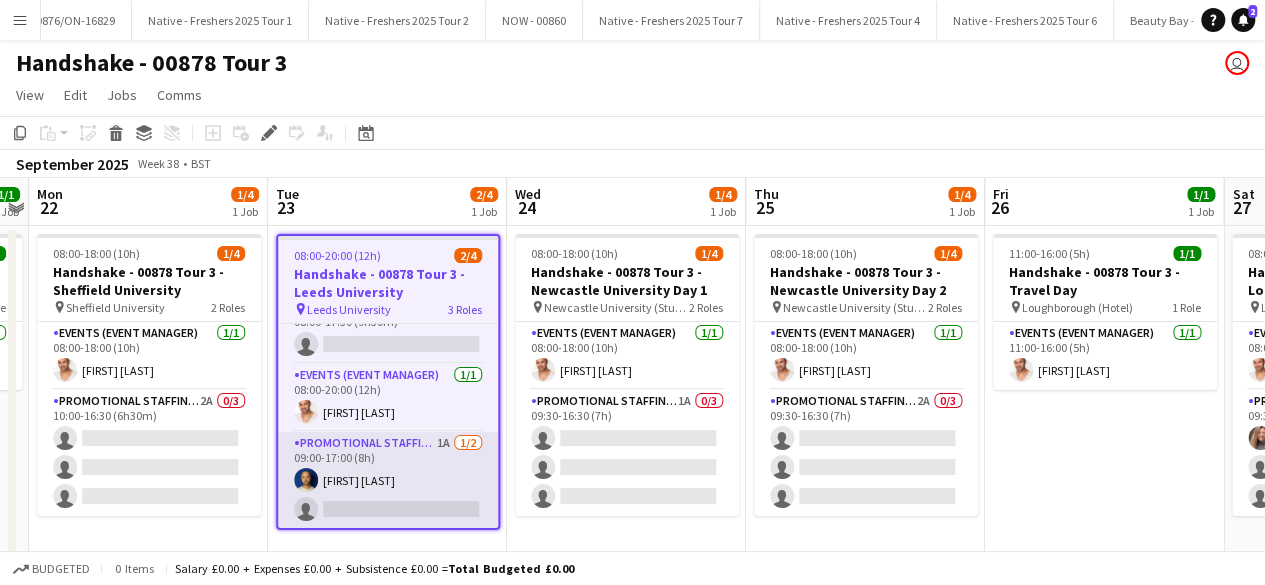 click on "Promotional Staffing (Brand Ambassadors)   1A   1/2   09:00-17:00 (8h)
[FIRST] [LAST]
single-neutral-actions" at bounding box center [388, 480] 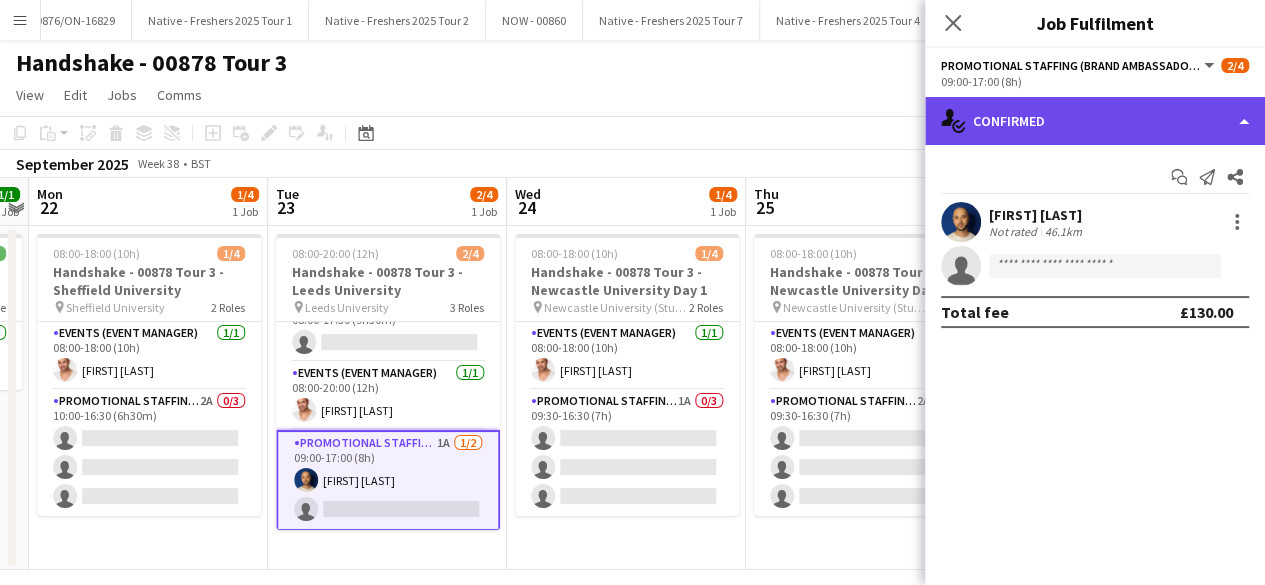 click on "single-neutral-actions-check-2
Confirmed" 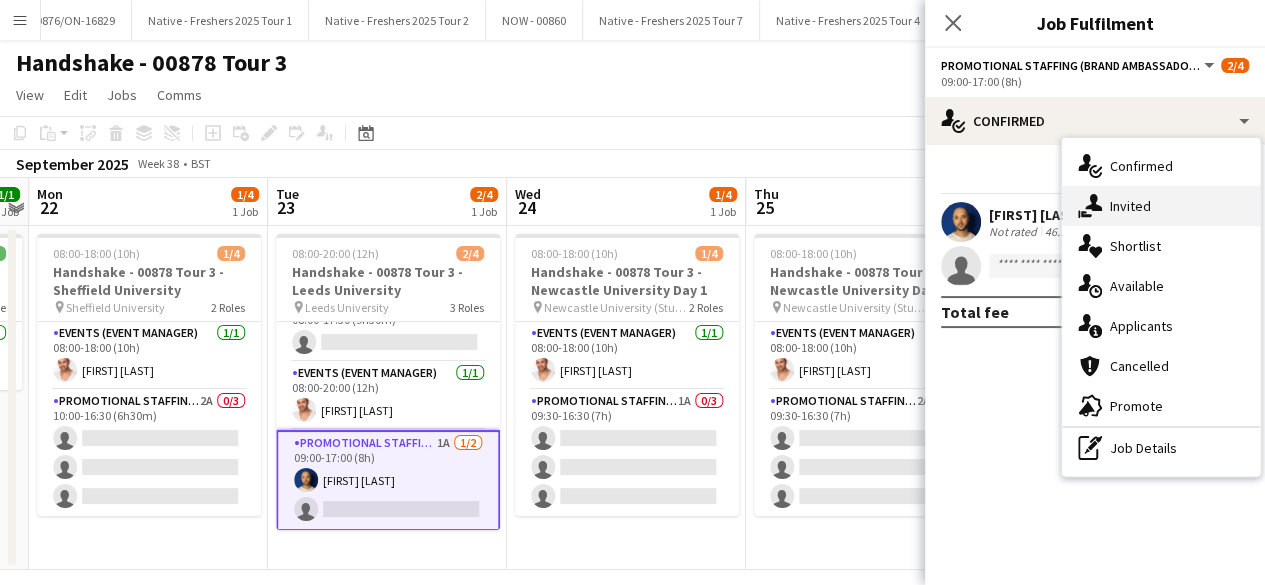 click on "single-neutral-actions-share-1
Invited" at bounding box center [1161, 206] 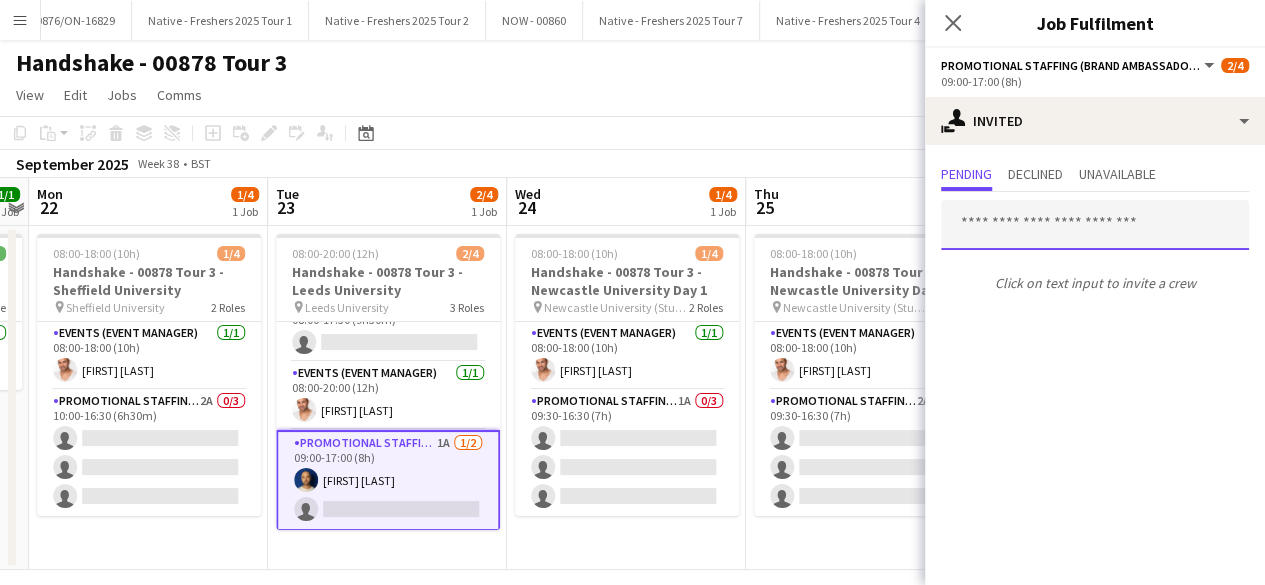 click at bounding box center [1095, 225] 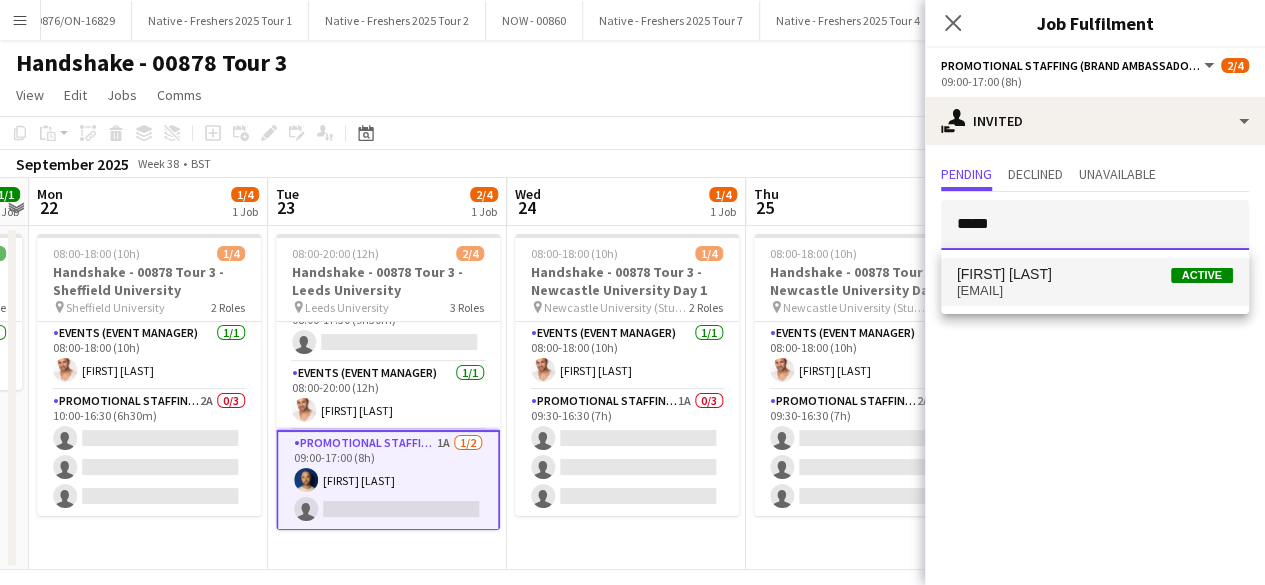 type on "*****" 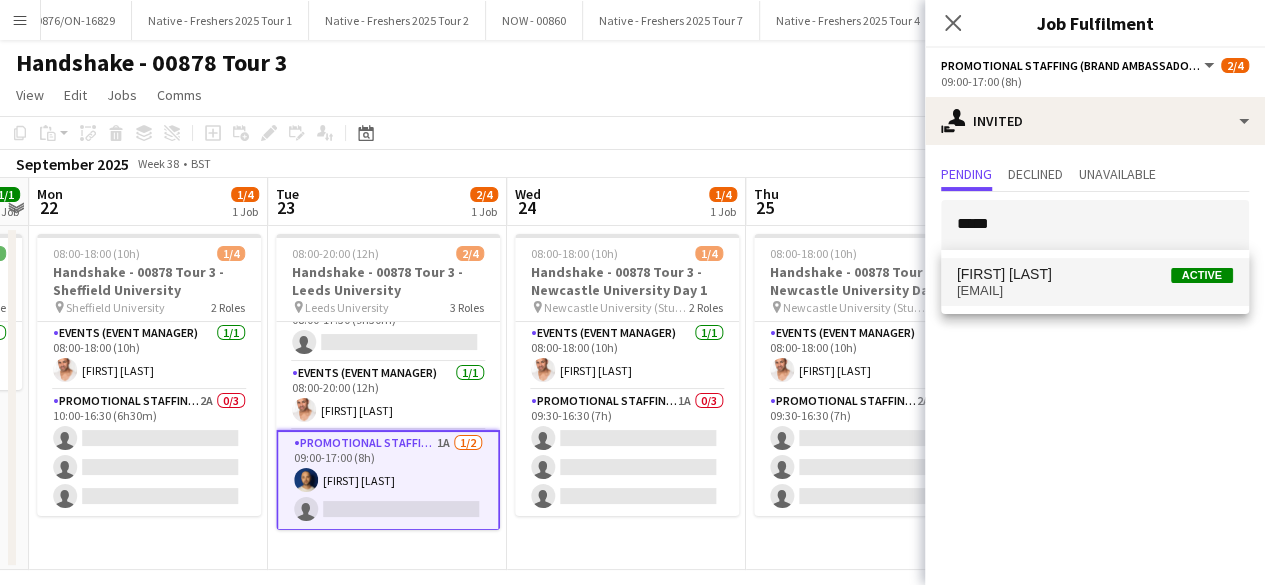 click on "[FIRST] [LAST]  Active  [EMAIL]" at bounding box center (1095, 282) 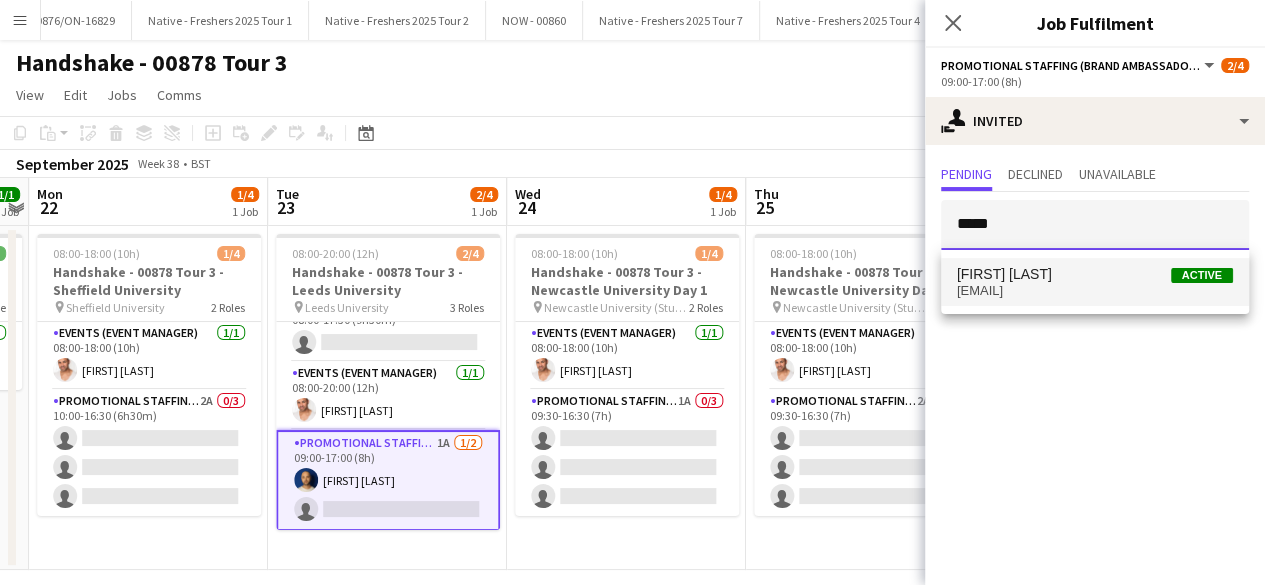 type 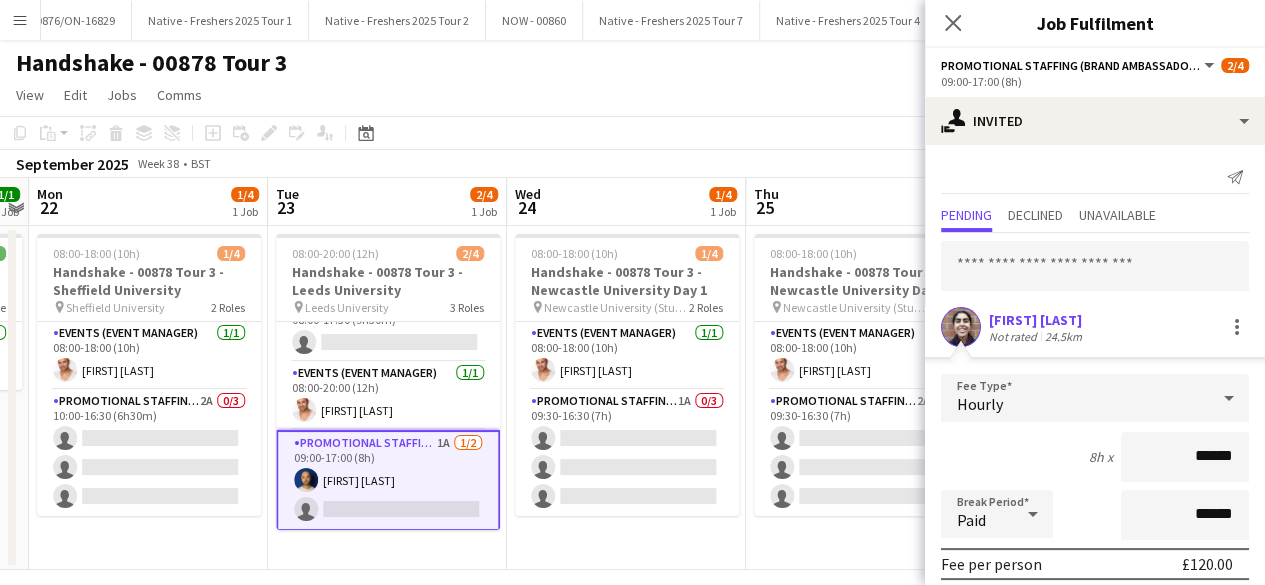 scroll, scrollTop: 234, scrollLeft: 0, axis: vertical 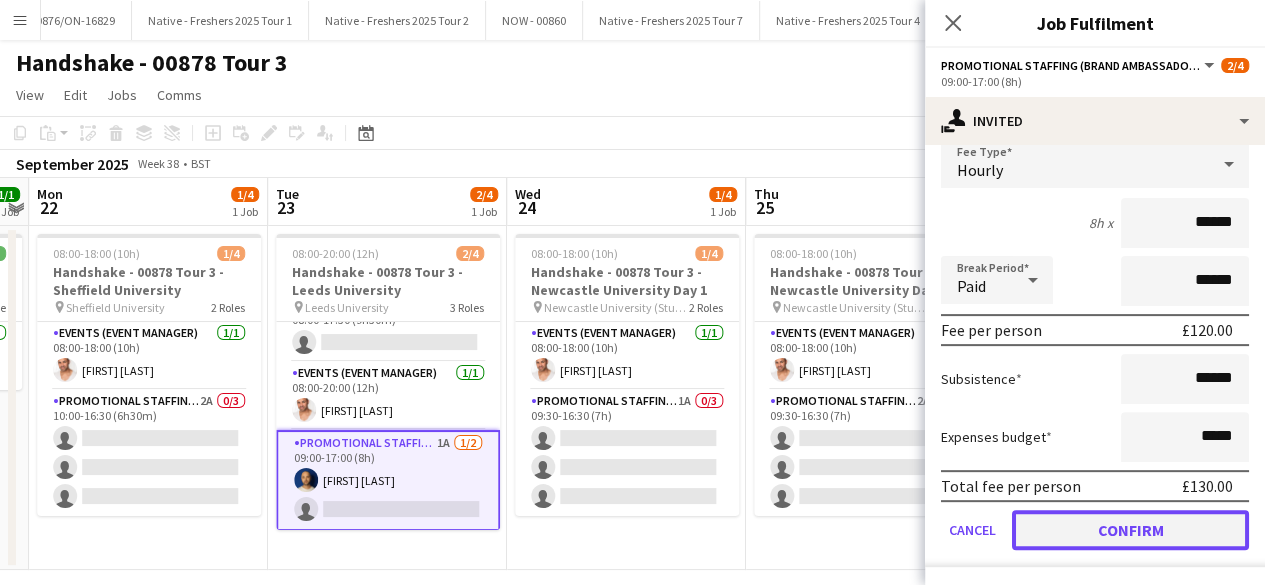 click on "Confirm" 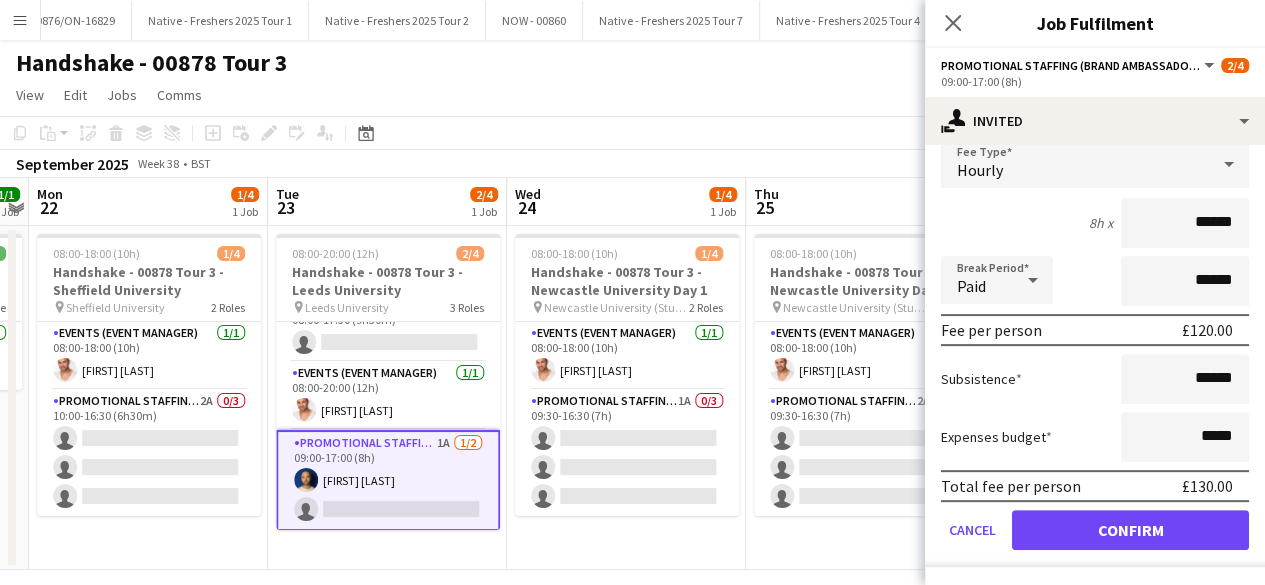 scroll, scrollTop: 0, scrollLeft: 0, axis: both 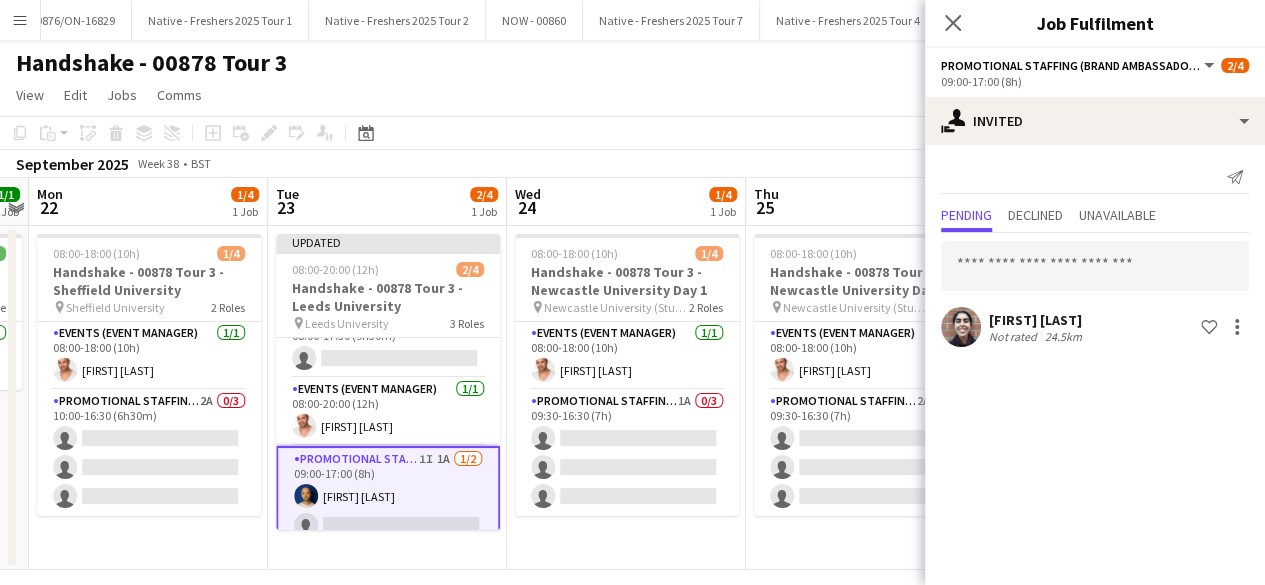 click on "08:00-18:00 (10h)    1/4   Handshake - 00878 Tour 3 - Sheffield University
pin
Sheffield University   2 Roles   Events (Event Manager)   1/1   08:00-18:00 (10h)
Cameron Dean  Promotional Staffing (Brand Ambassadors)   2A   0/3   10:00-16:30 (6h30m)
single-neutral-actions
single-neutral-actions
single-neutral-actions" at bounding box center (148, 398) 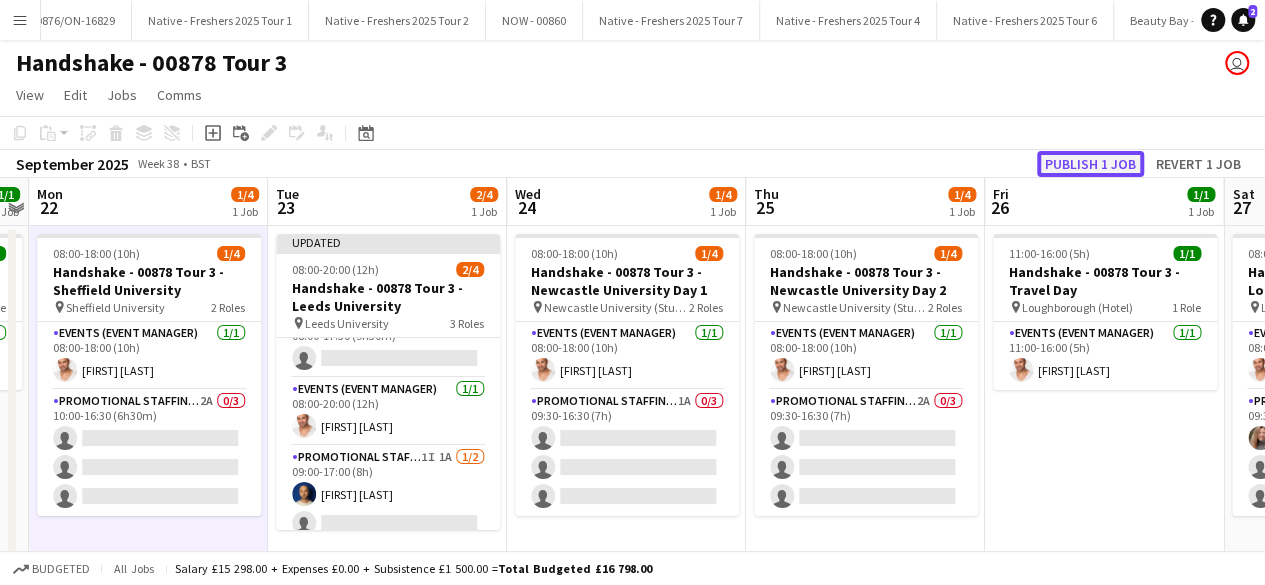 click on "Publish 1 job" 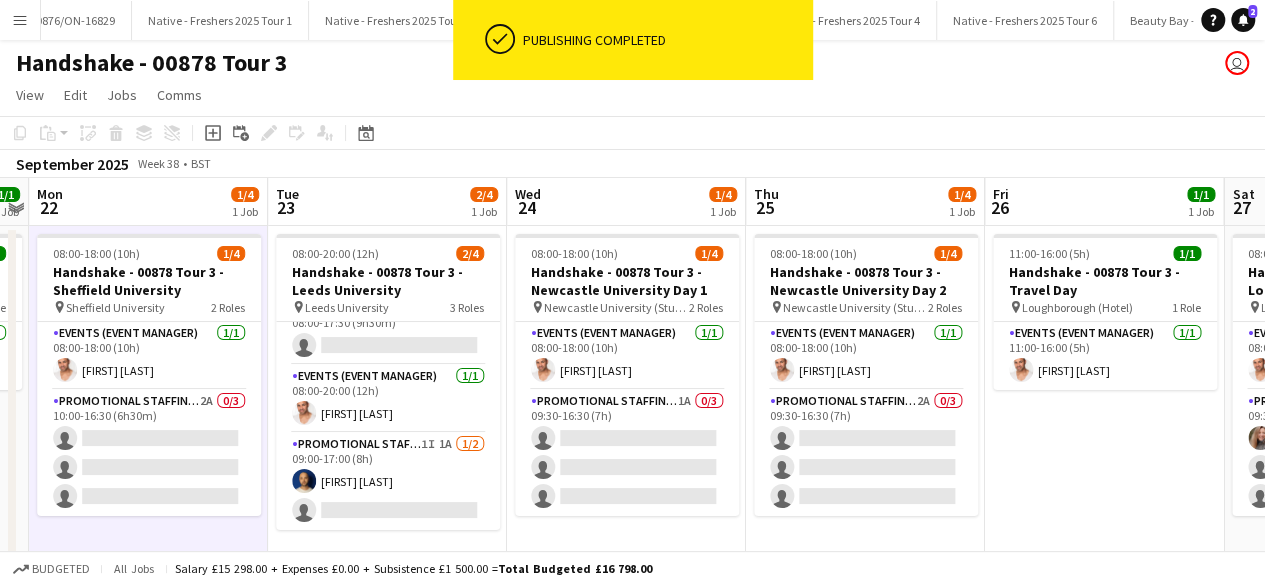 scroll, scrollTop: 24, scrollLeft: 0, axis: vertical 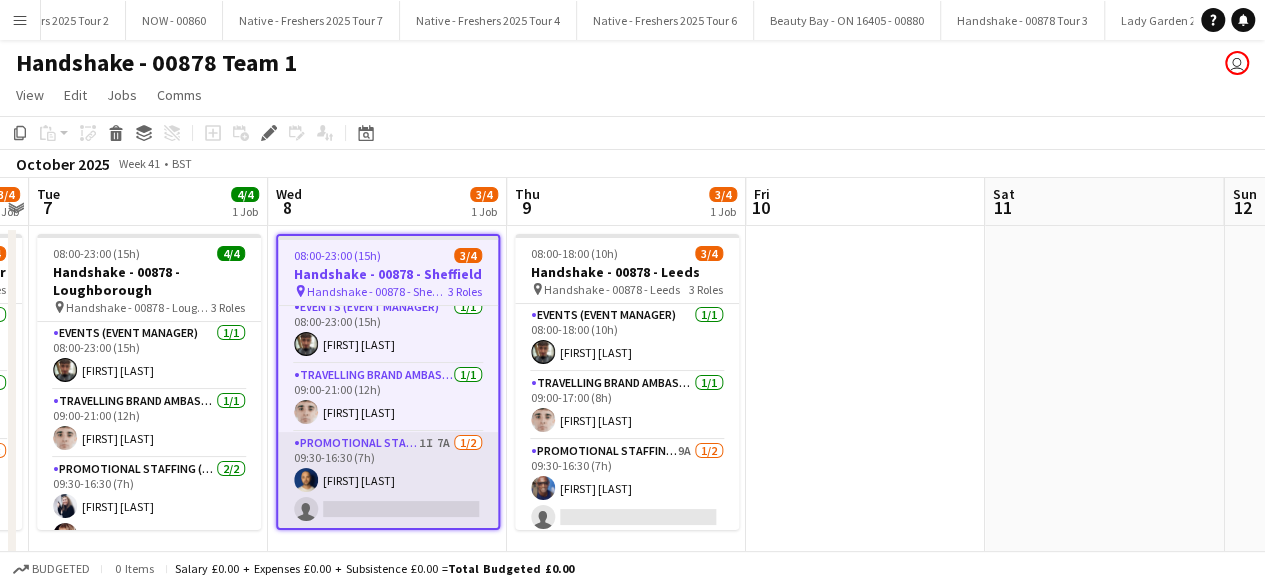 click on "Promotional Staffing (Brand Ambassadors)   1I   7A   1/2   09:30-16:30 (7h)
Shaan Mottram
single-neutral-actions" at bounding box center (388, 480) 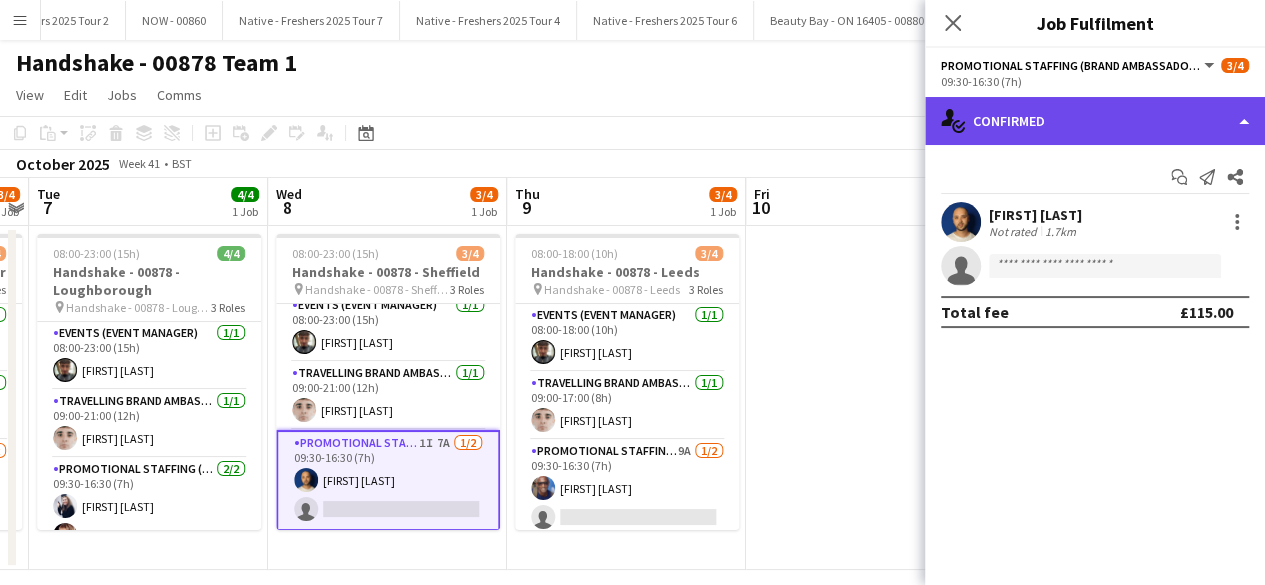 click on "single-neutral-actions-check-2
Confirmed" 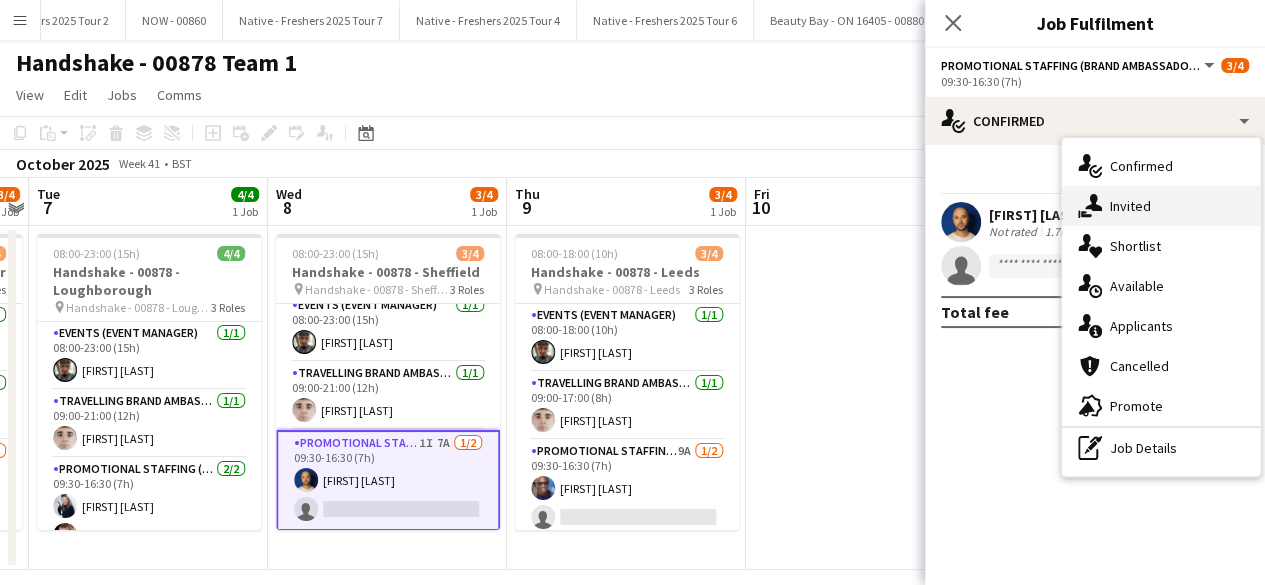 click on "single-neutral-actions-share-1
Invited" at bounding box center (1161, 206) 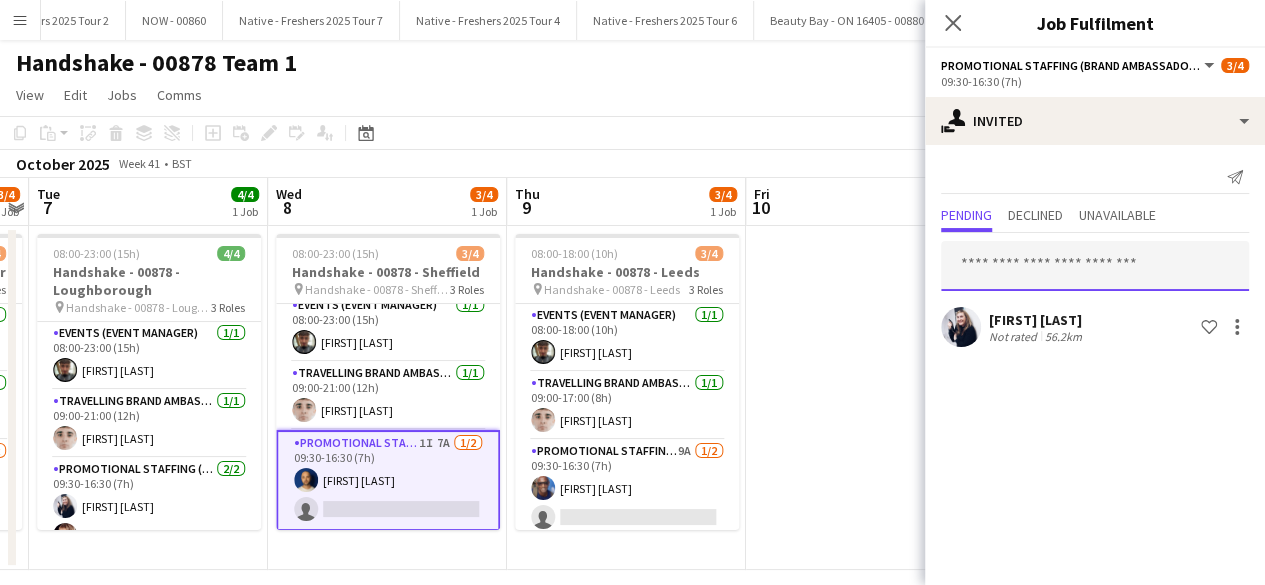 click at bounding box center (1095, 266) 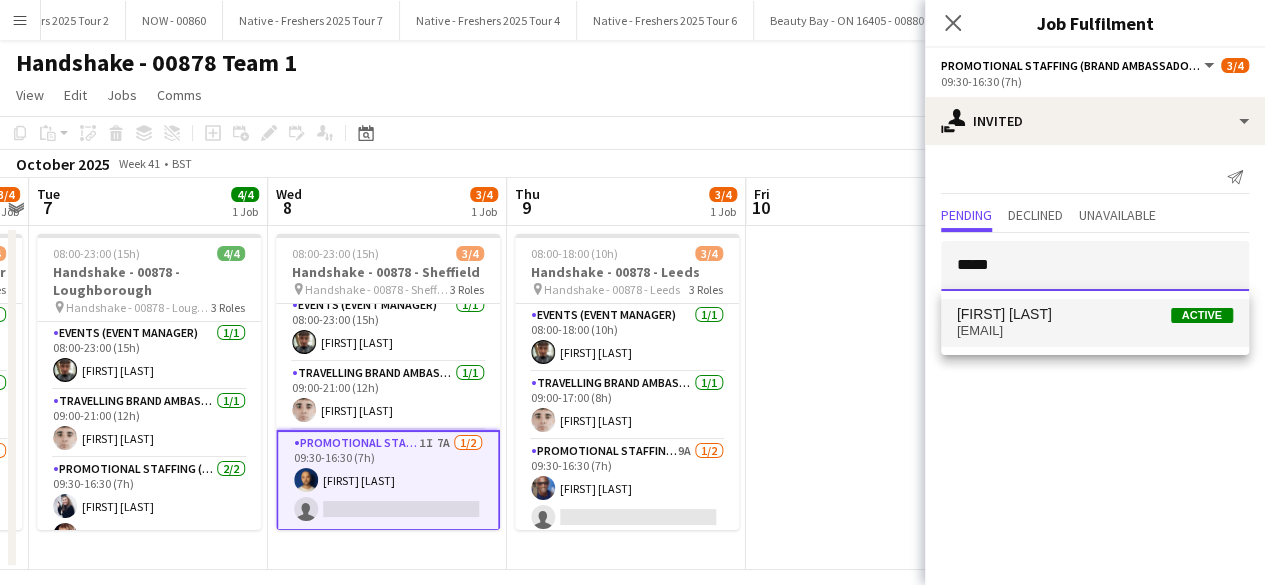 type on "*****" 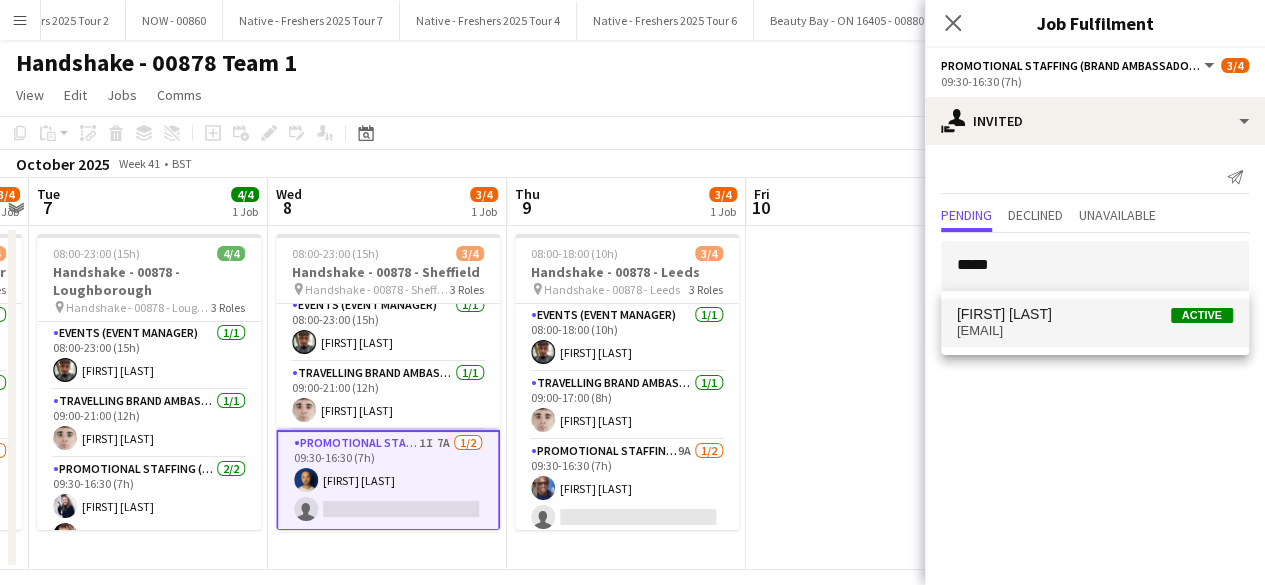 click on "Amina Shahzad" at bounding box center (1004, 314) 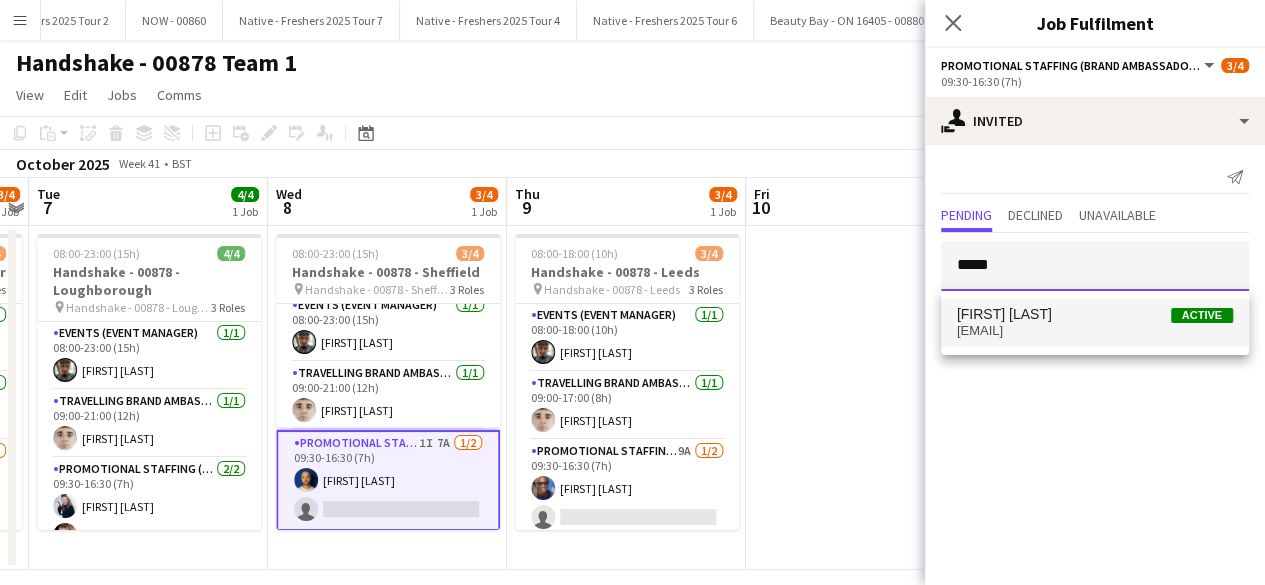 type 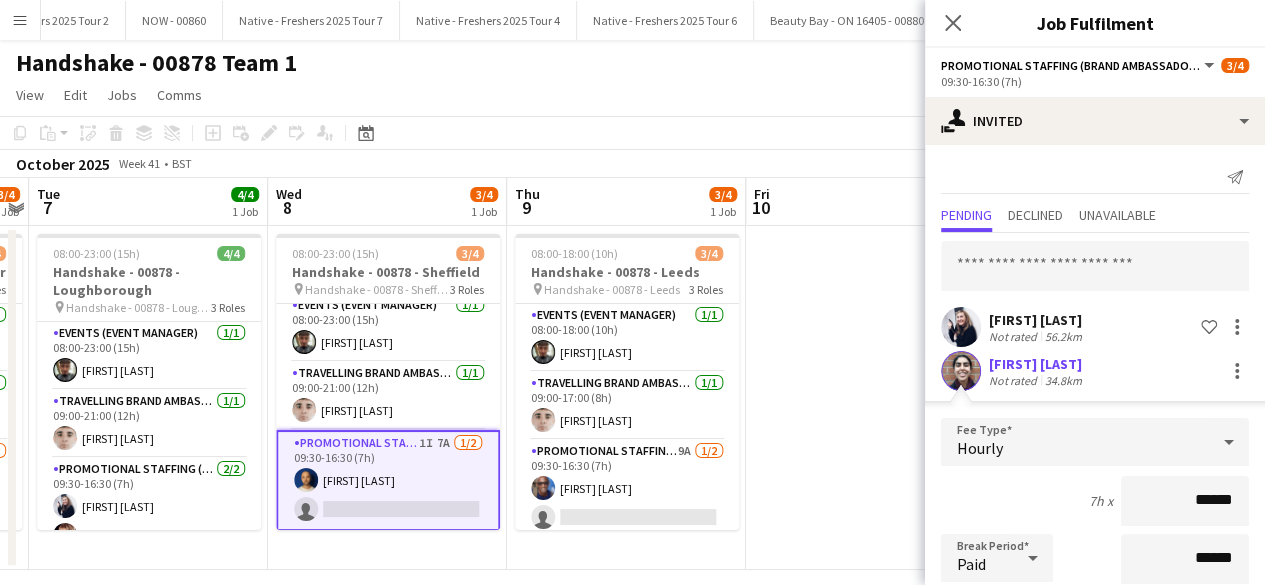 scroll, scrollTop: 278, scrollLeft: 0, axis: vertical 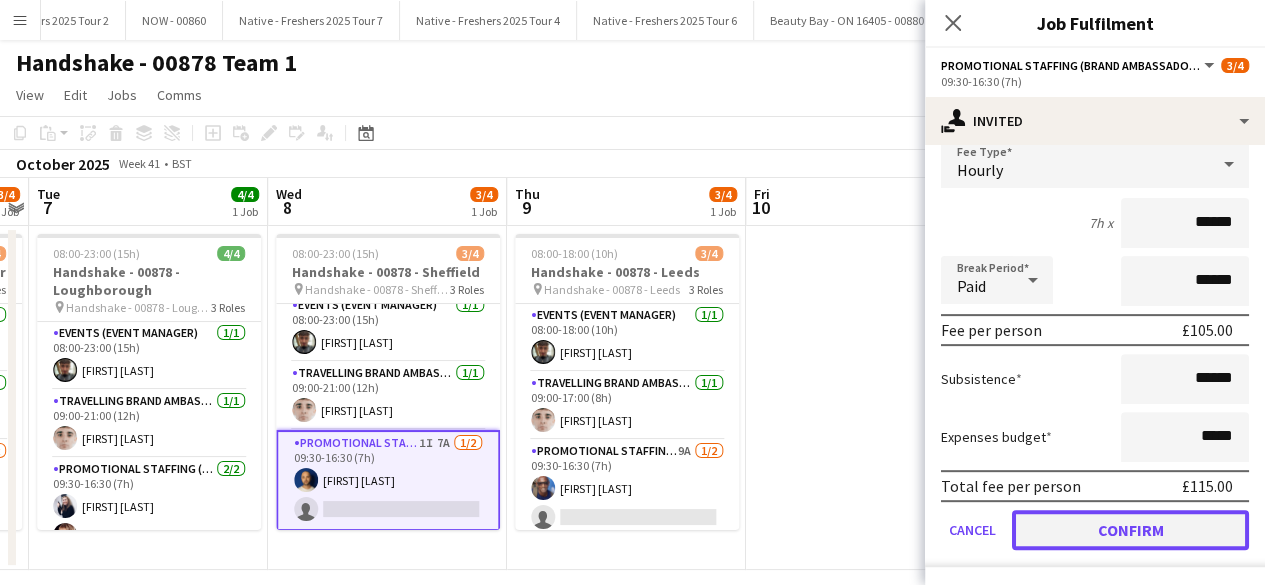 click on "Confirm" 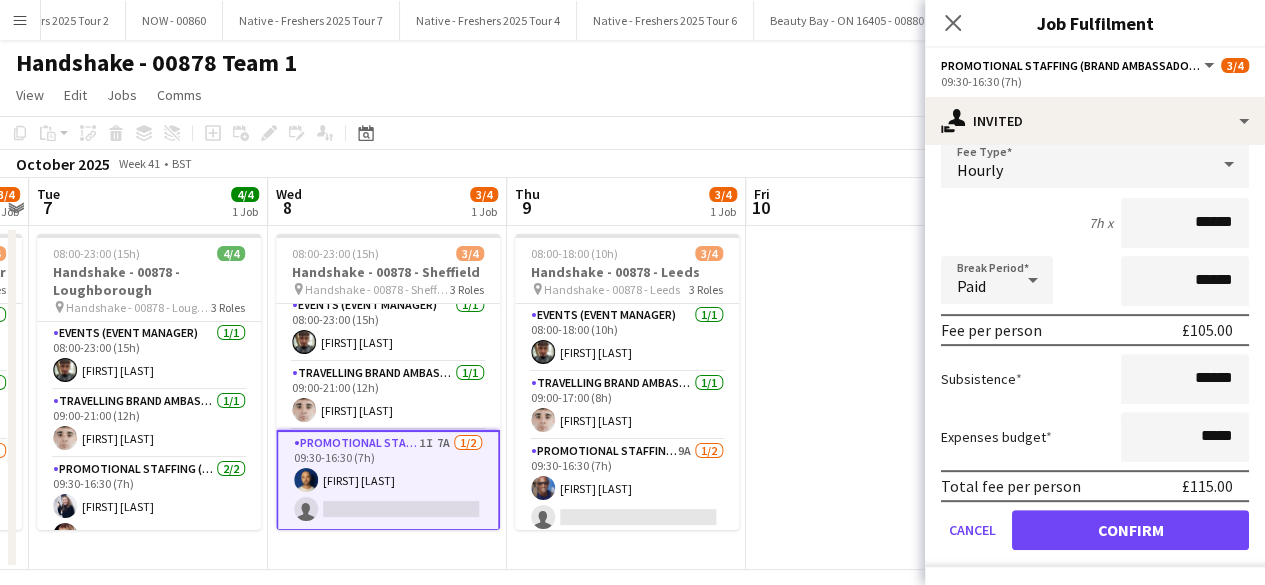 scroll, scrollTop: 0, scrollLeft: 0, axis: both 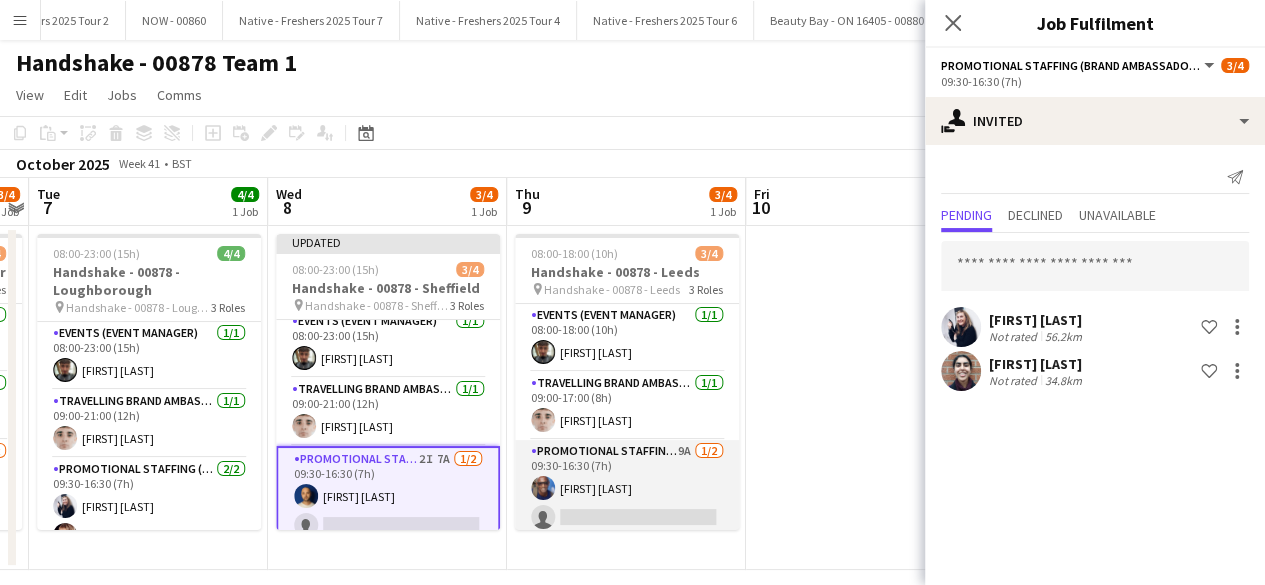 click on "Promotional Staffing (Brand Ambassadors)   9A   1/2   09:30-16:30 (7h)
Eyan Mckoy
single-neutral-actions" at bounding box center [627, 488] 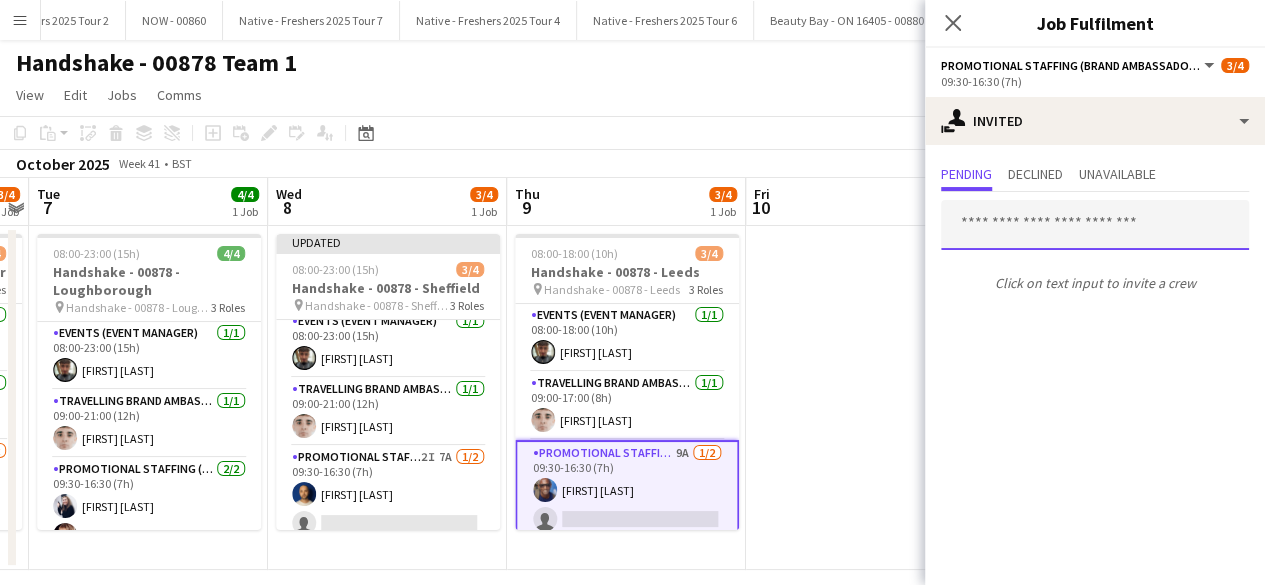 click at bounding box center (1095, 225) 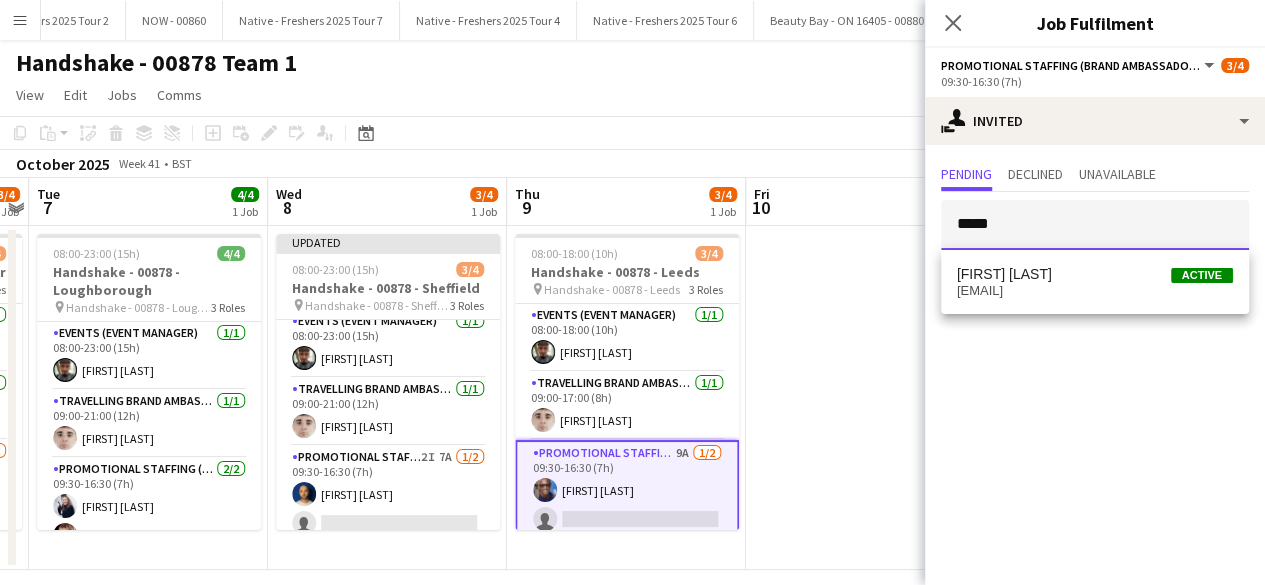 type on "*****" 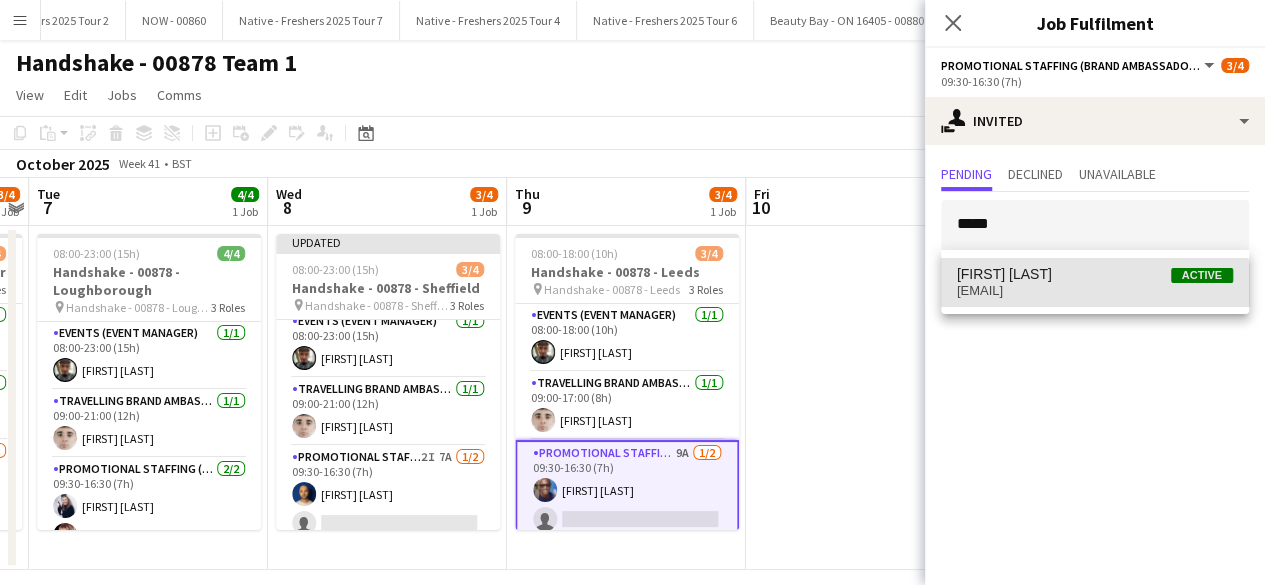 click on "Amina Shahzad  Active  amina127@hotmail.co.uk" at bounding box center [1095, 282] 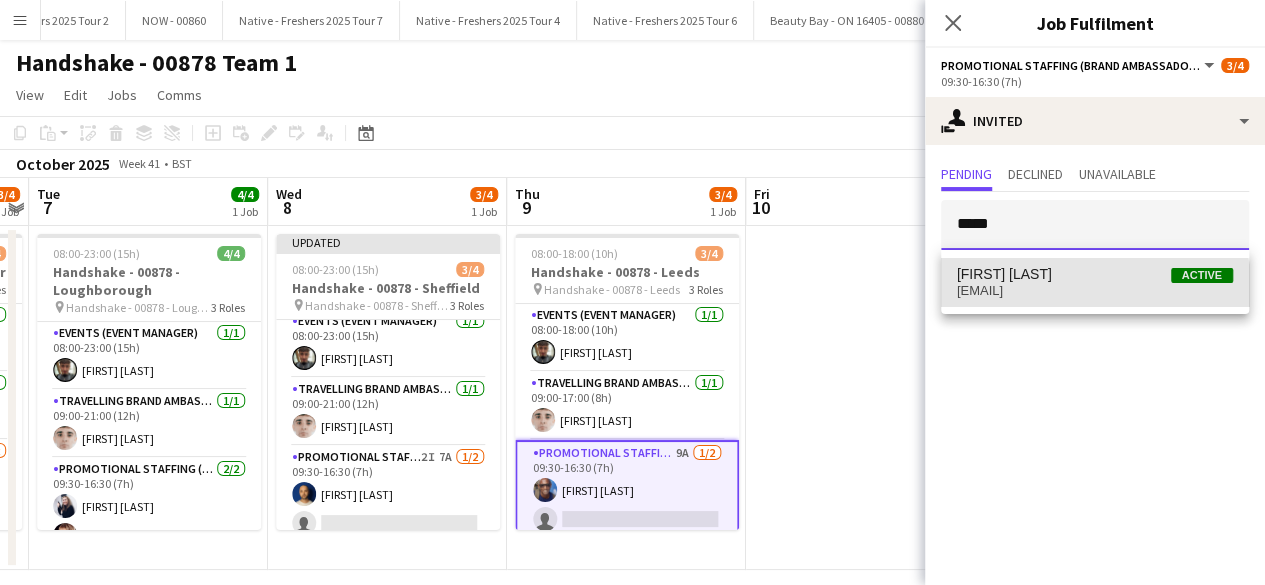 type 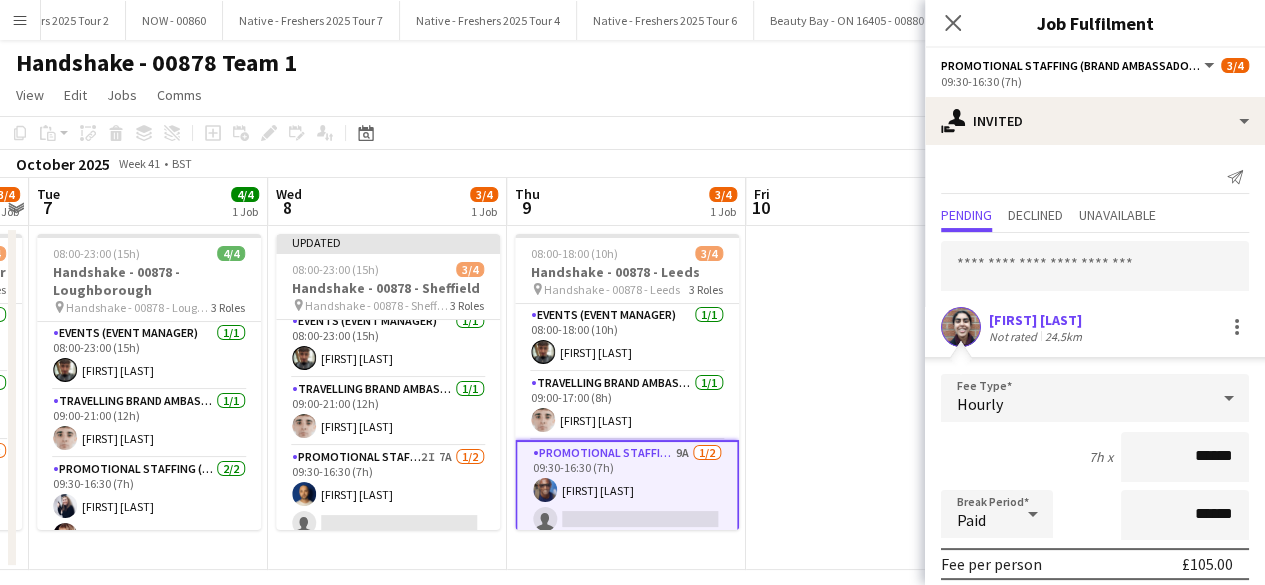 scroll, scrollTop: 234, scrollLeft: 0, axis: vertical 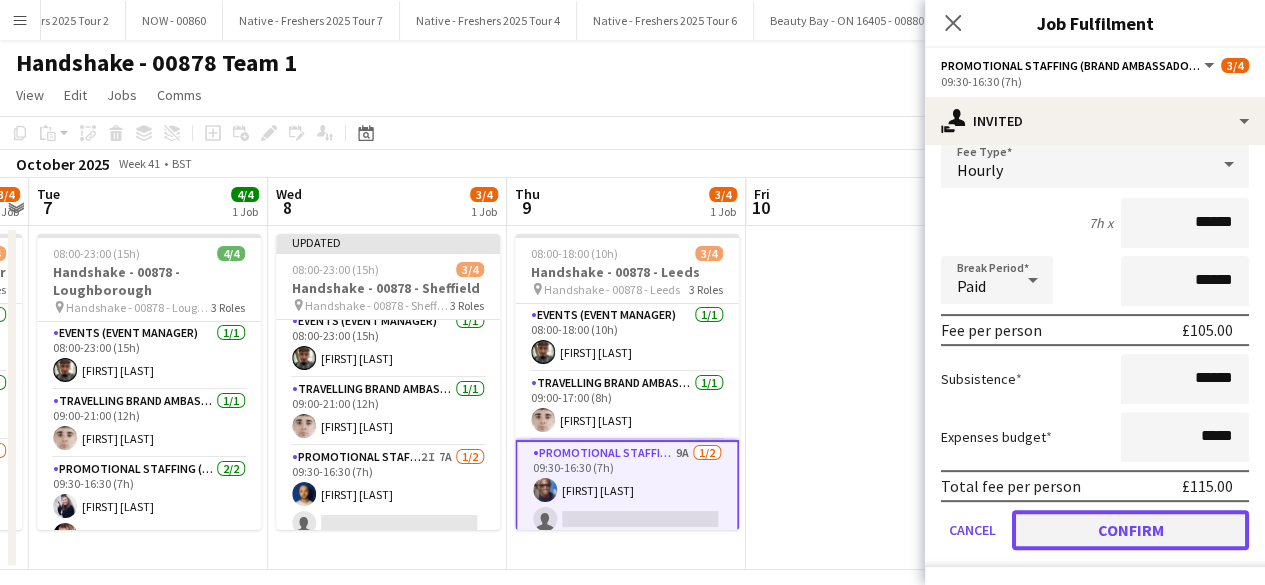 click on "Confirm" 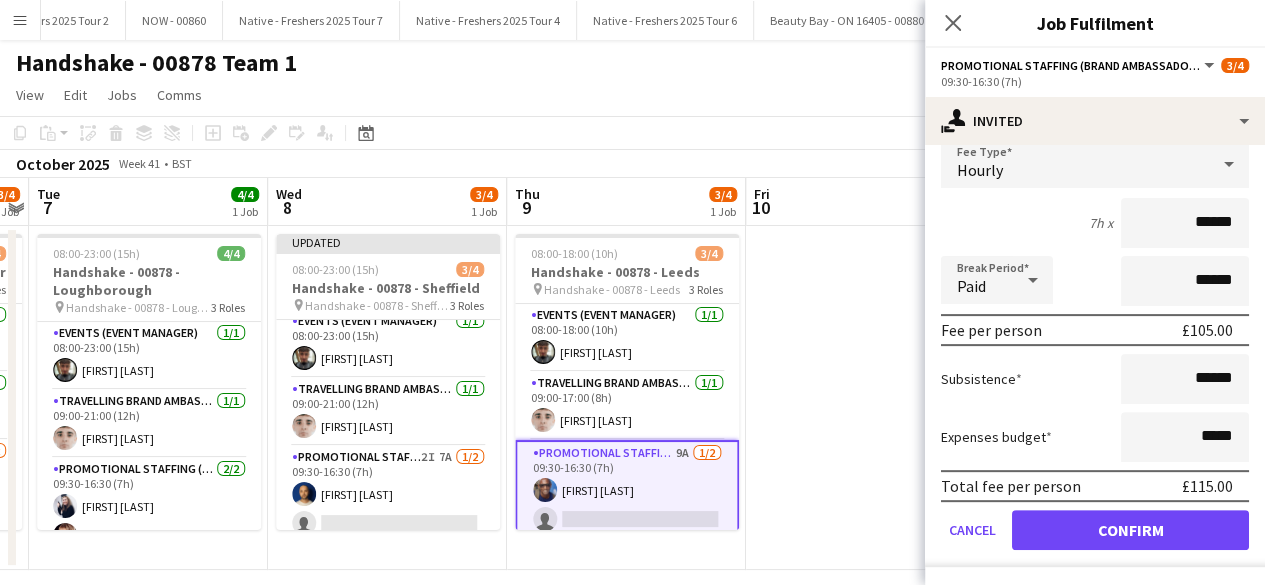 scroll, scrollTop: 0, scrollLeft: 0, axis: both 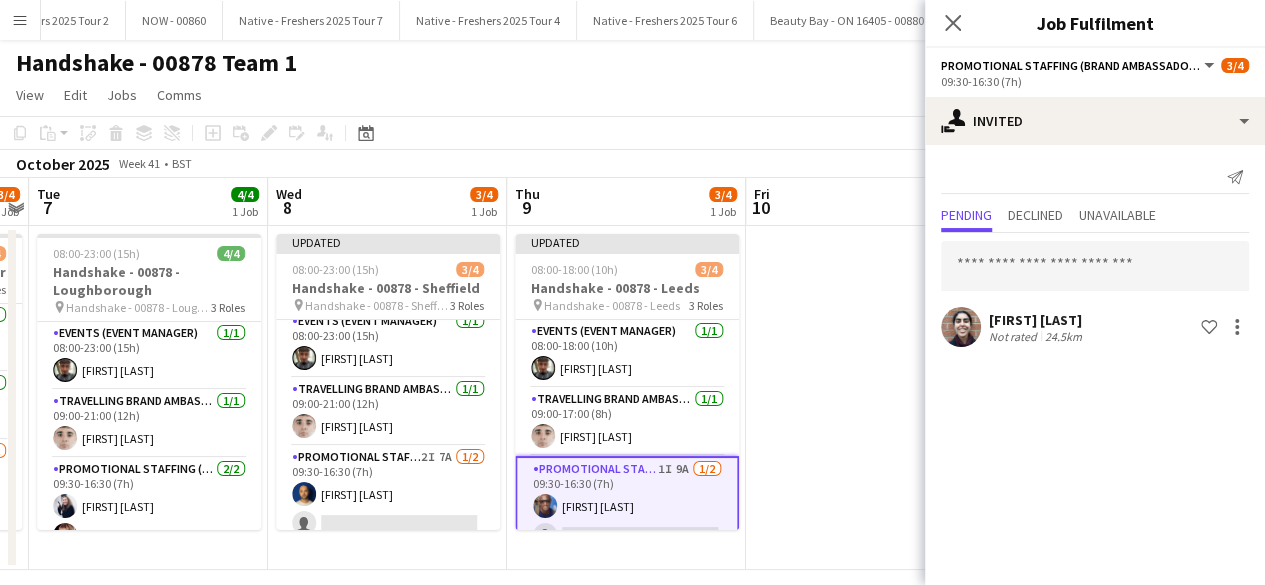 click at bounding box center (865, 398) 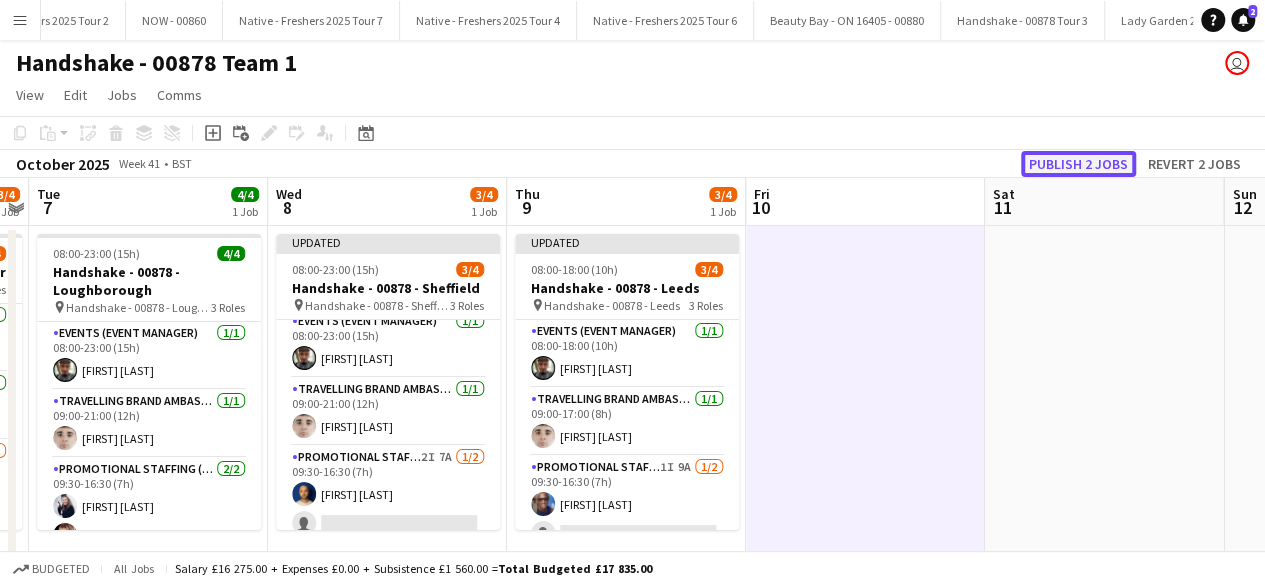 click on "Publish 2 jobs" 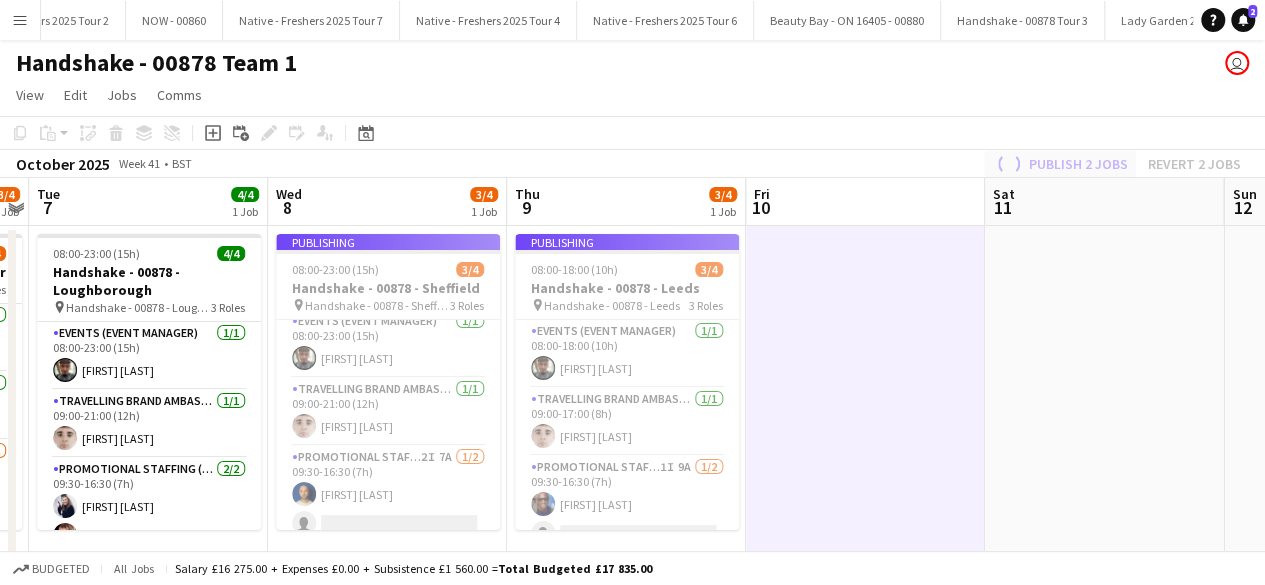 scroll, scrollTop: 6, scrollLeft: 0, axis: vertical 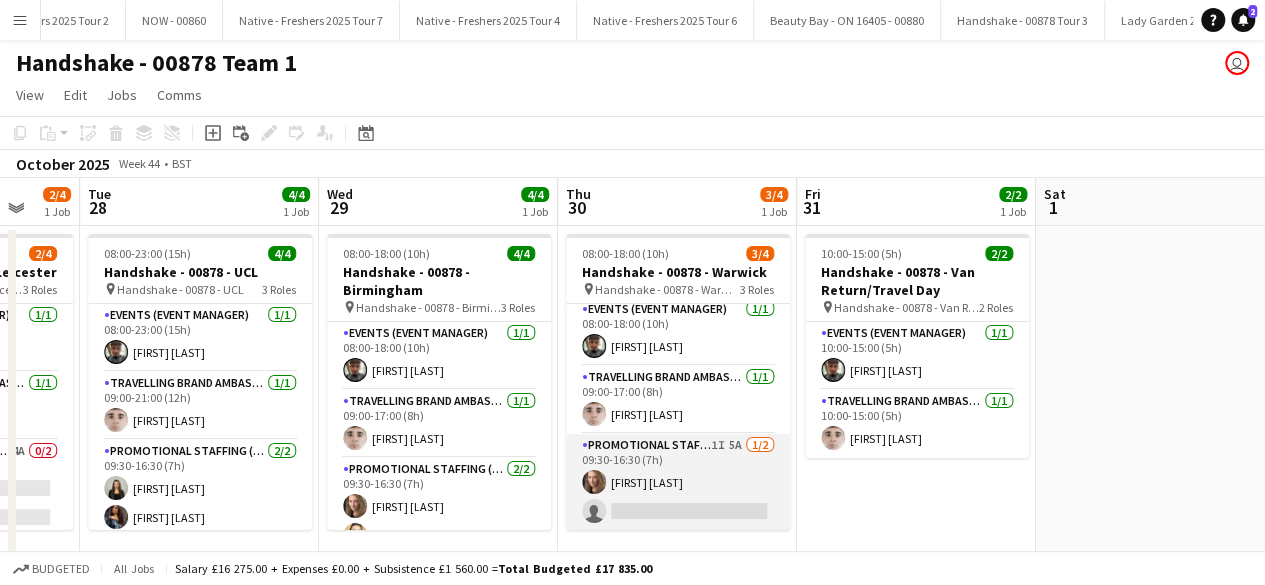 click on "Promotional Staffing (Brand Ambassadors)   1I   5A   1/2   09:30-16:30 (7h)
Crystal Parkes
single-neutral-actions" at bounding box center [678, 482] 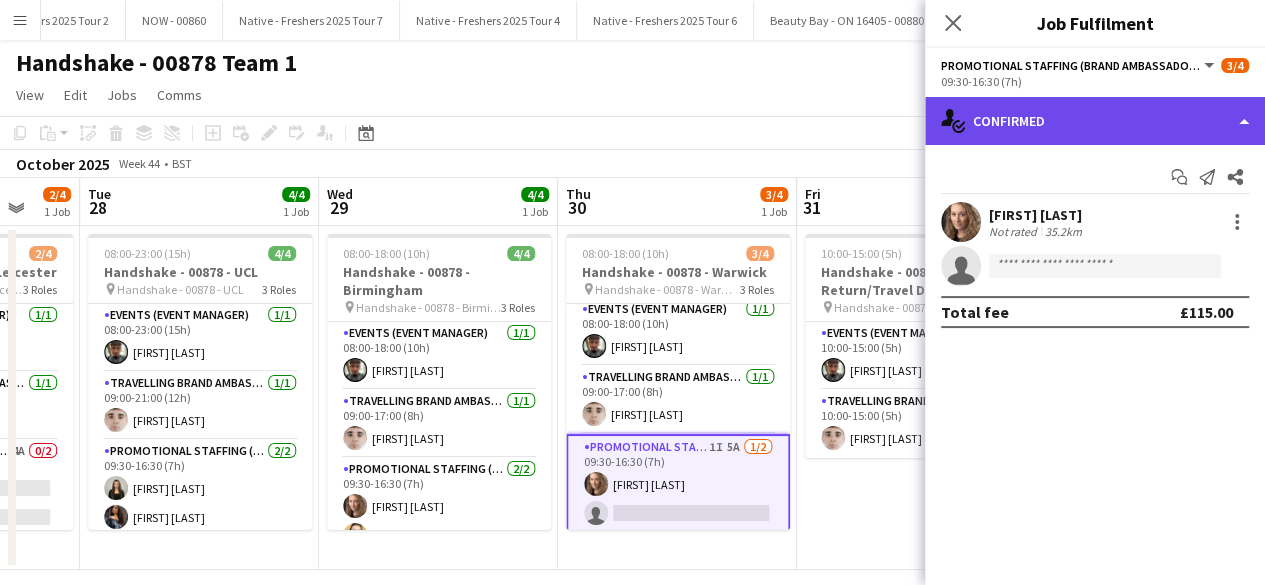 click on "single-neutral-actions-check-2
Confirmed" 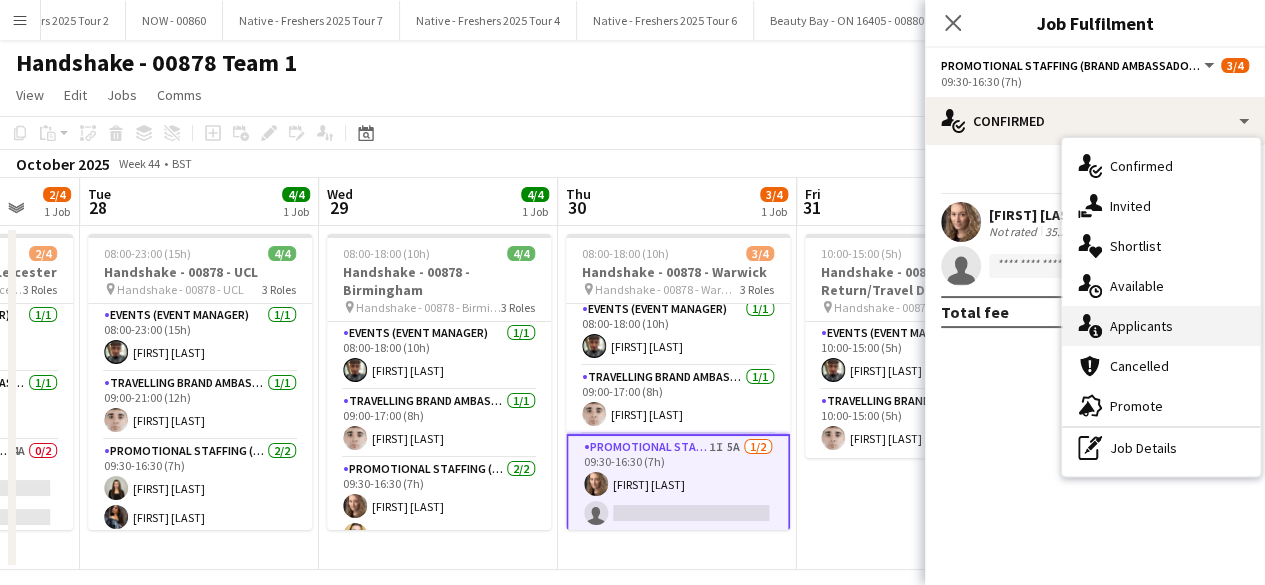 click on "single-neutral-actions-information
Applicants" at bounding box center (1161, 326) 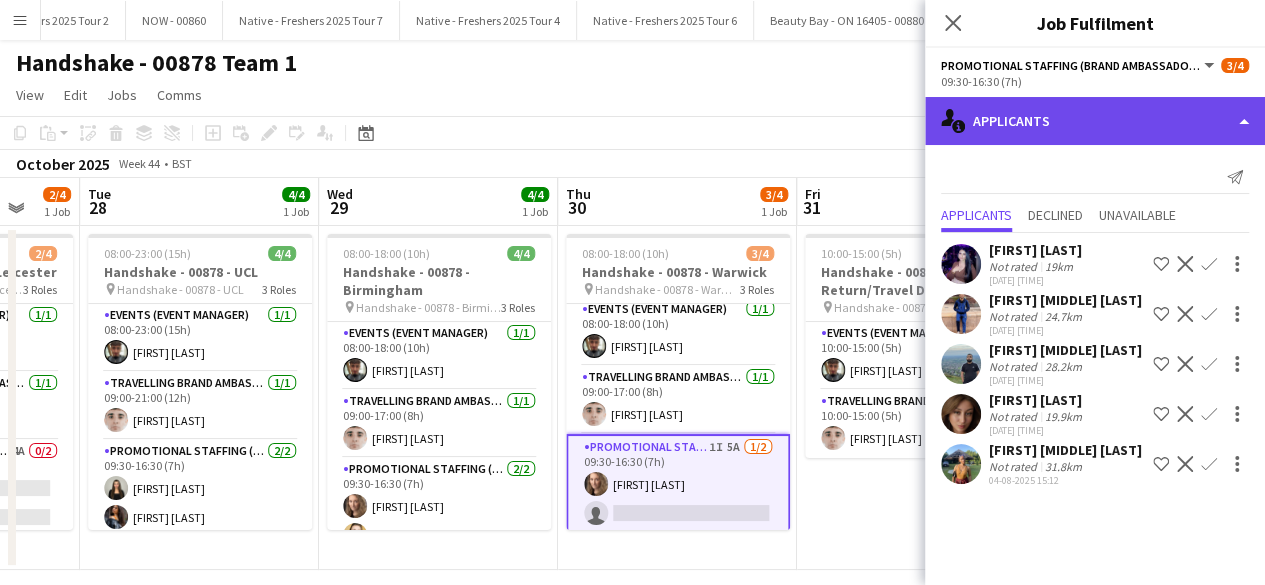 click on "single-neutral-actions-information
Applicants" 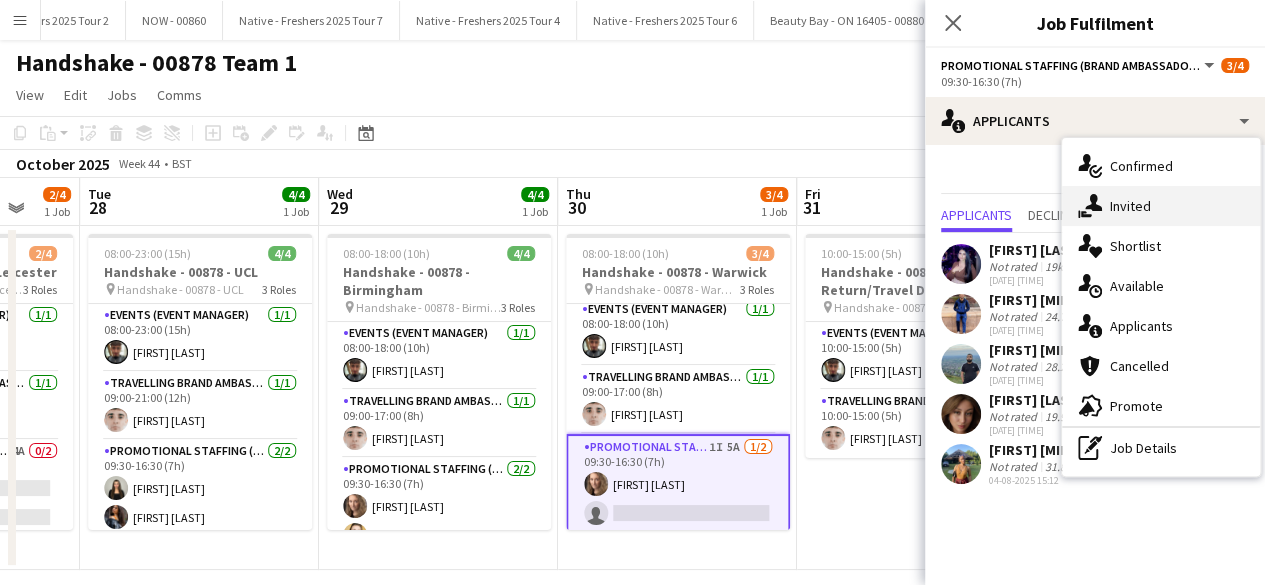 click on "single-neutral-actions-share-1
Invited" at bounding box center [1161, 206] 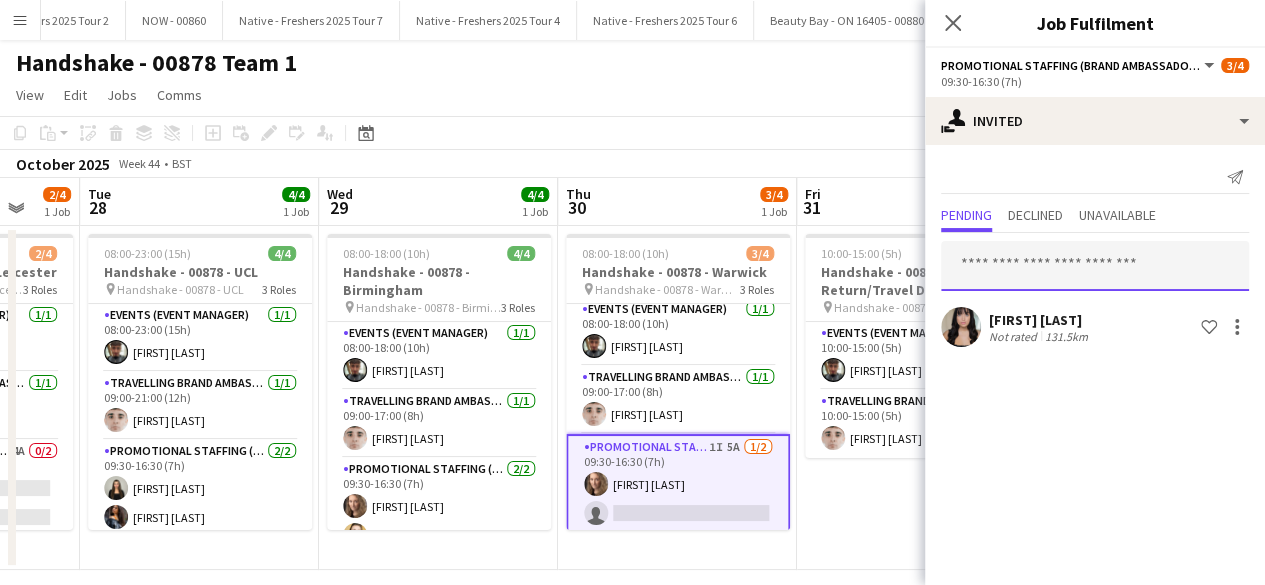 click at bounding box center [1095, 266] 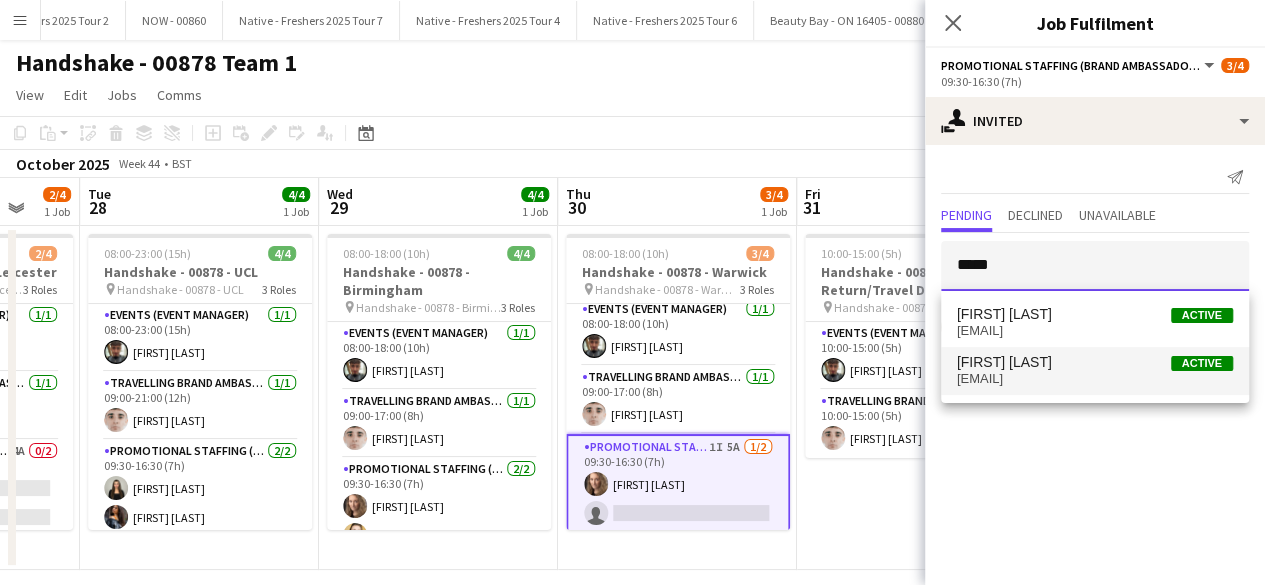type on "*****" 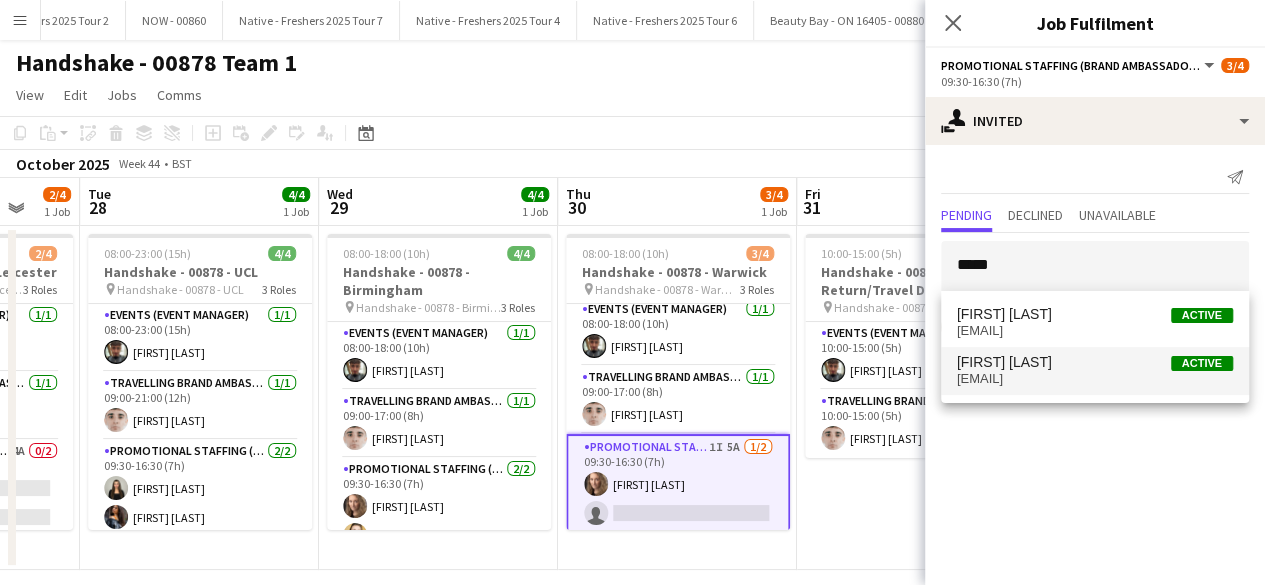 click on "Sanjana Ramlall  Active" at bounding box center (1095, 362) 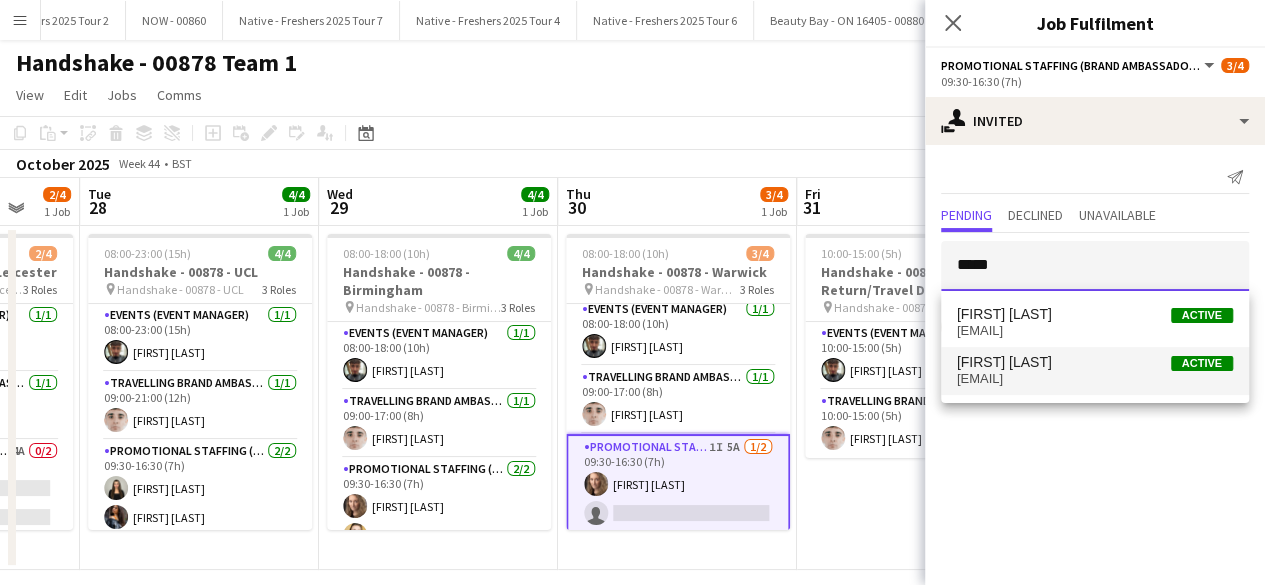 type 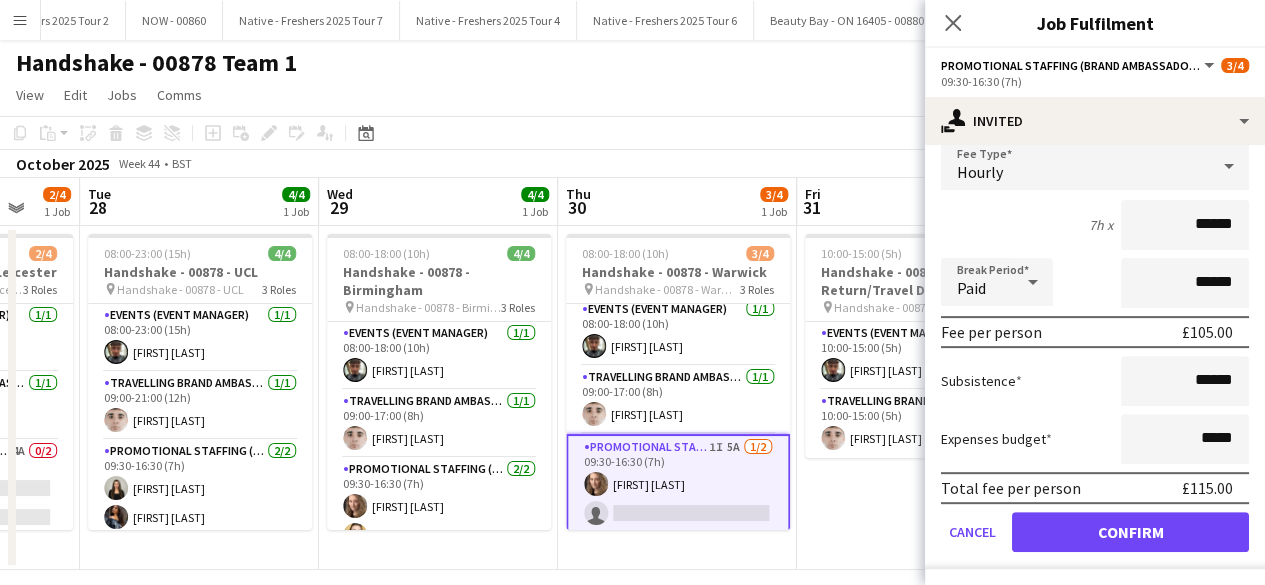 scroll, scrollTop: 278, scrollLeft: 0, axis: vertical 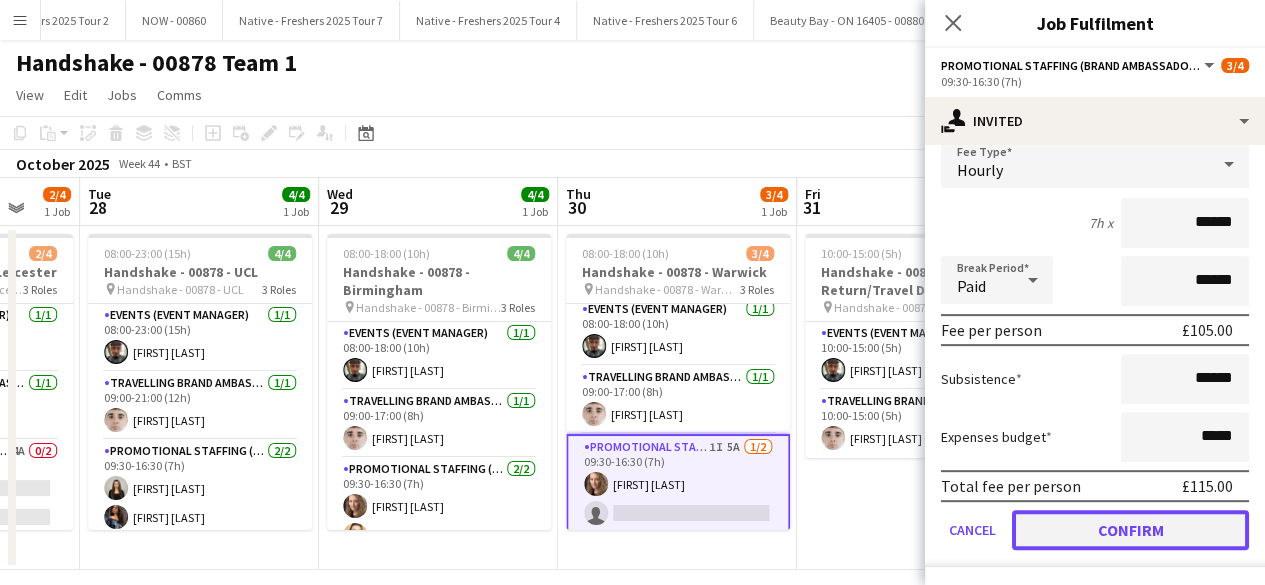 click on "Confirm" 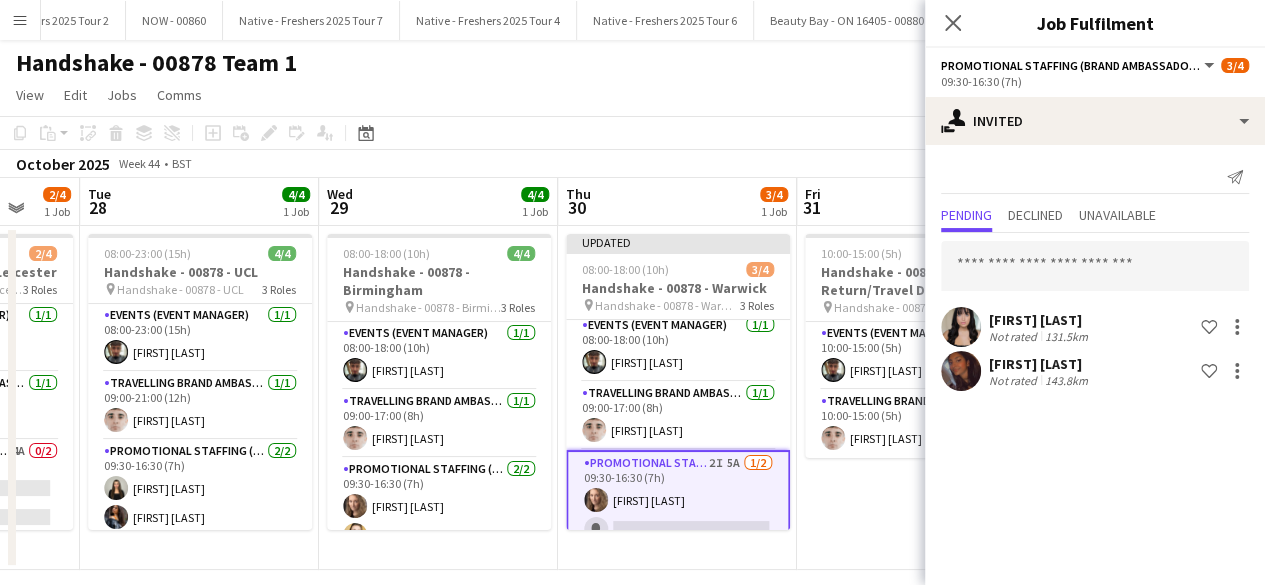 scroll, scrollTop: 0, scrollLeft: 0, axis: both 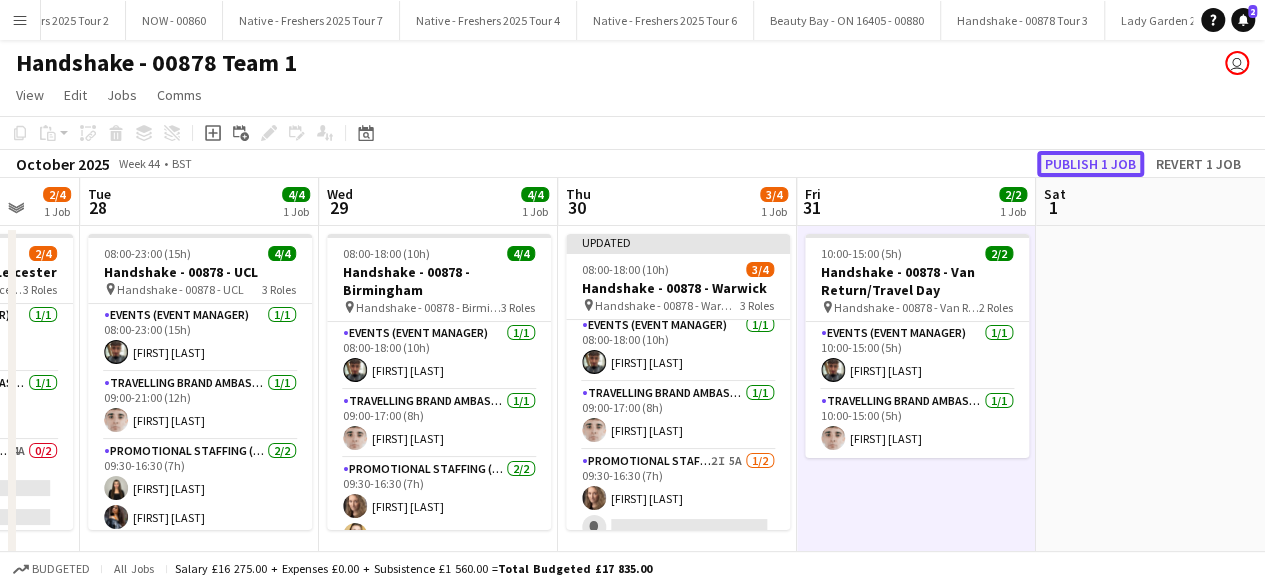 click on "Publish 1 job" 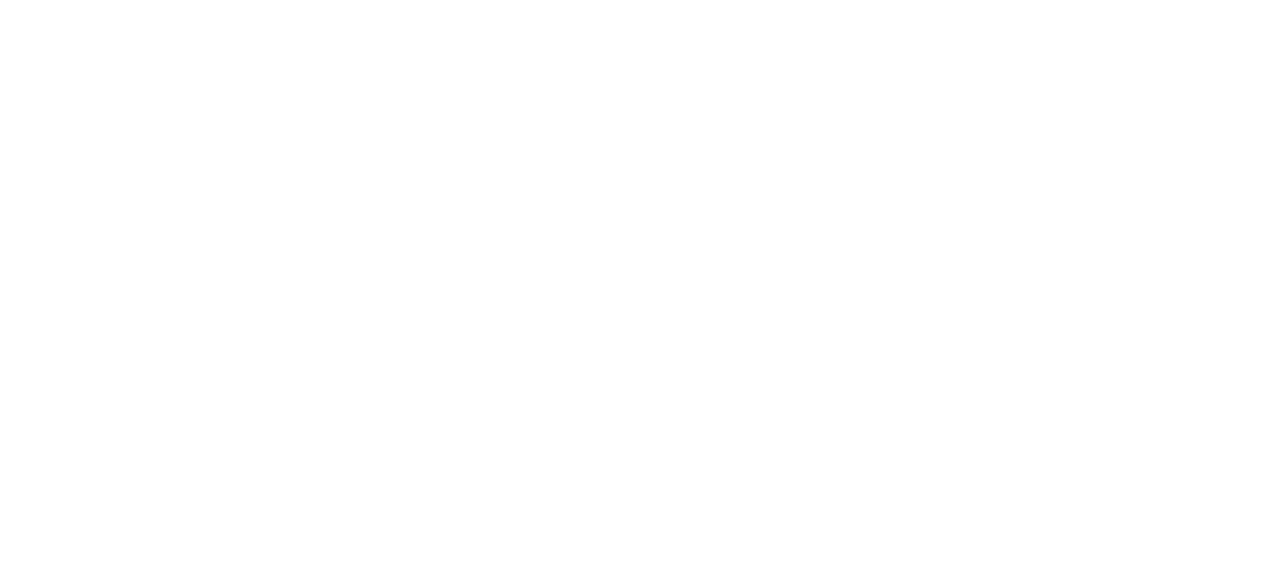 scroll, scrollTop: 0, scrollLeft: 0, axis: both 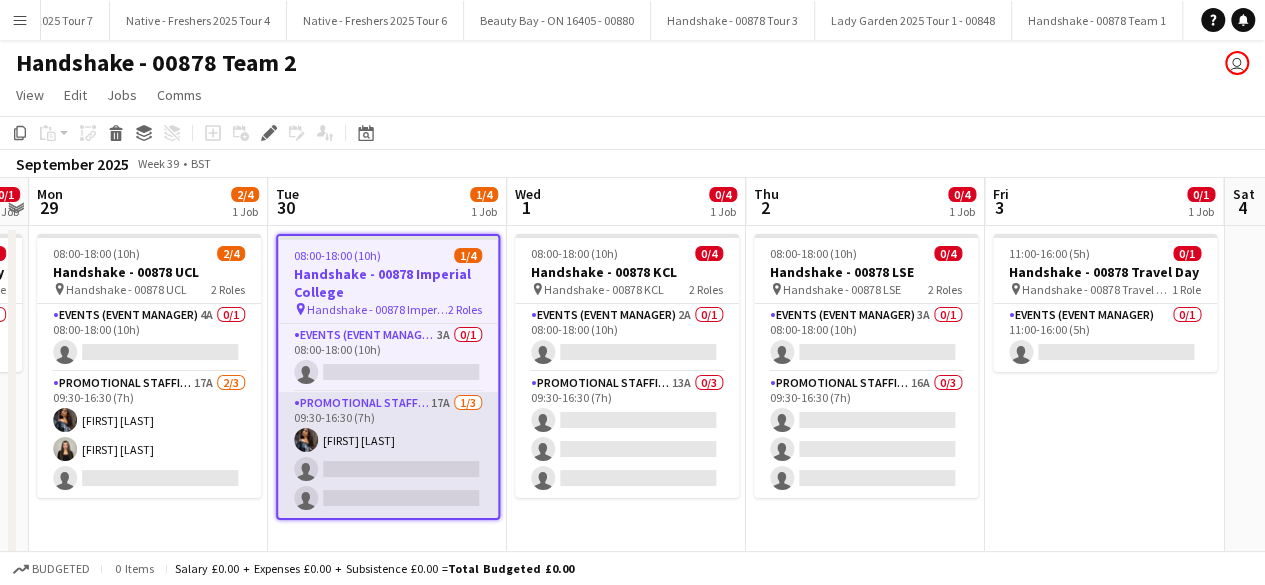 click on "Promotional Staffing (Brand Ambassadors)   17A   1/3   [TIME]-[TIME] ([TIME])
[FIRST] [LAST]
single-neutral-actions
single-neutral-actions" at bounding box center [388, 455] 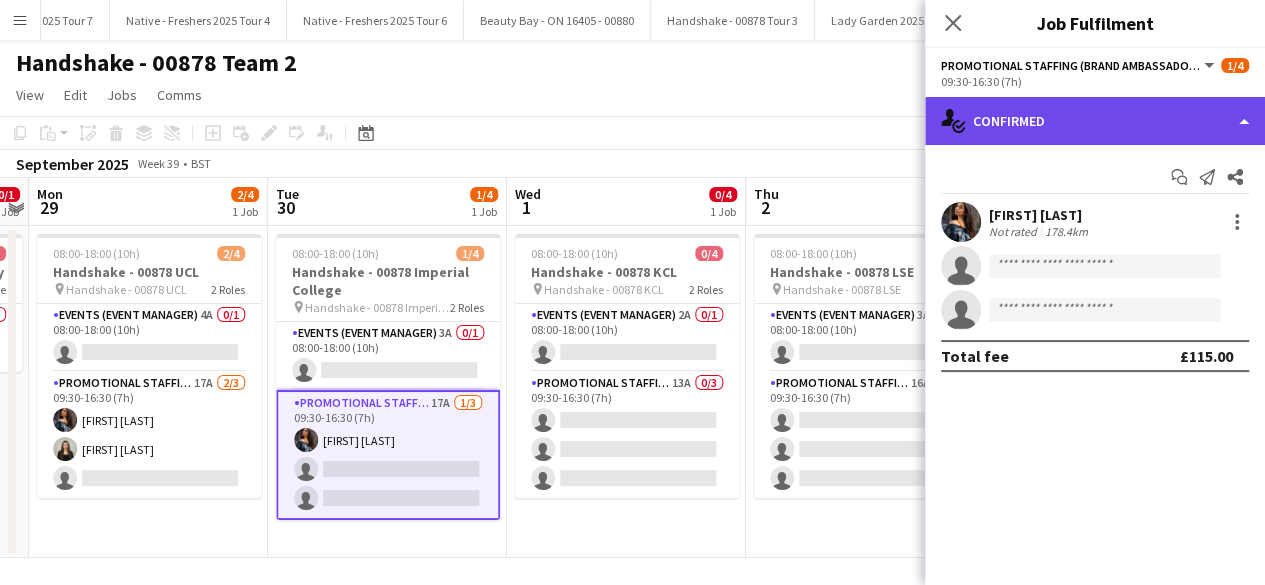 click on "single-neutral-actions-check-2
Confirmed" 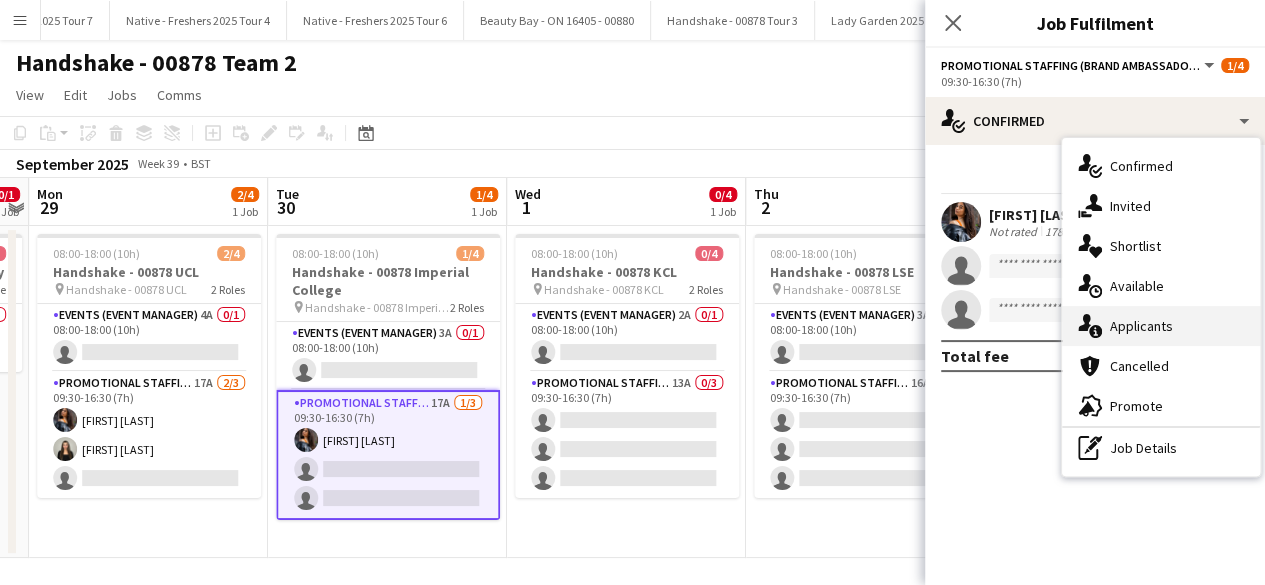 click on "single-neutral-actions-information
Applicants" at bounding box center (1161, 326) 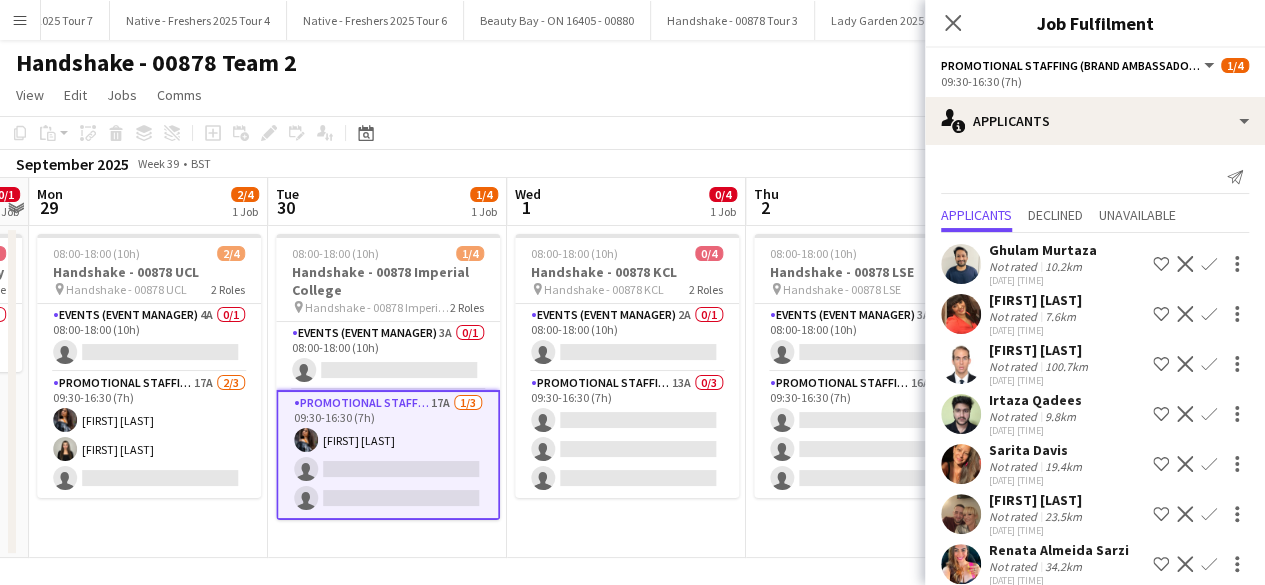 scroll, scrollTop: 457, scrollLeft: 0, axis: vertical 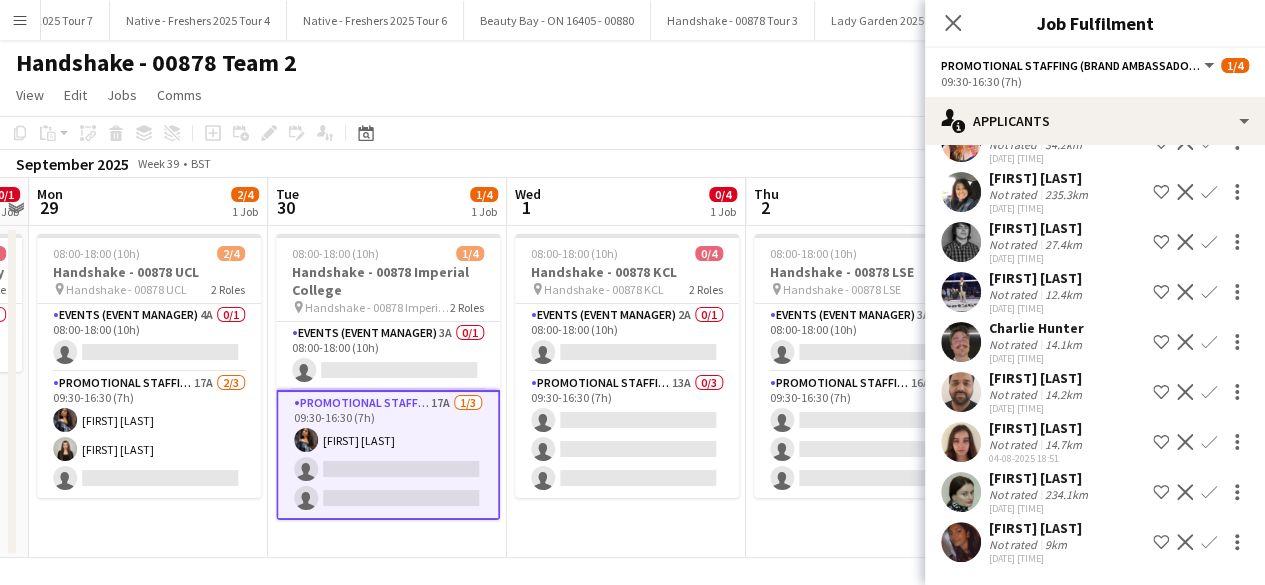 click on "Confirm" 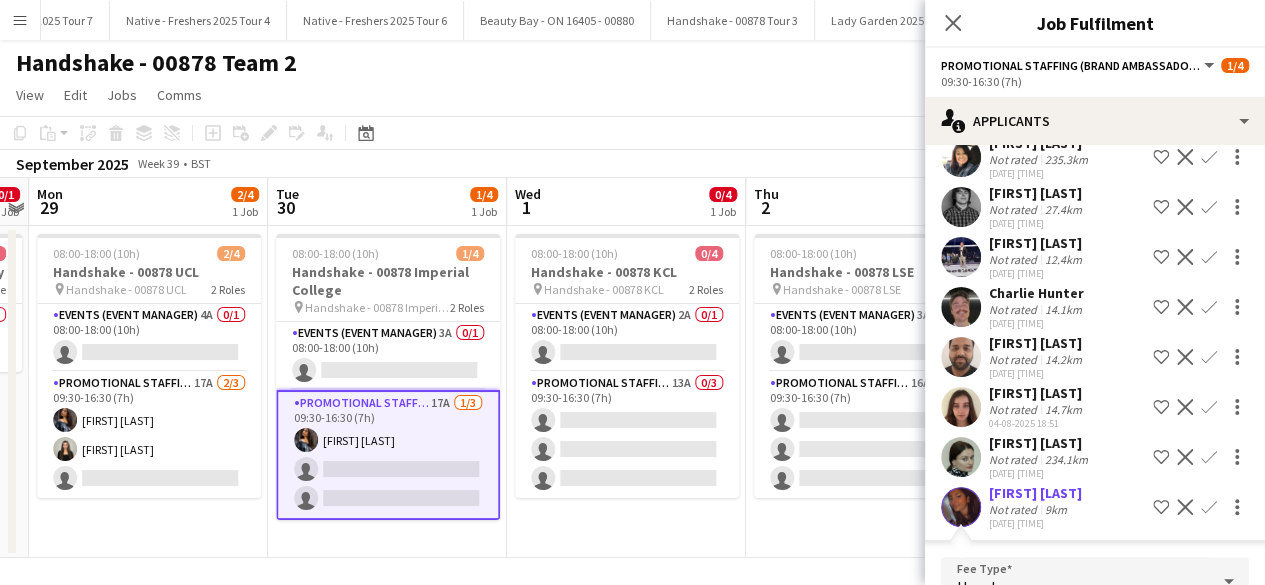 scroll, scrollTop: 730, scrollLeft: 0, axis: vertical 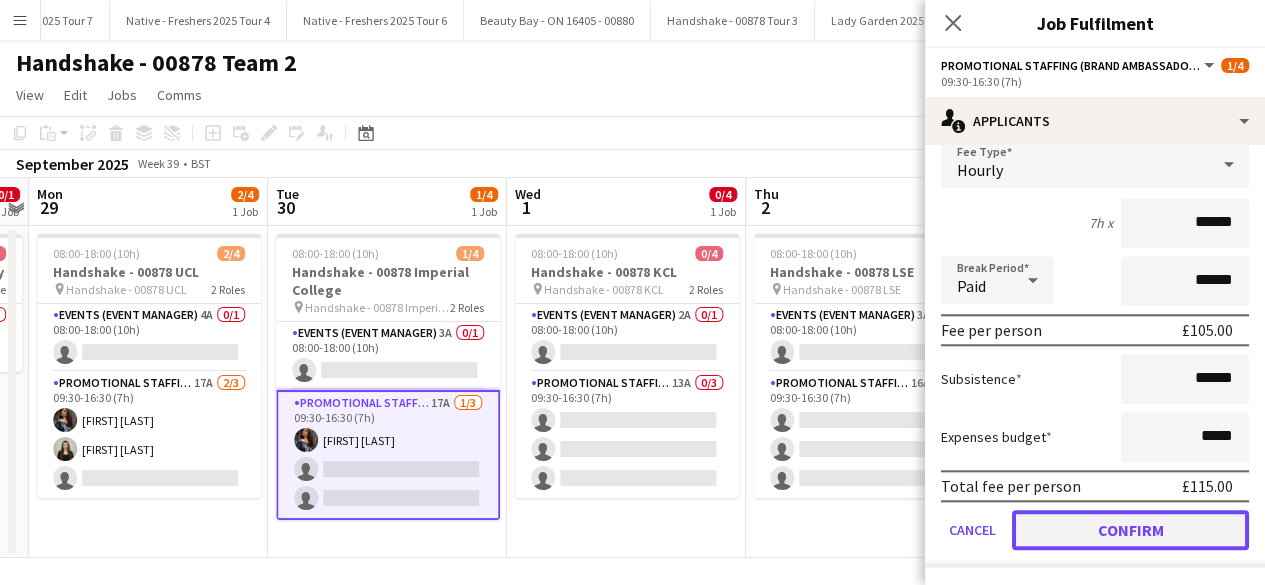 click on "Confirm" 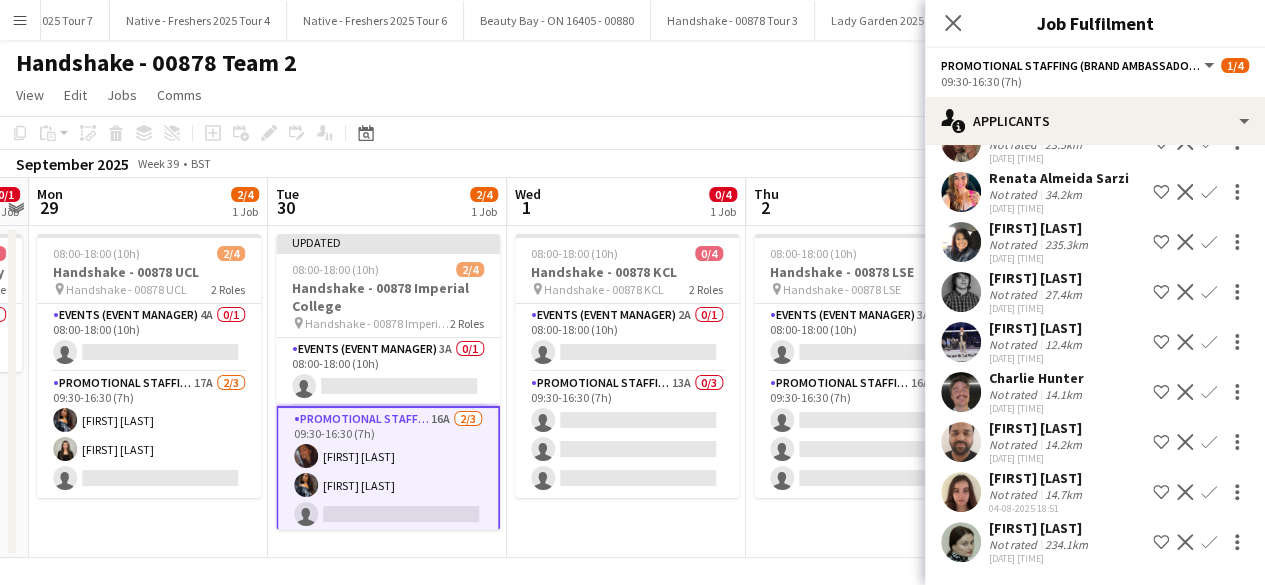 scroll, scrollTop: 371, scrollLeft: 0, axis: vertical 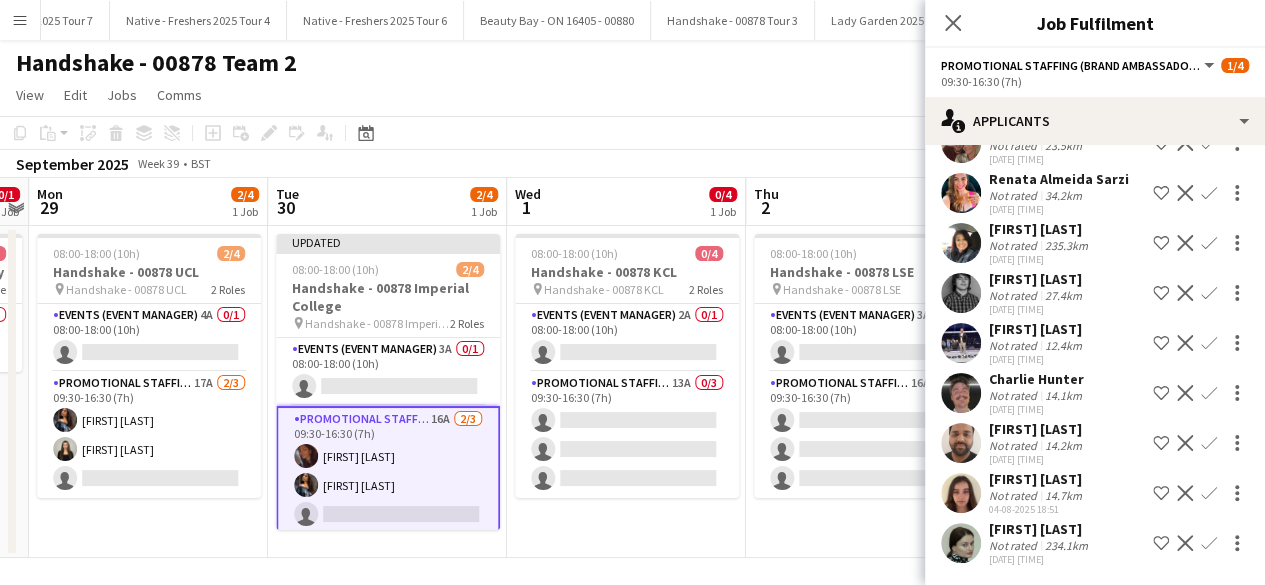 click on "[TIME] - [TIME] ([TIME])    0/4   Handshake - [POSTAL_CODE] [ORGANIZATION]
pin
Handshake - [POSTAL_CODE] [ORGANIZATION]   2 Roles   Events (Event Manager)   2A   0/1   [TIME]-[TIME] ([TIME])
single-neutral-actions
Promotional Staffing (Brand Ambassadors)   13A   0/3   [TIME]-[TIME] ([TIME])
single-neutral-actions
single-neutral-actions
single-neutral-actions" at bounding box center [626, 392] 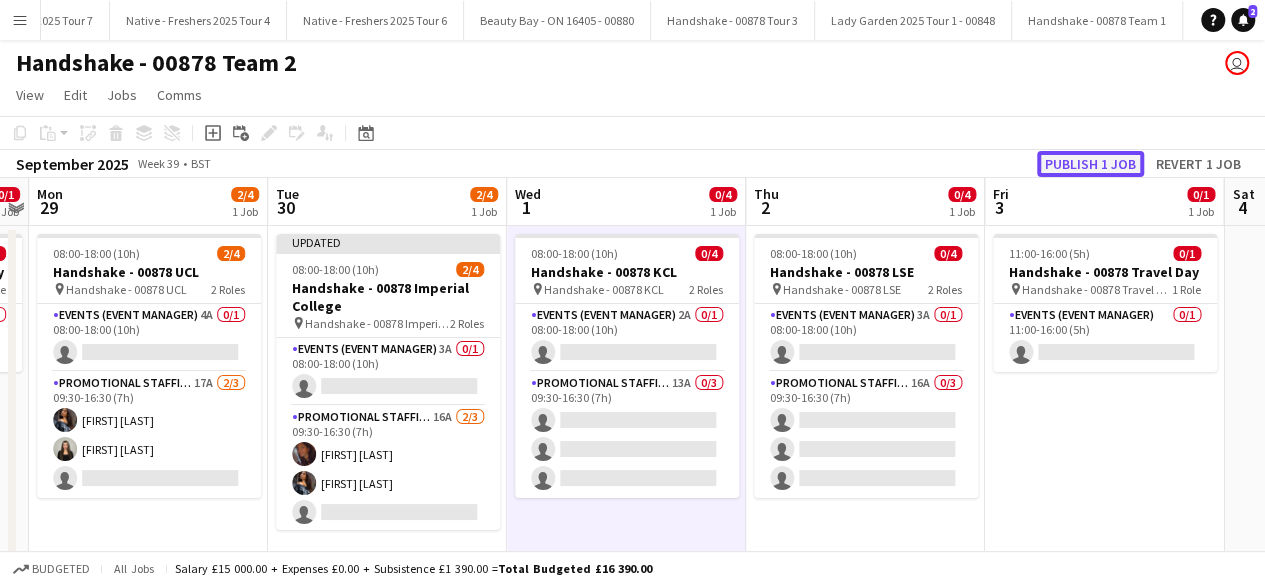 click on "Publish 1 job" 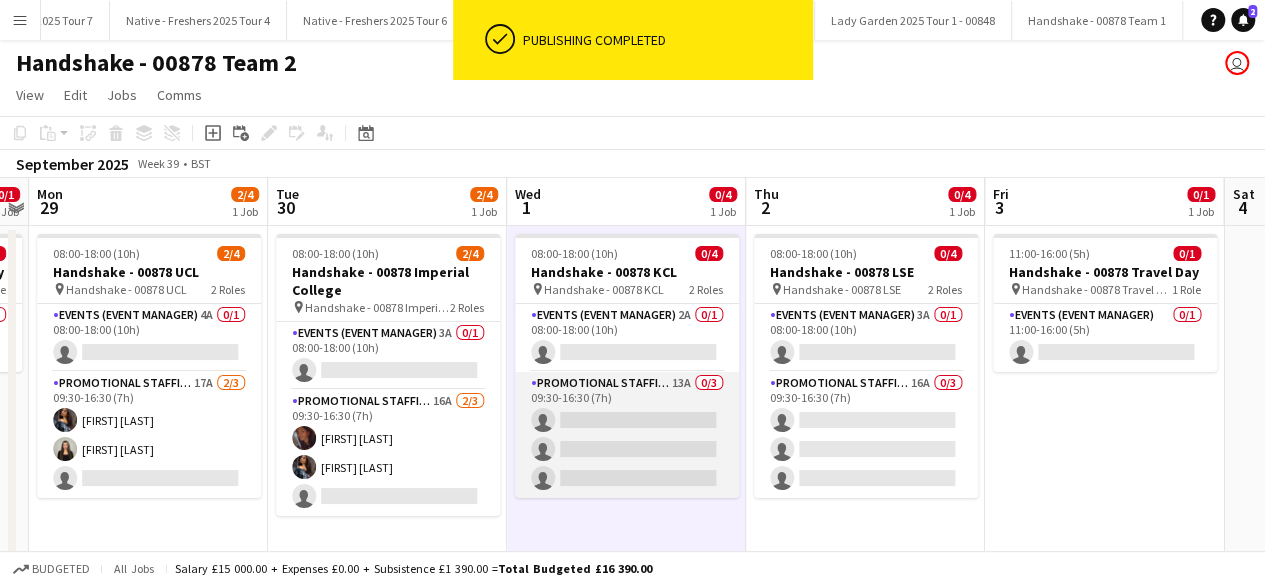 click on "Promotional Staffing (Brand Ambassadors)   13A   0/3   09:30-16:30 (7h)
single-neutral-actions
single-neutral-actions
single-neutral-actions" at bounding box center [627, 435] 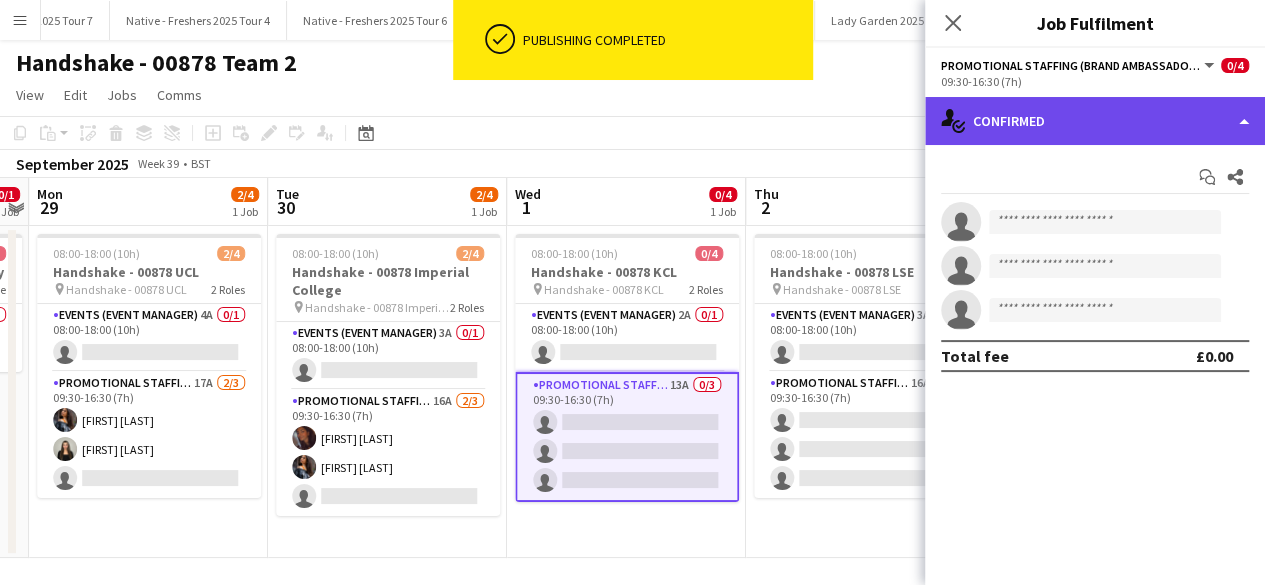 click on "single-neutral-actions-check-2
Confirmed" 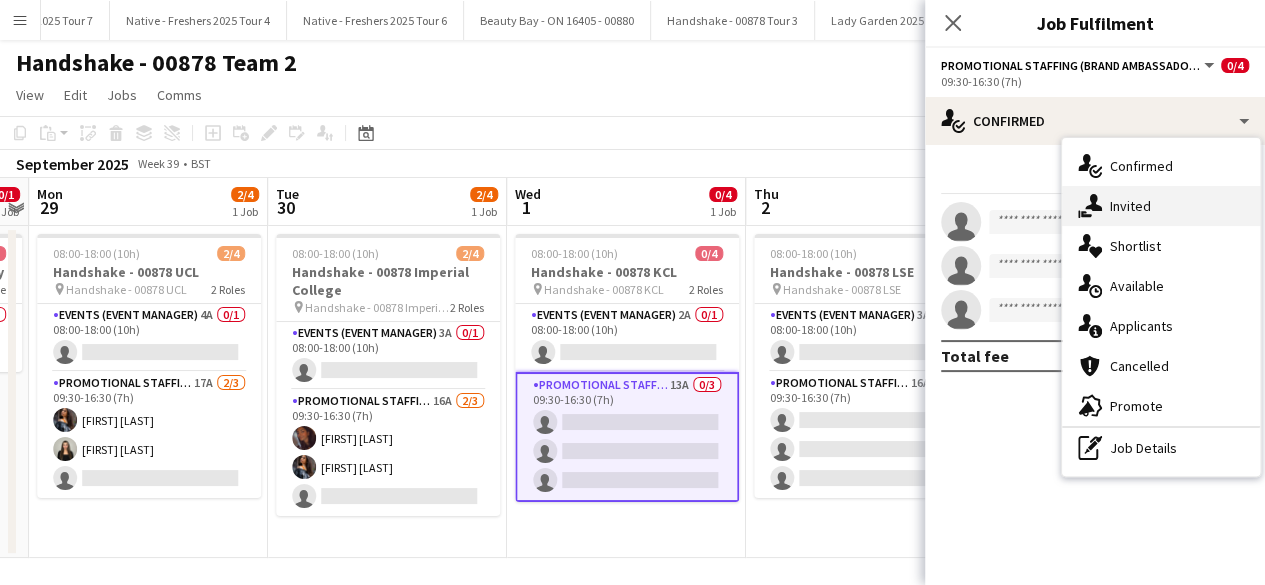 click on "single-neutral-actions-share-1
Invited" at bounding box center (1161, 206) 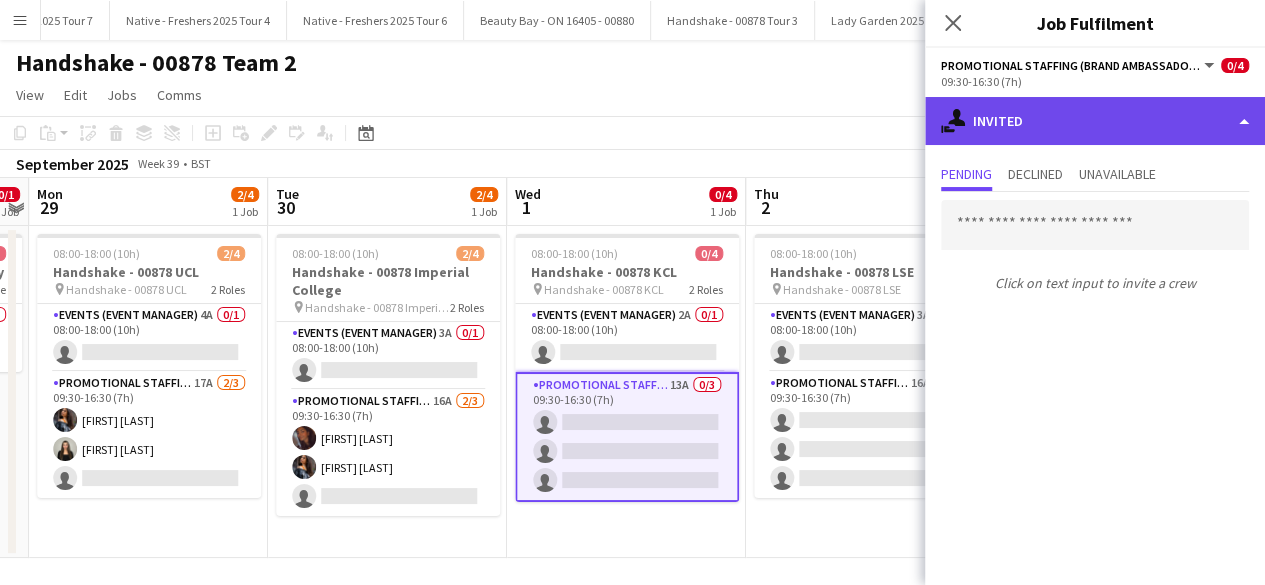 click on "single-neutral-actions-share-1
Invited" 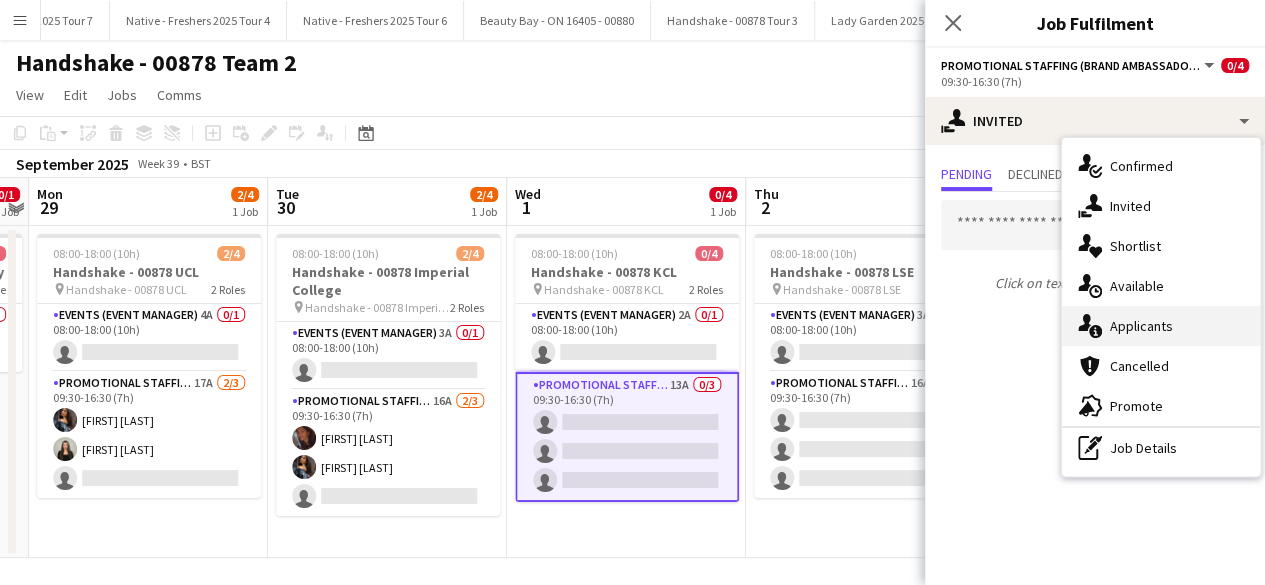 click on "single-neutral-actions-information
Applicants" at bounding box center (1161, 326) 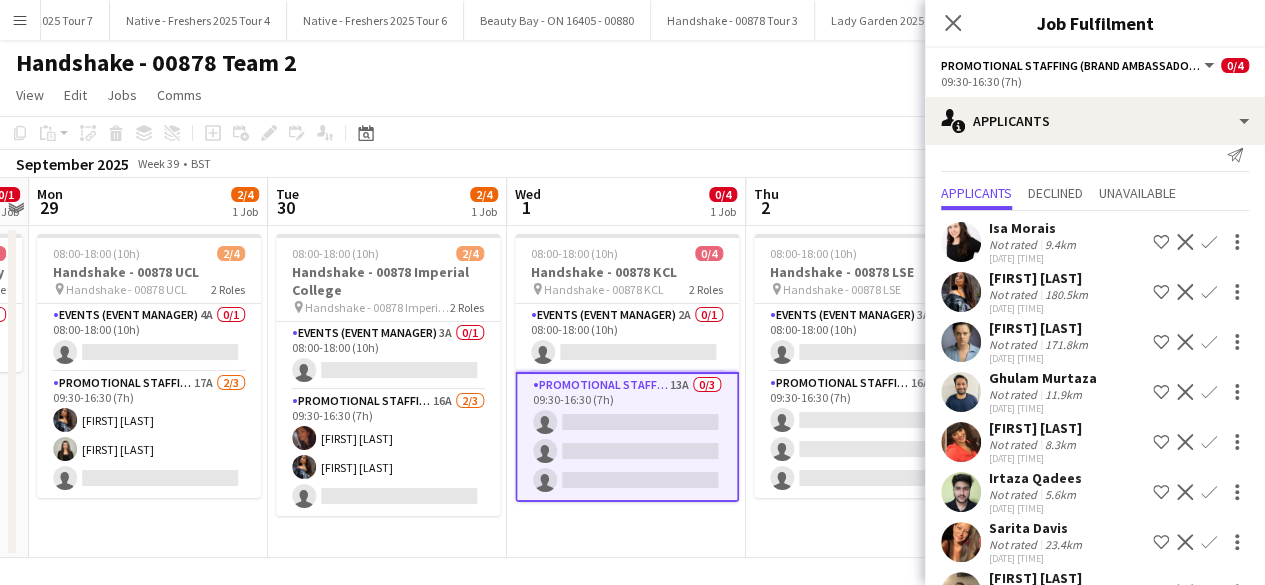 scroll, scrollTop: 21, scrollLeft: 0, axis: vertical 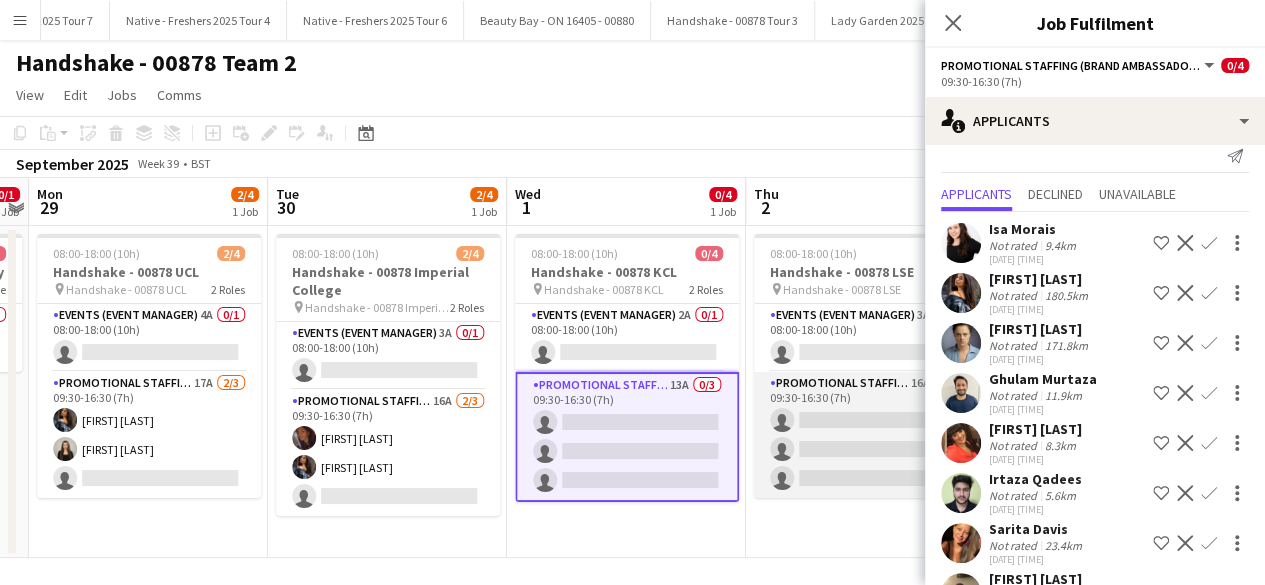 click on "Promotional Staffing (Brand Ambassadors)   16A   0/3   09:30-16:30 (7h)
single-neutral-actions
single-neutral-actions
single-neutral-actions" at bounding box center (866, 435) 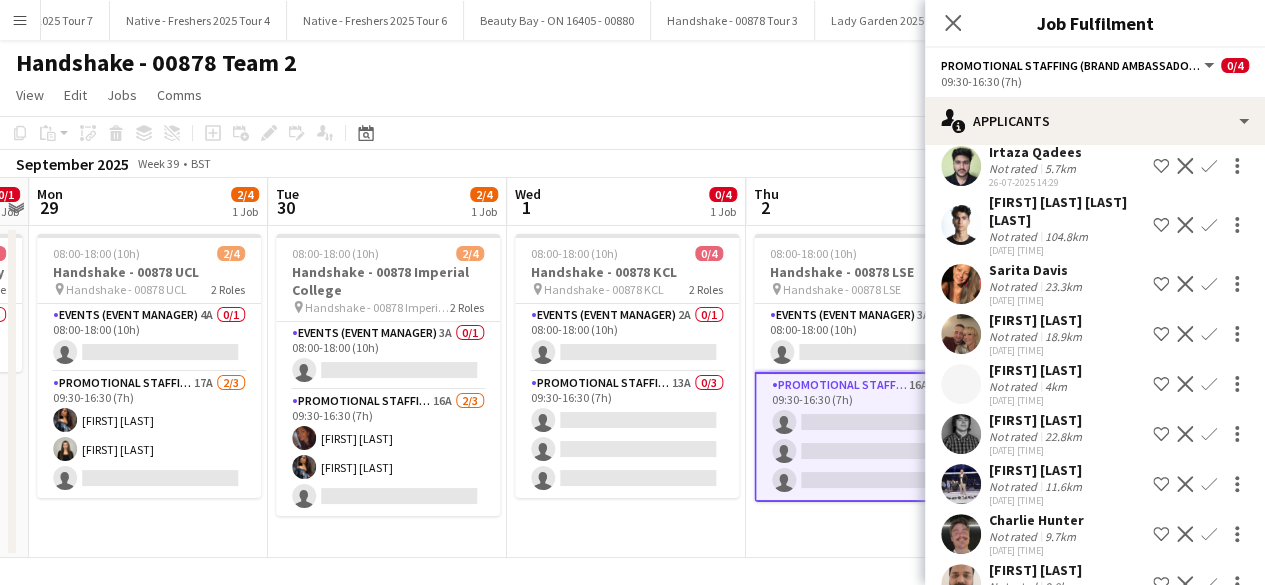 scroll, scrollTop: 0, scrollLeft: 0, axis: both 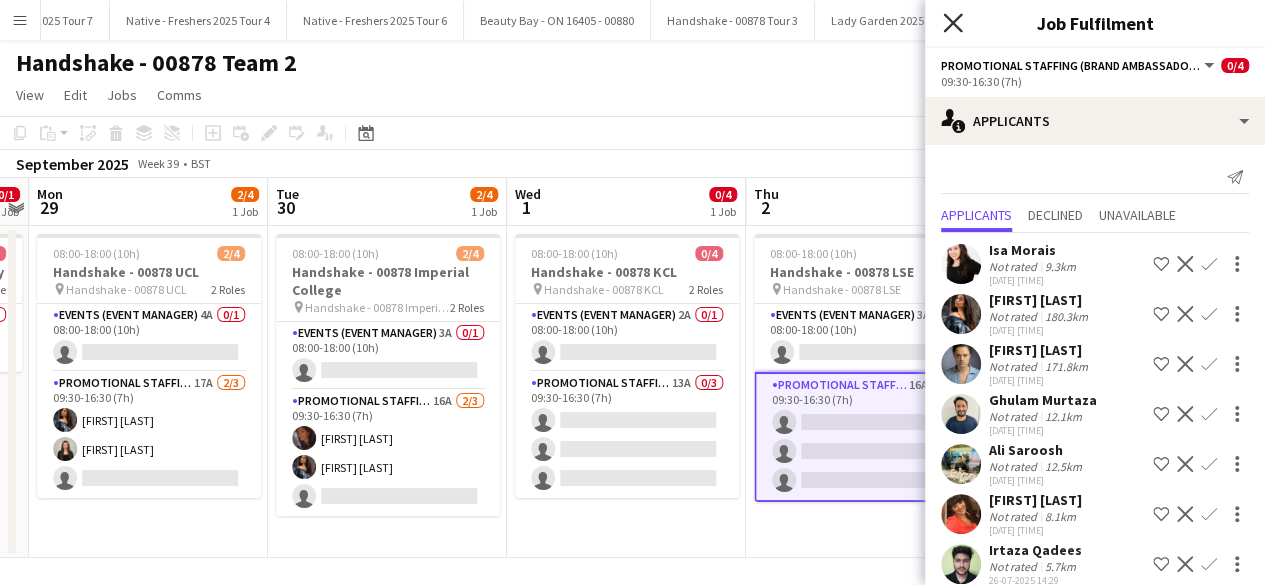 click on "Close pop-in" 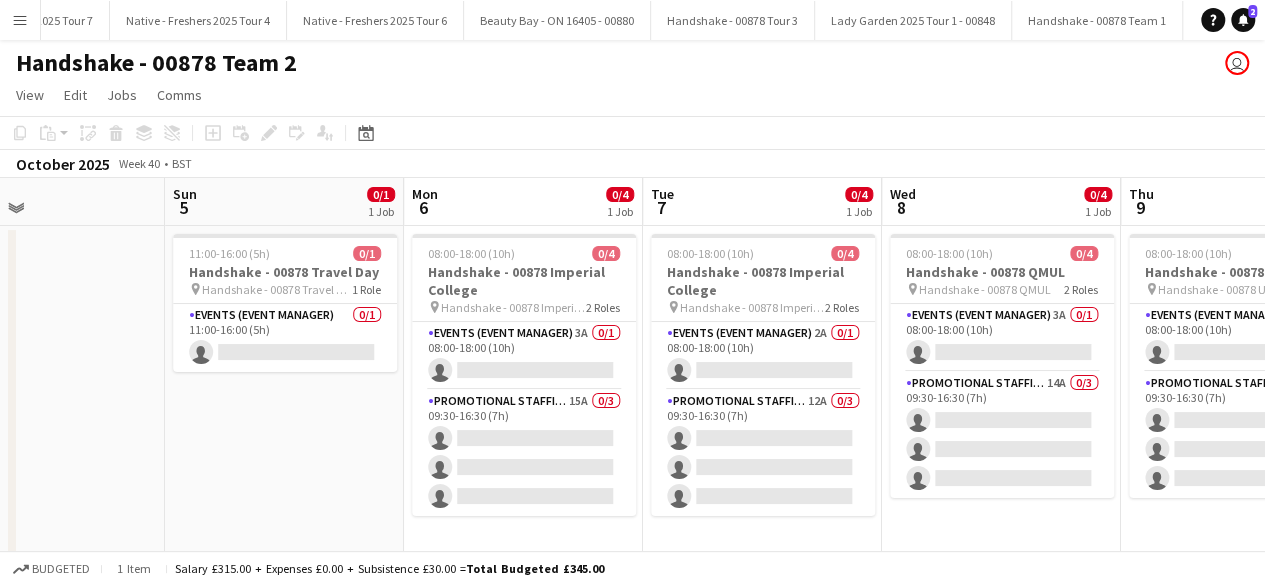 scroll, scrollTop: 0, scrollLeft: 556, axis: horizontal 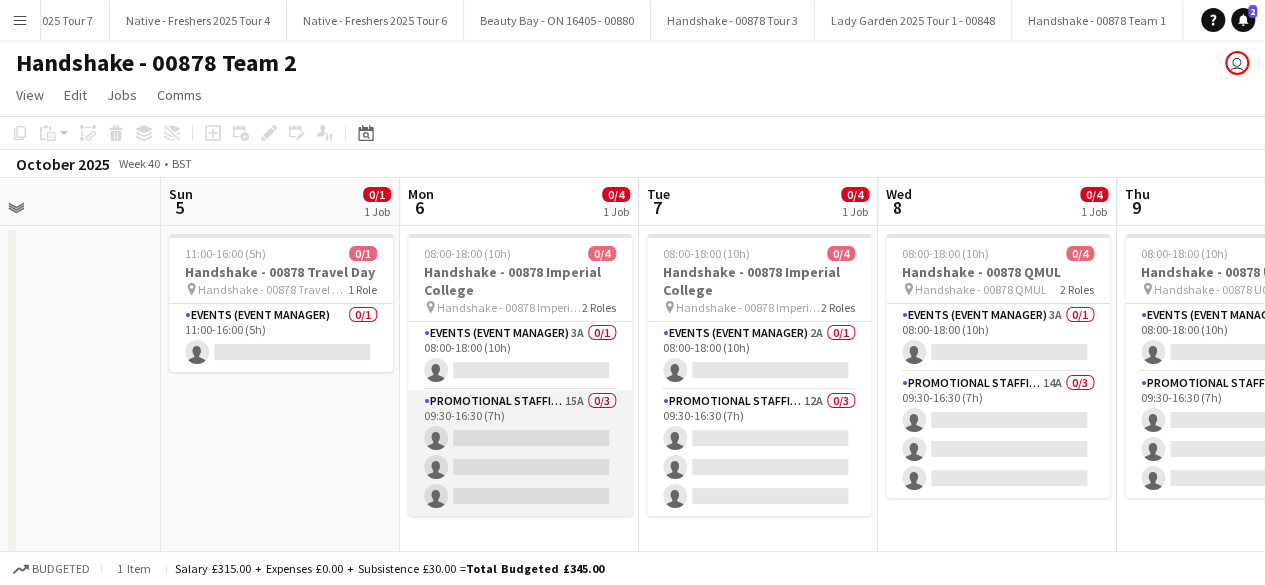click on "Promotional Staffing (Brand Ambassadors)   15A   0/3   09:30-16:30 (7h)
single-neutral-actions
single-neutral-actions
single-neutral-actions" at bounding box center (520, 453) 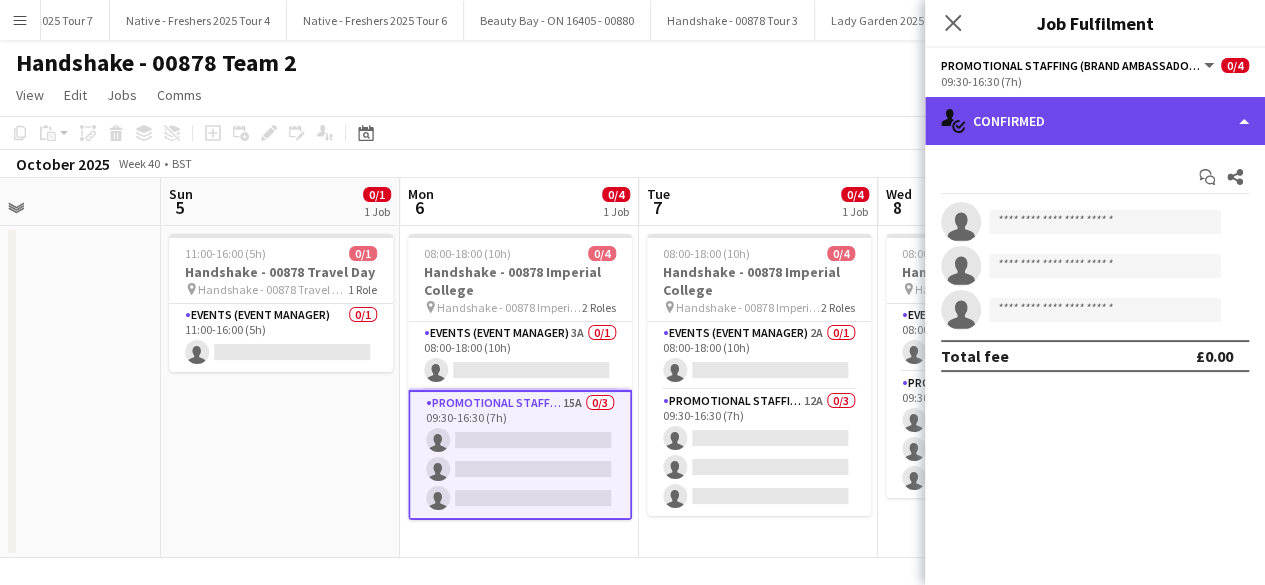 click on "single-neutral-actions-check-2
Confirmed" 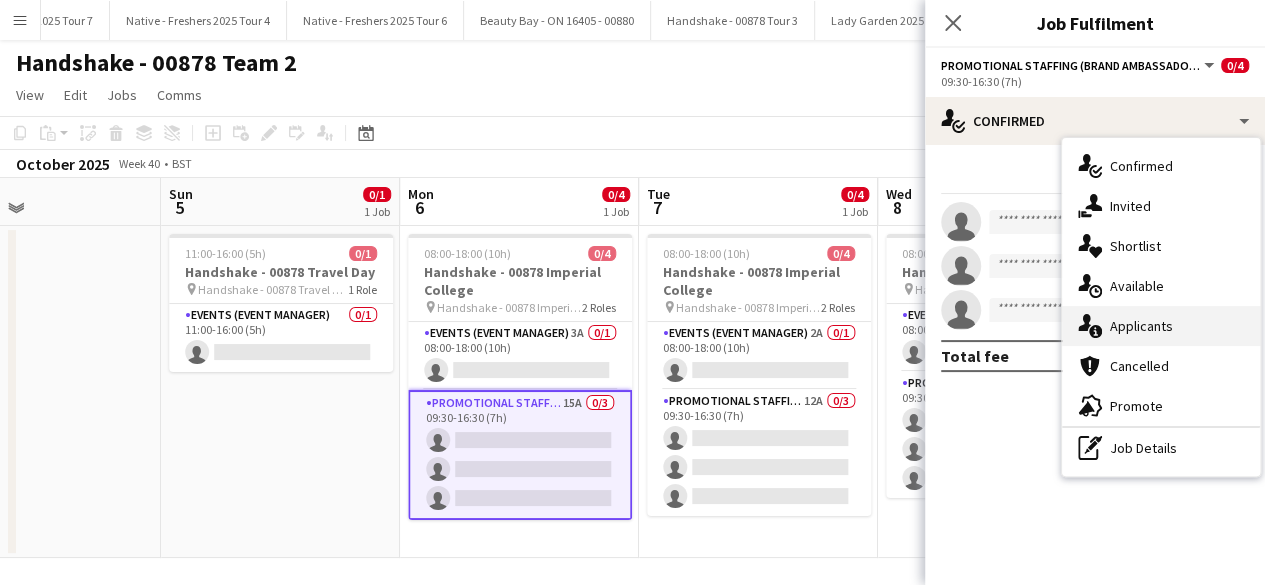 click on "single-neutral-actions-information
Applicants" at bounding box center (1161, 326) 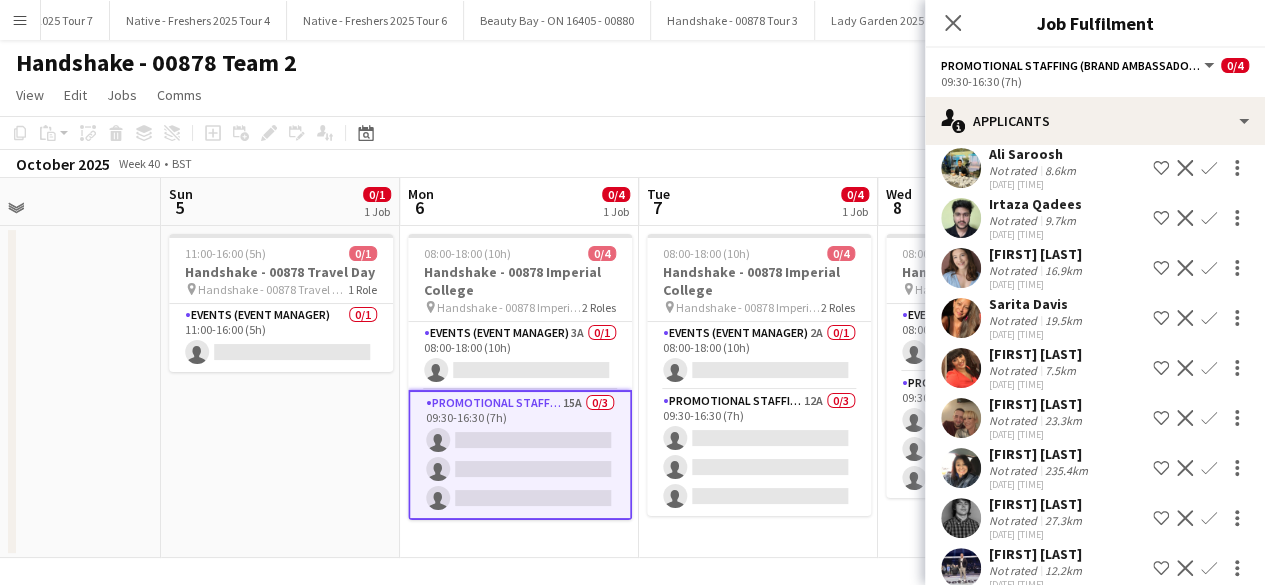 scroll, scrollTop: 421, scrollLeft: 0, axis: vertical 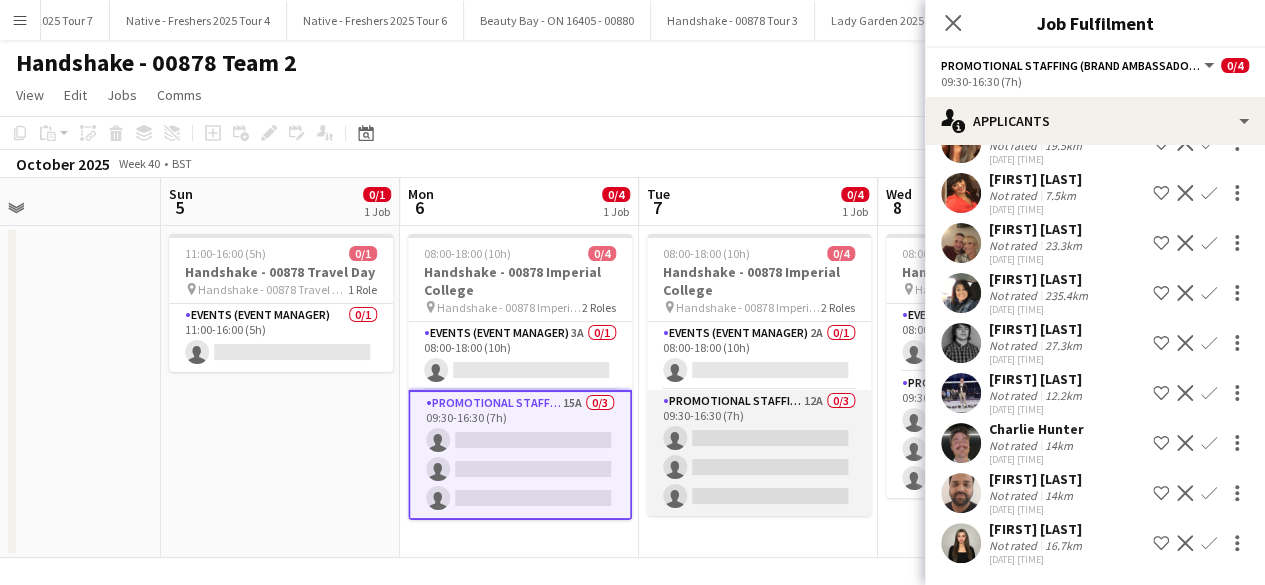 click on "Promotional Staffing (Brand Ambassadors)   12A   0/3   [TIME]-[TIME] ([TIME])
single-neutral-actions
single-neutral-actions
single-neutral-actions" at bounding box center (759, 453) 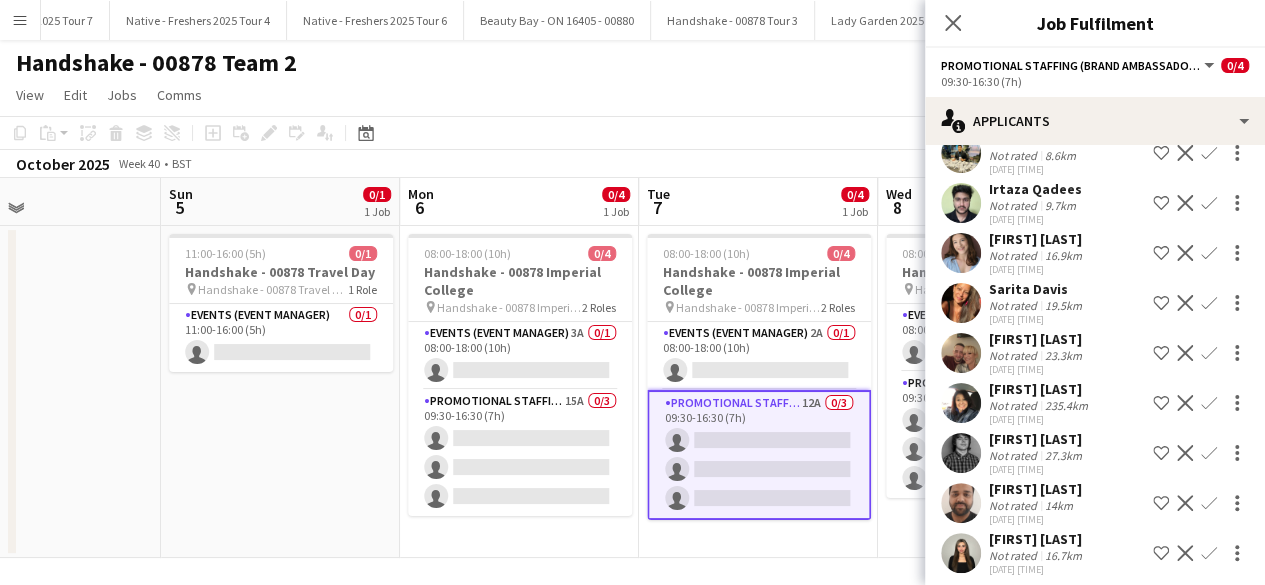 scroll, scrollTop: 271, scrollLeft: 0, axis: vertical 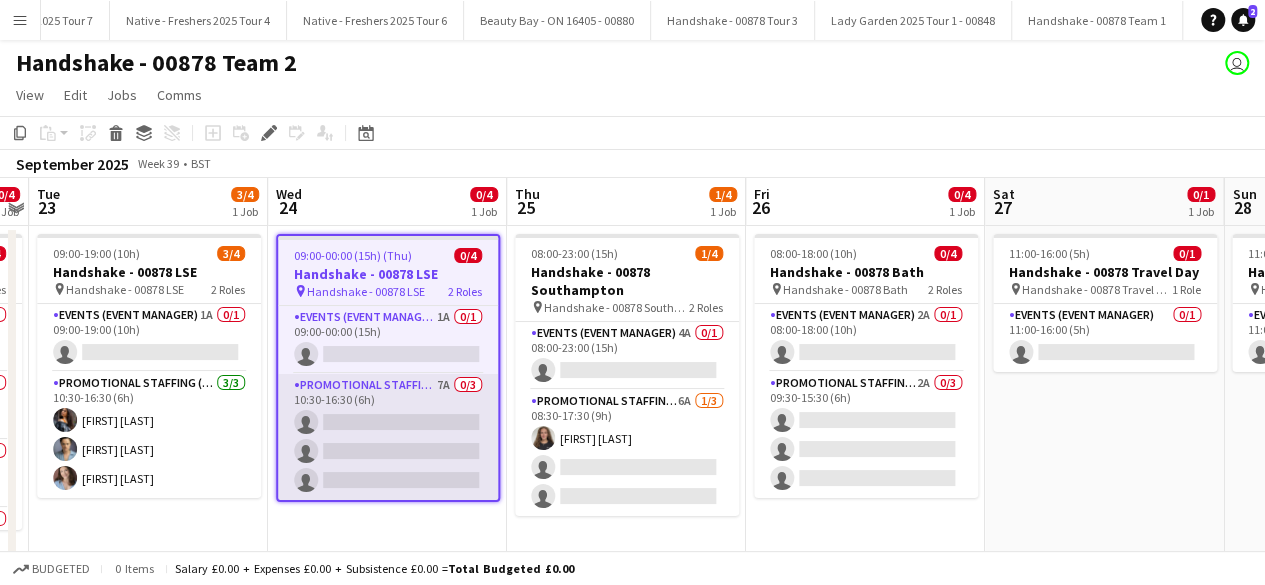 click on "Promotional Staffing (Brand Ambassadors)   7A   0/3   10:30-16:30 (6h)
single-neutral-actions
single-neutral-actions
single-neutral-actions" at bounding box center [388, 437] 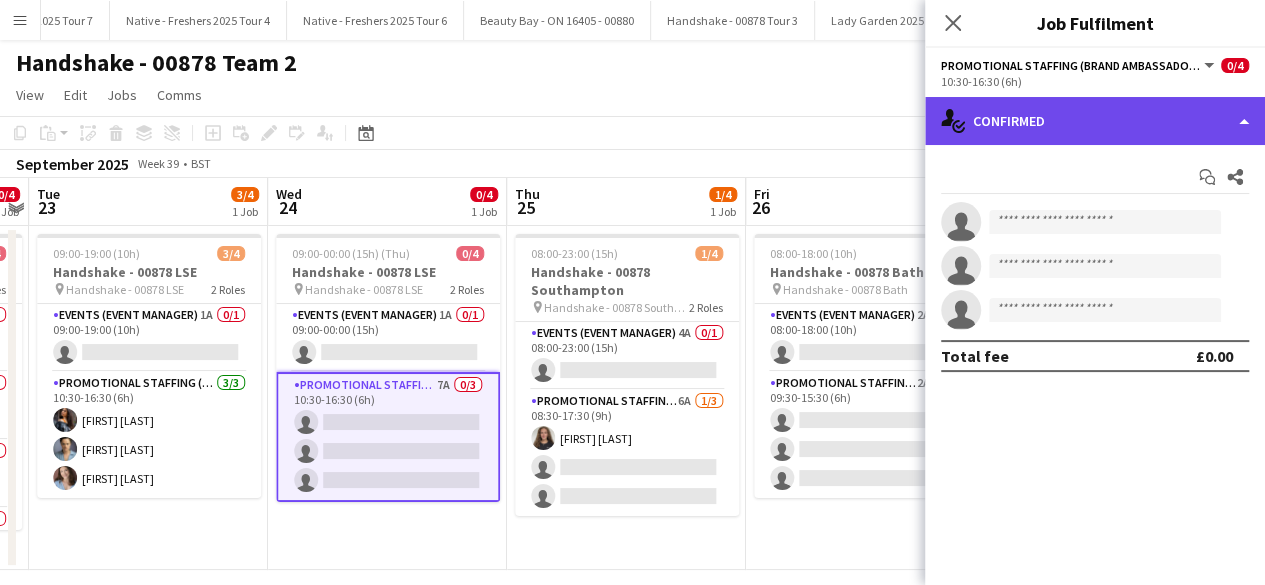 click on "single-neutral-actions-check-2
Confirmed" 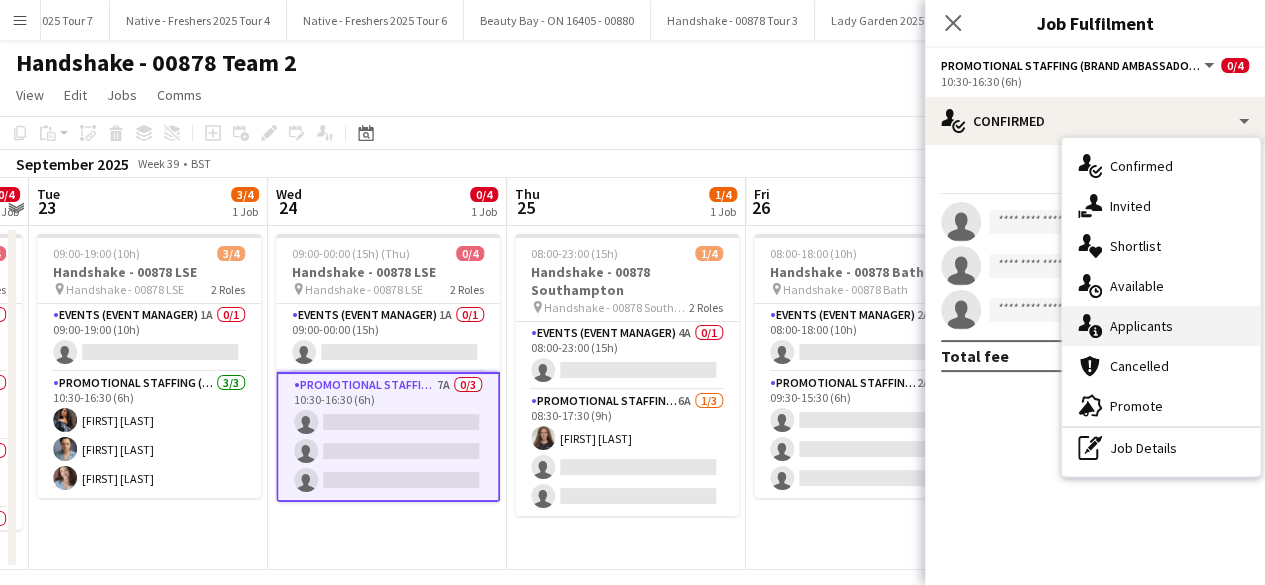 click on "single-neutral-actions-information
Applicants" at bounding box center [1161, 326] 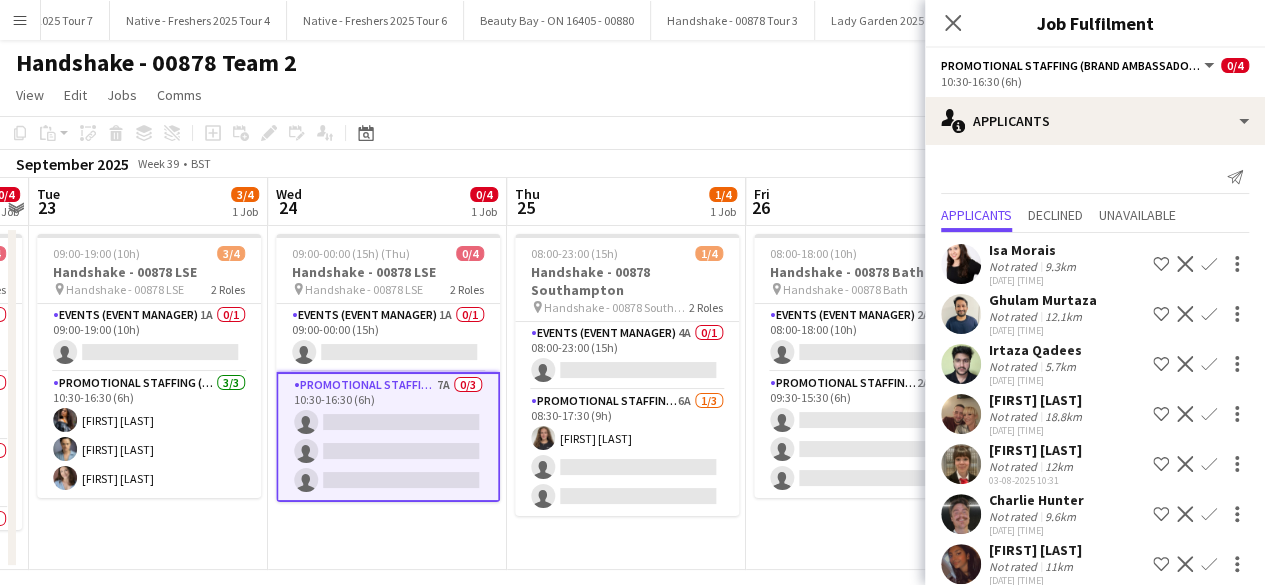 scroll, scrollTop: 21, scrollLeft: 0, axis: vertical 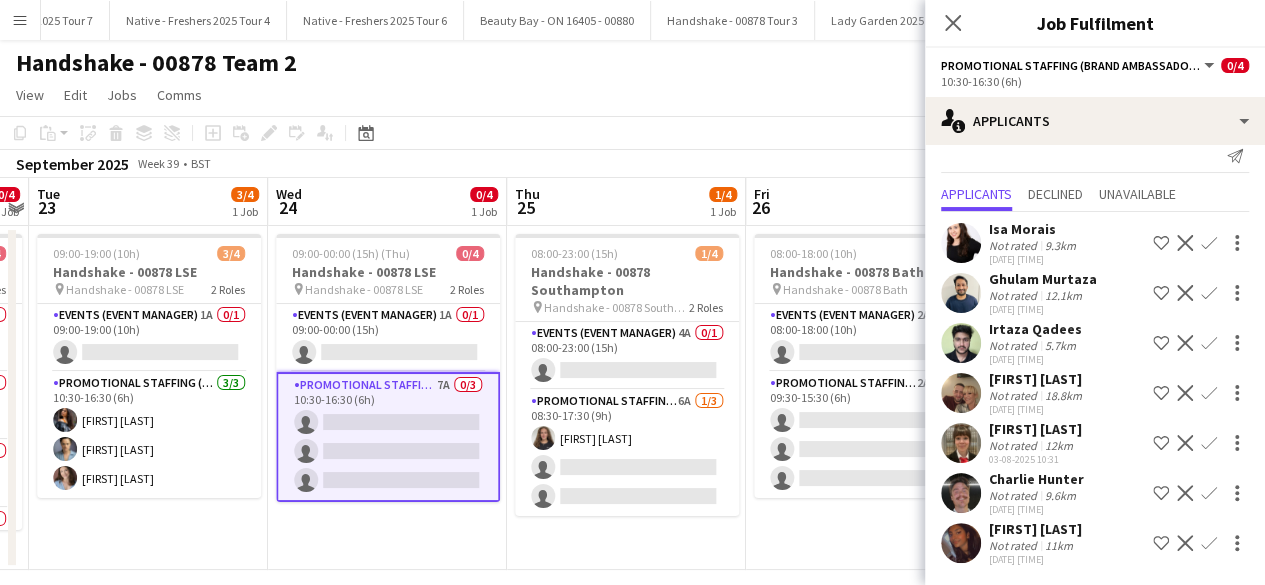 click on "Confirm" 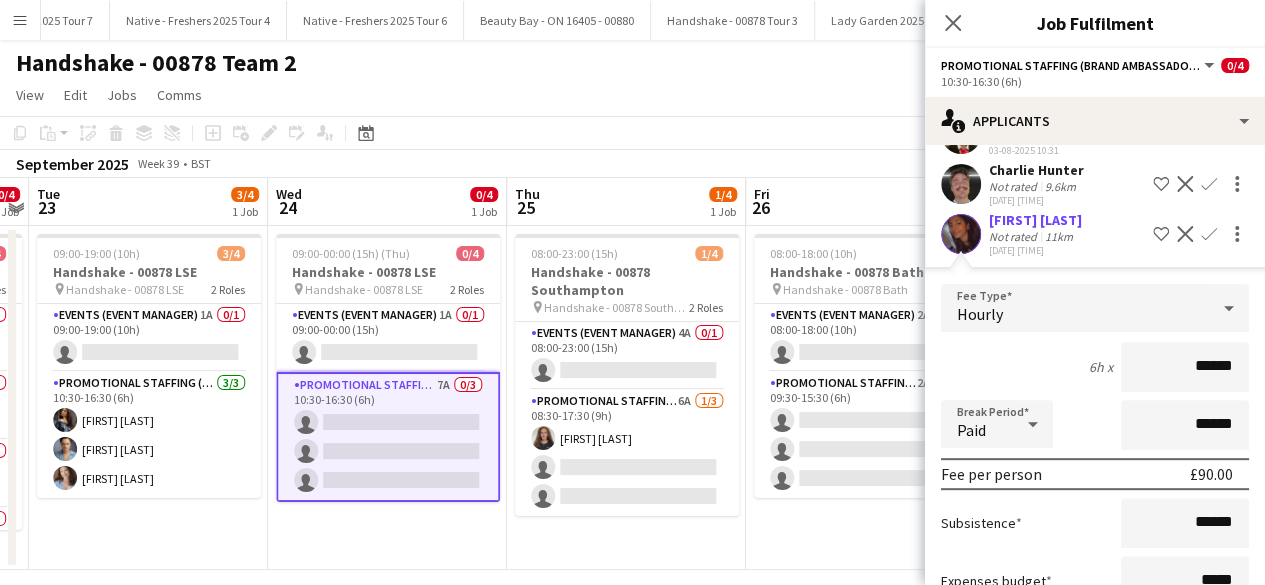 scroll, scrollTop: 474, scrollLeft: 0, axis: vertical 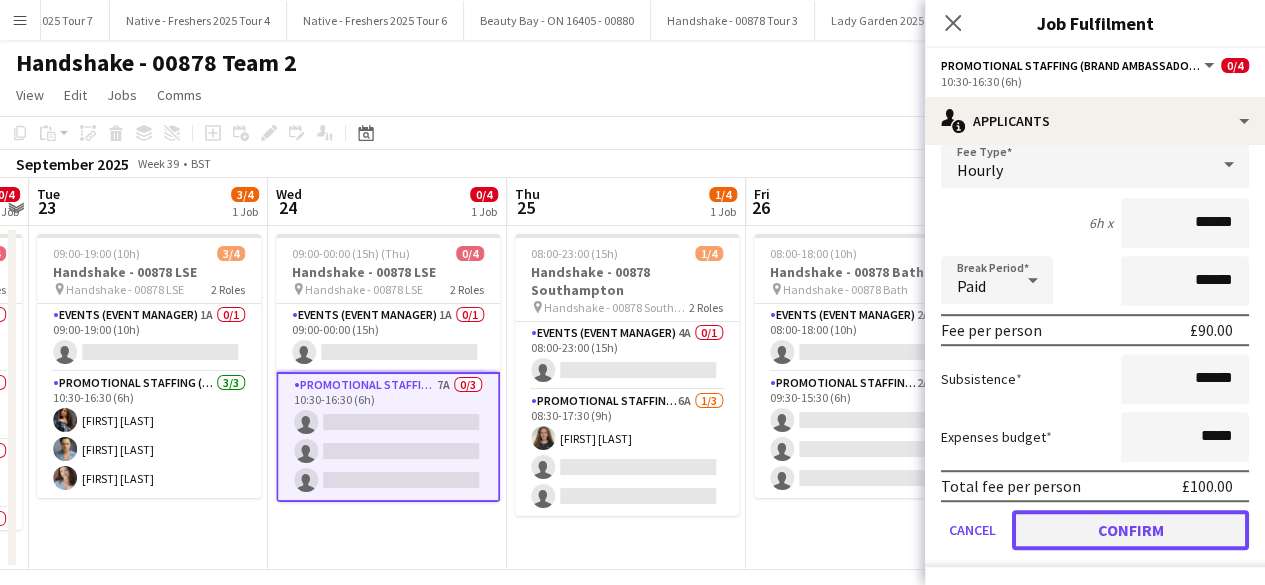 click on "Confirm" 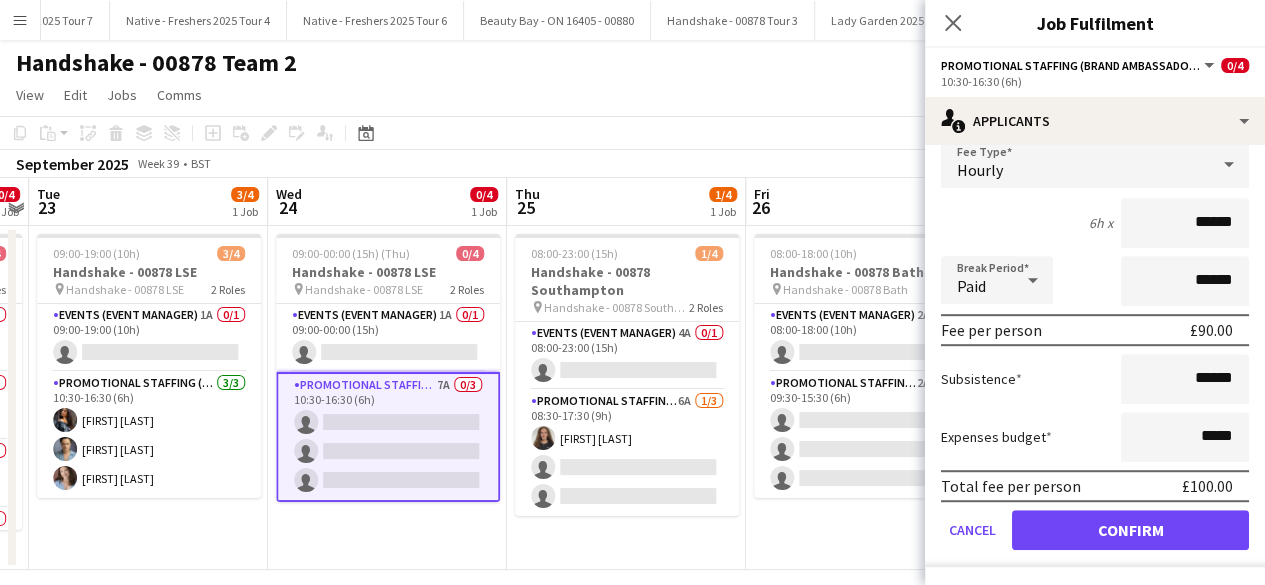 scroll, scrollTop: 0, scrollLeft: 0, axis: both 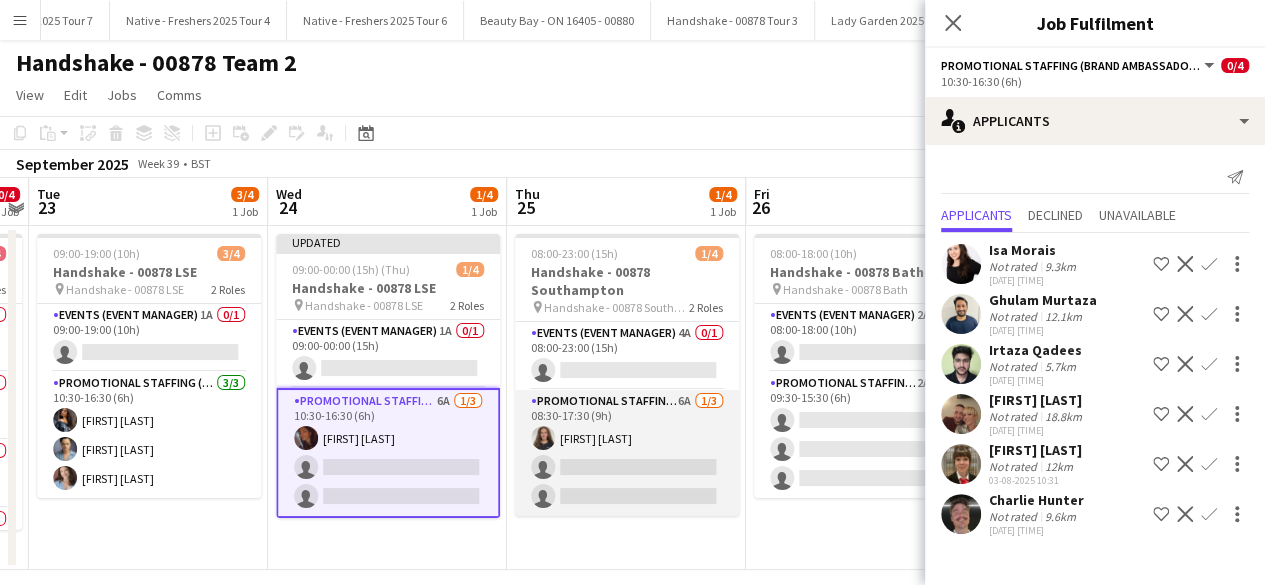 click on "Promotional Staffing (Brand Ambassadors)   6A   1/3   08:30-17:30 (9h)
[FIRST] [LAST]
single-neutral-actions
single-neutral-actions" at bounding box center [627, 453] 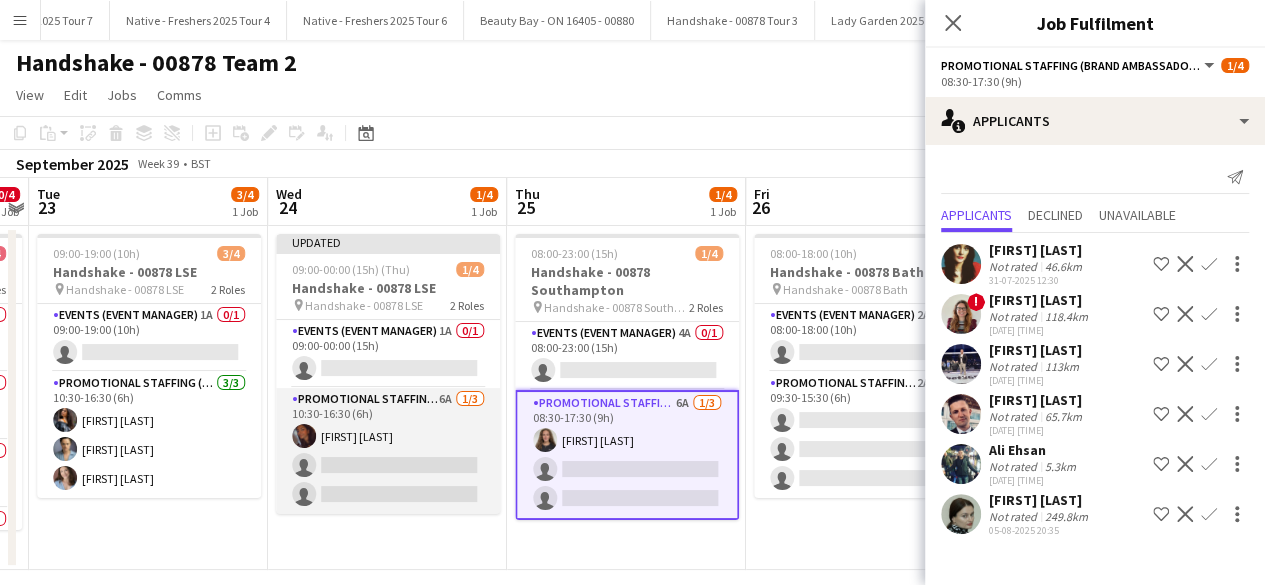click on "Promotional Staffing (Brand Ambassadors)   6A   1/3   10:30-16:30 (6h)
[FIRST] [LAST]
single-neutral-actions
single-neutral-actions" at bounding box center [388, 451] 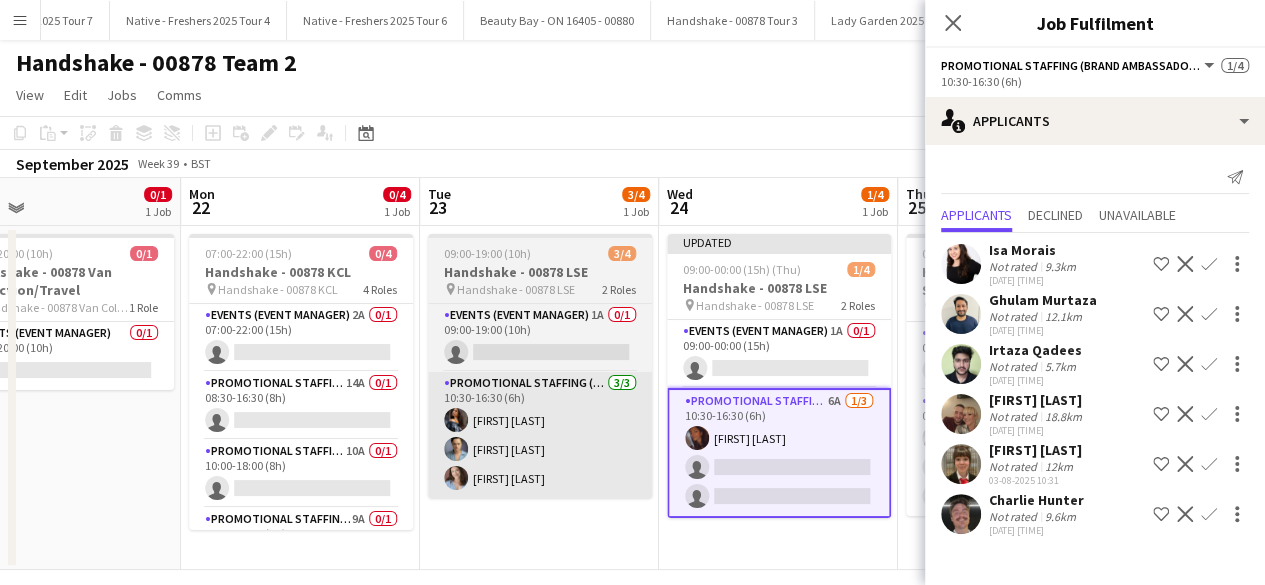 scroll, scrollTop: 0, scrollLeft: 535, axis: horizontal 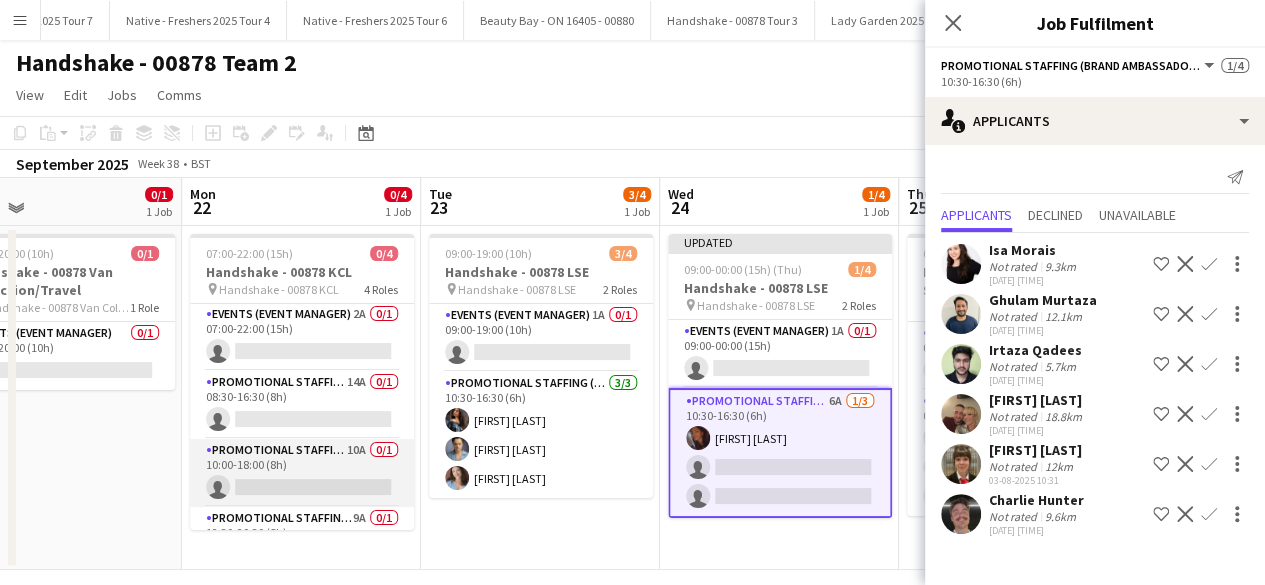 click on "Promotional Staffing (Brand Ambassadors)   10A   0/1   10:00-18:00 (8h)
single-neutral-actions" at bounding box center (302, 473) 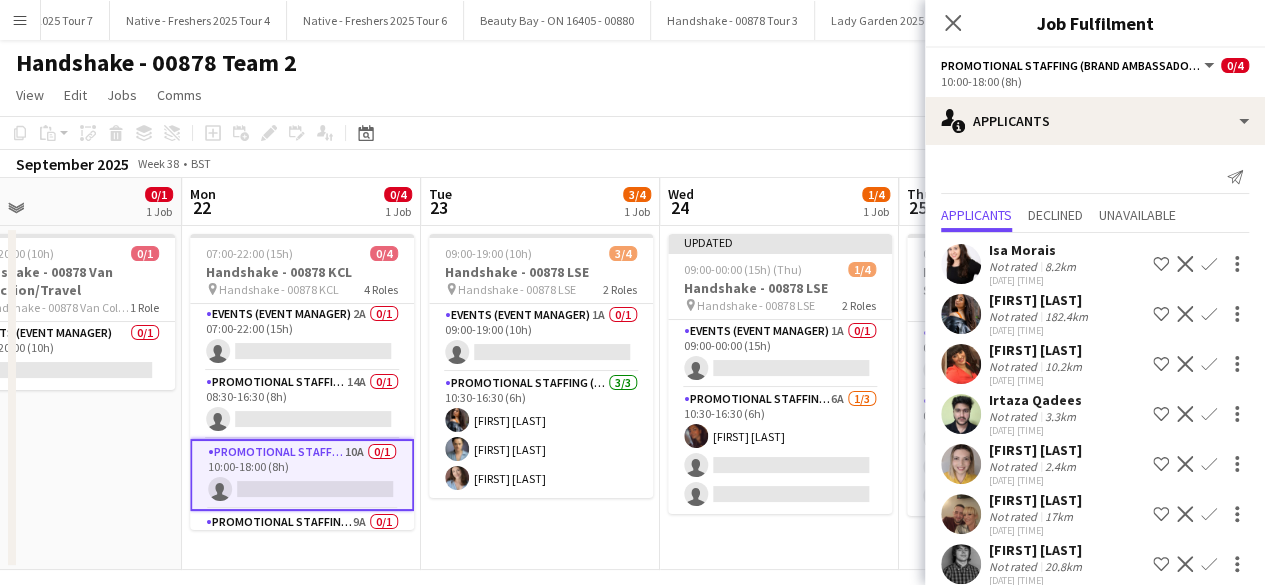 scroll, scrollTop: 1, scrollLeft: 0, axis: vertical 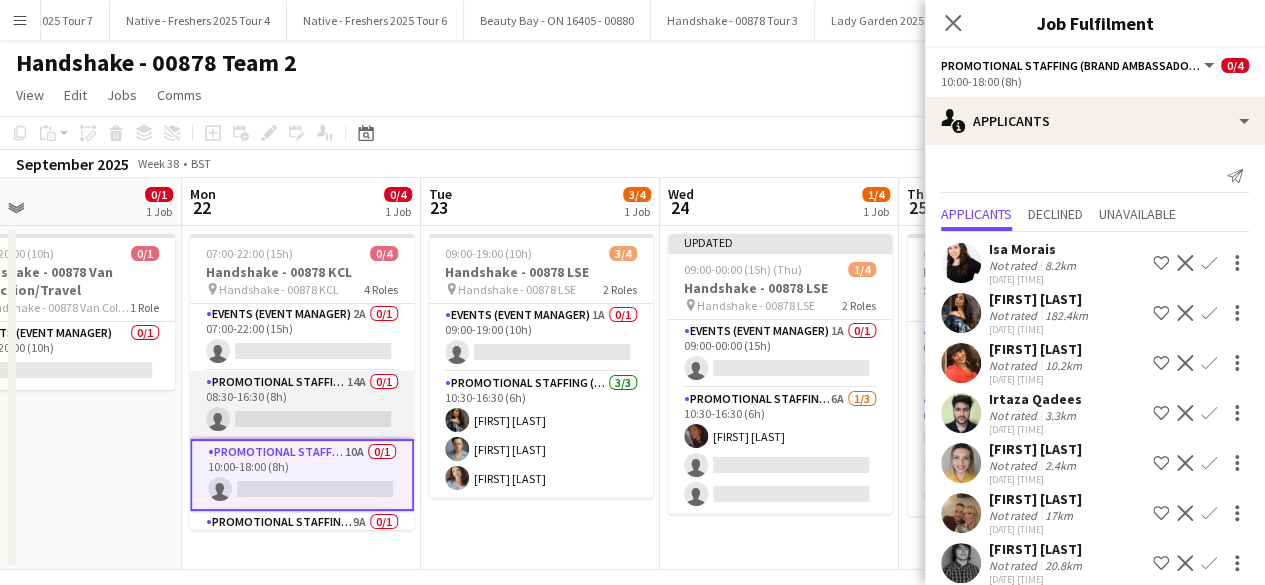 click on "Promotional Staffing (Brand Ambassadors)   14A   0/1   08:30-16:30 (8h)
single-neutral-actions" at bounding box center [302, 405] 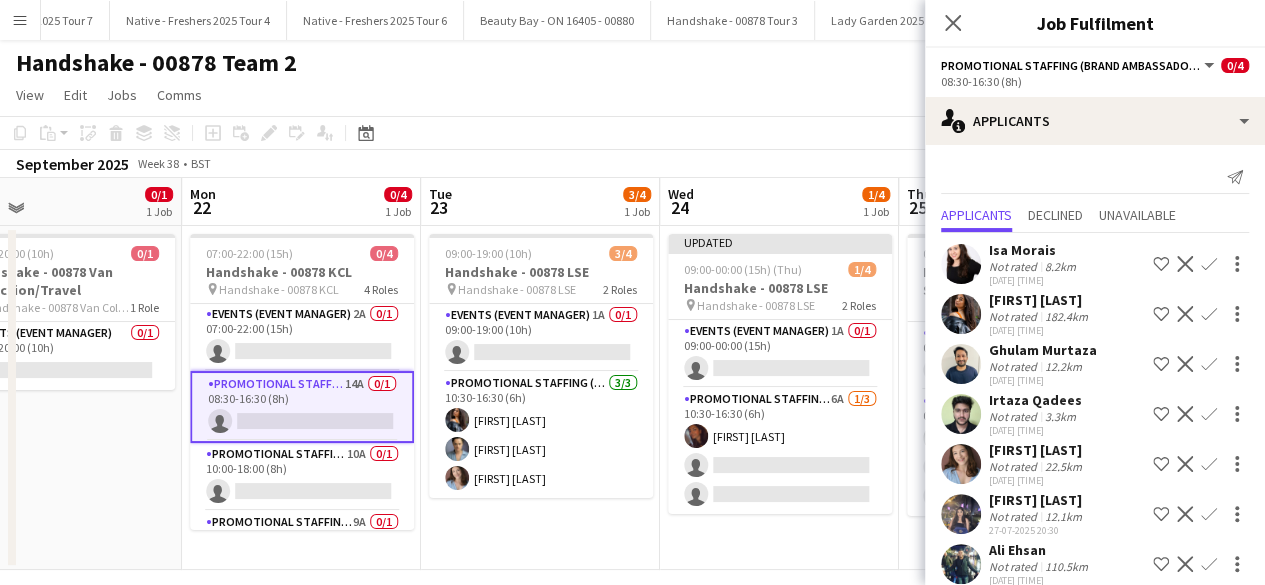 scroll, scrollTop: 371, scrollLeft: 0, axis: vertical 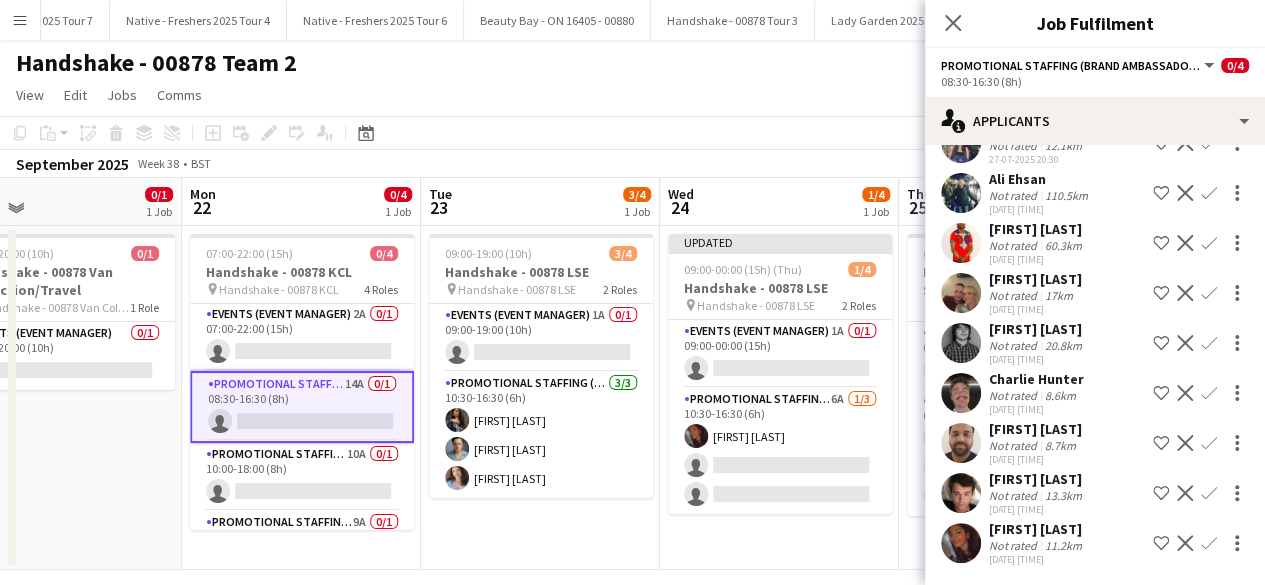 click on "Confirm" 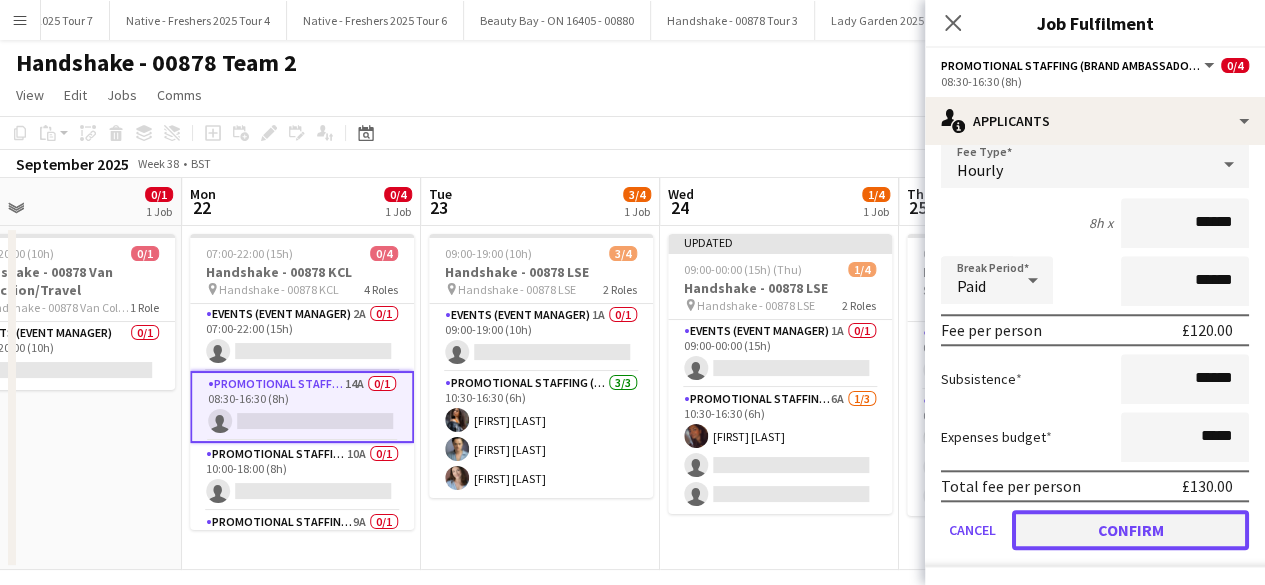 click on "Confirm" 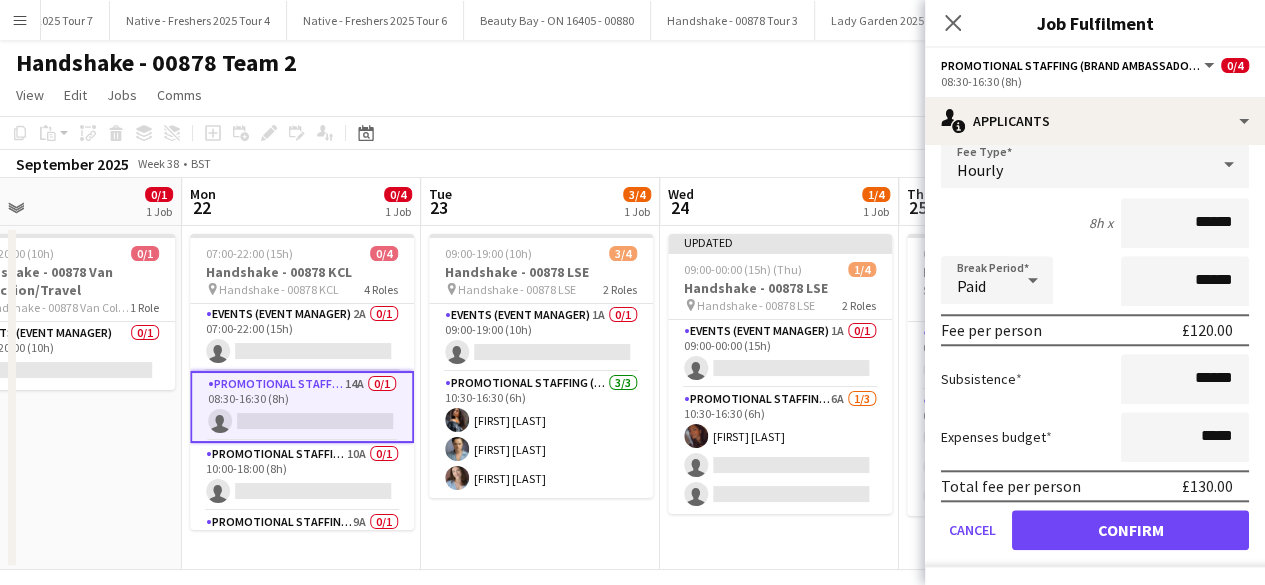 scroll, scrollTop: 321, scrollLeft: 0, axis: vertical 